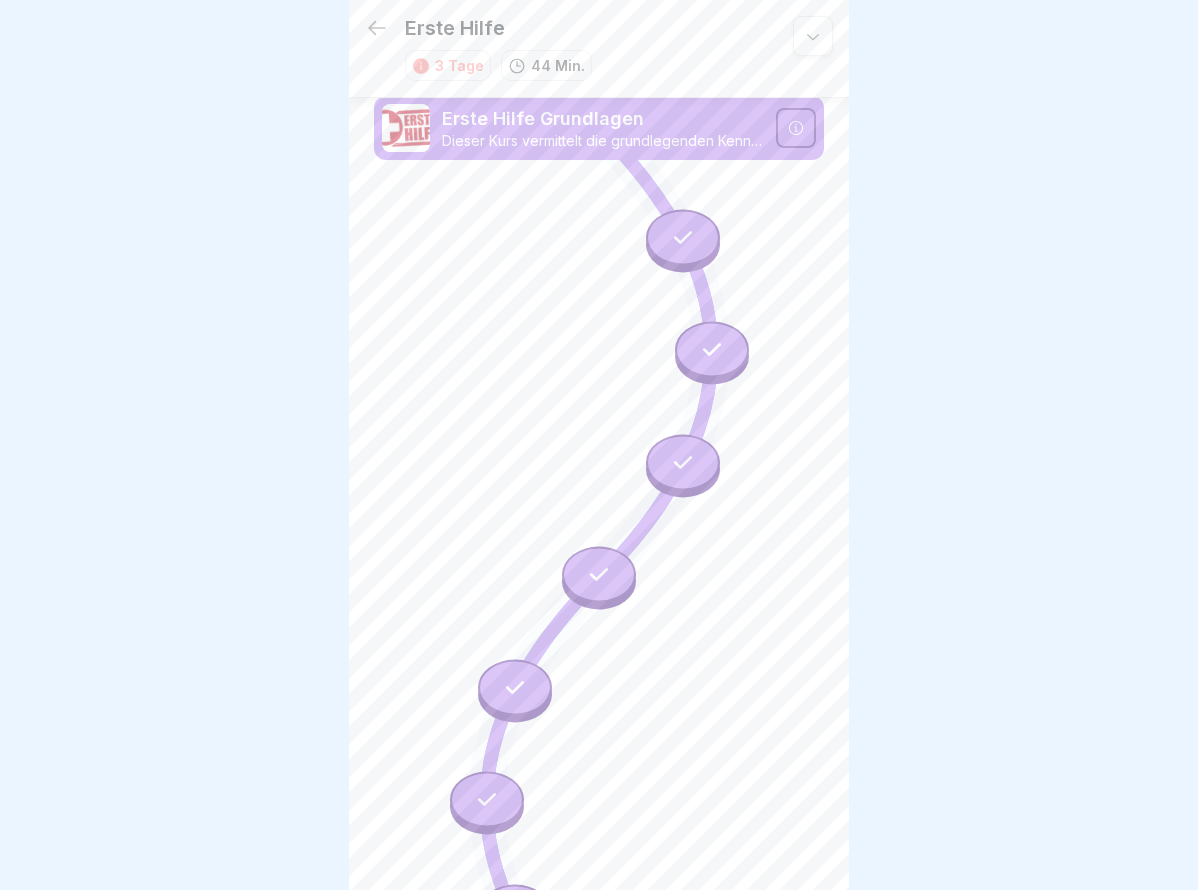 scroll, scrollTop: 15, scrollLeft: 0, axis: vertical 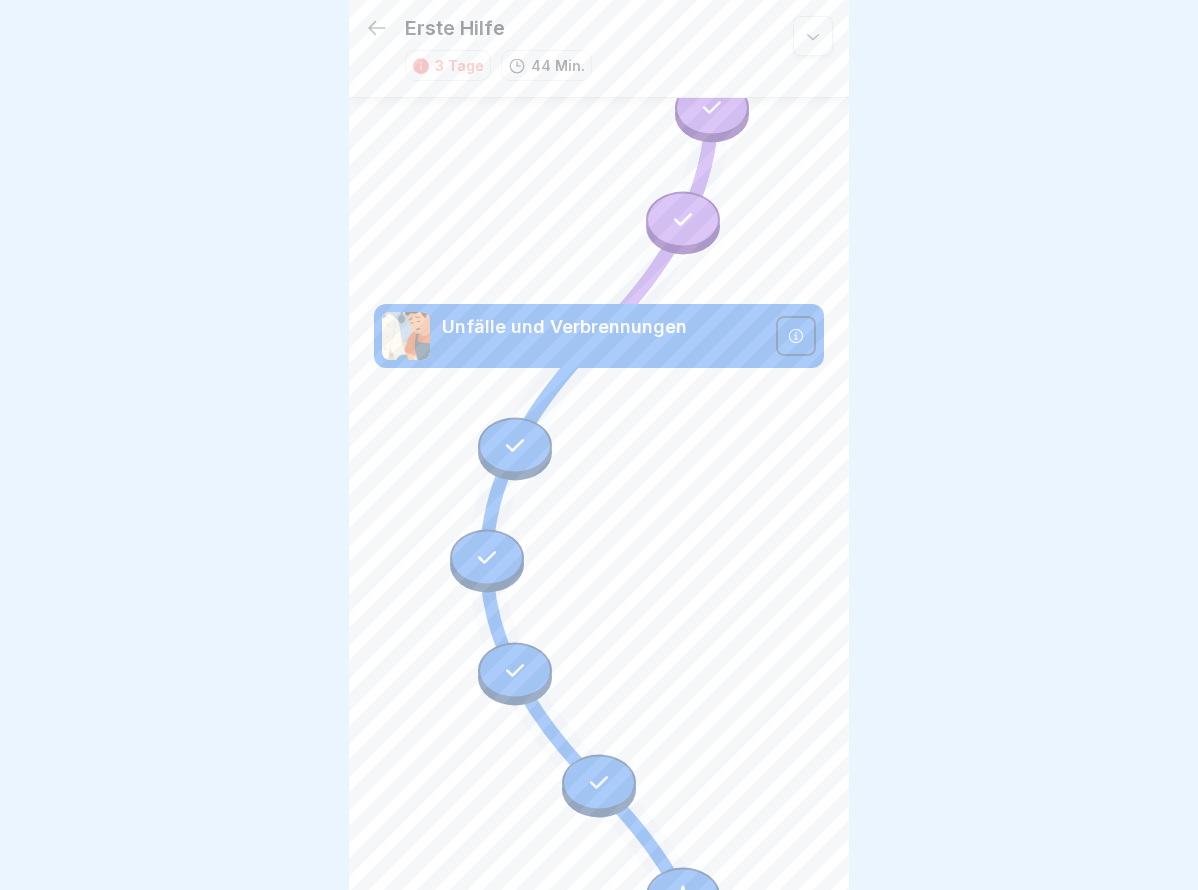 click 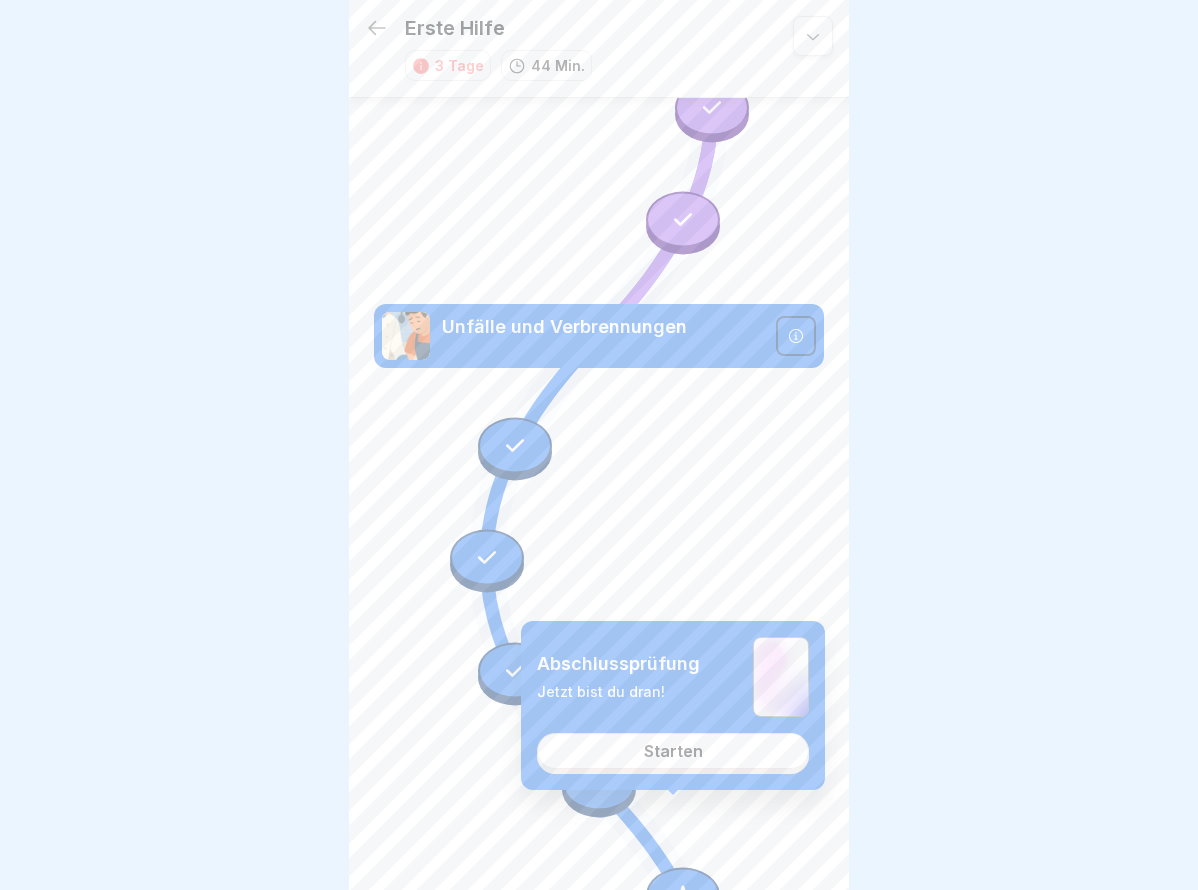 click on "Starten" at bounding box center (673, 751) 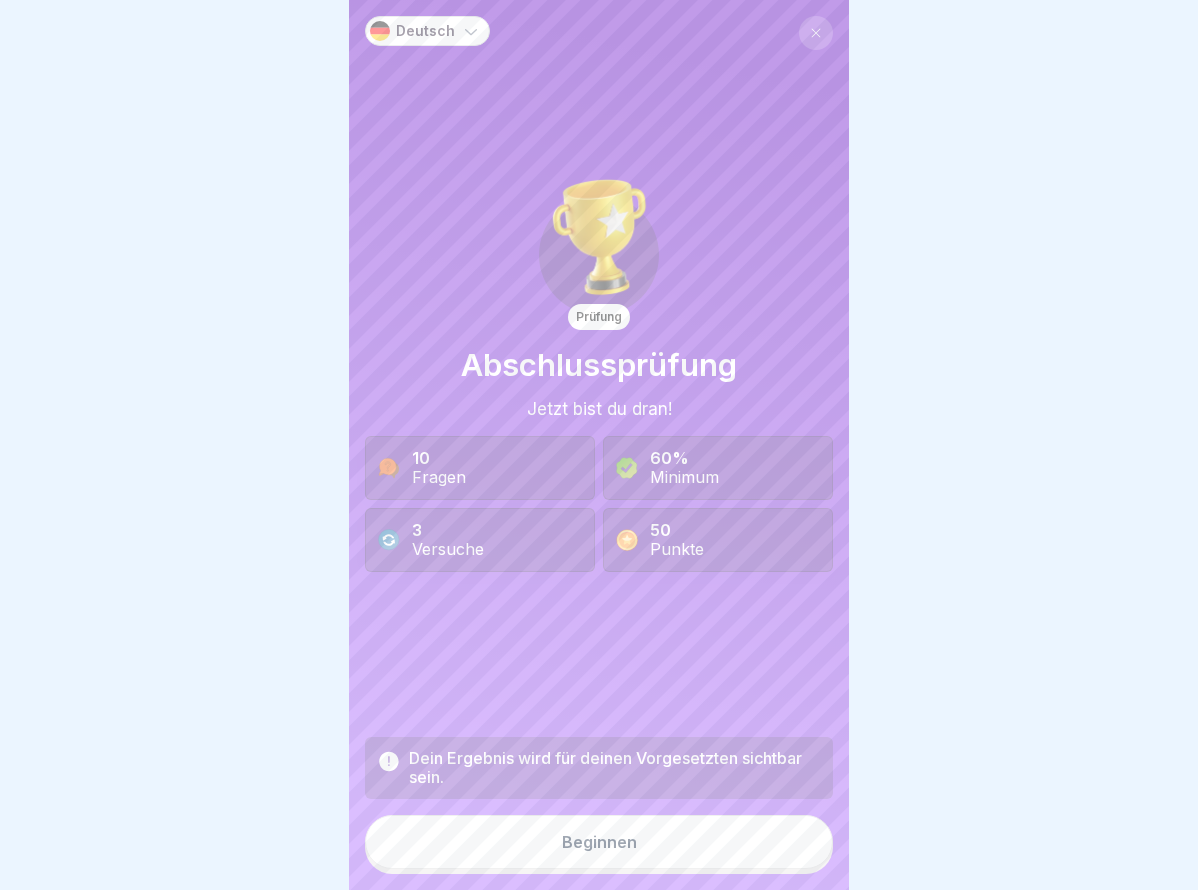 scroll, scrollTop: 0, scrollLeft: 0, axis: both 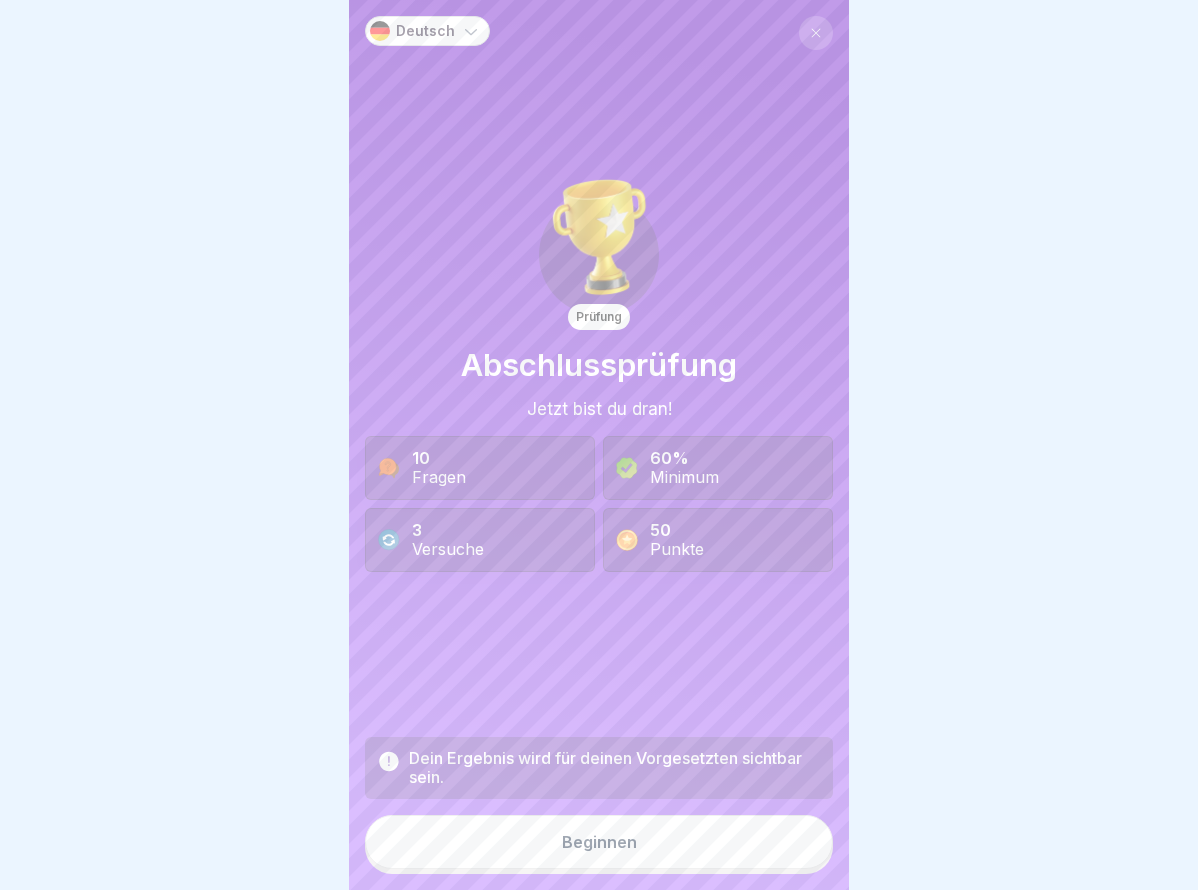 click on "Beginnen" at bounding box center [599, 842] 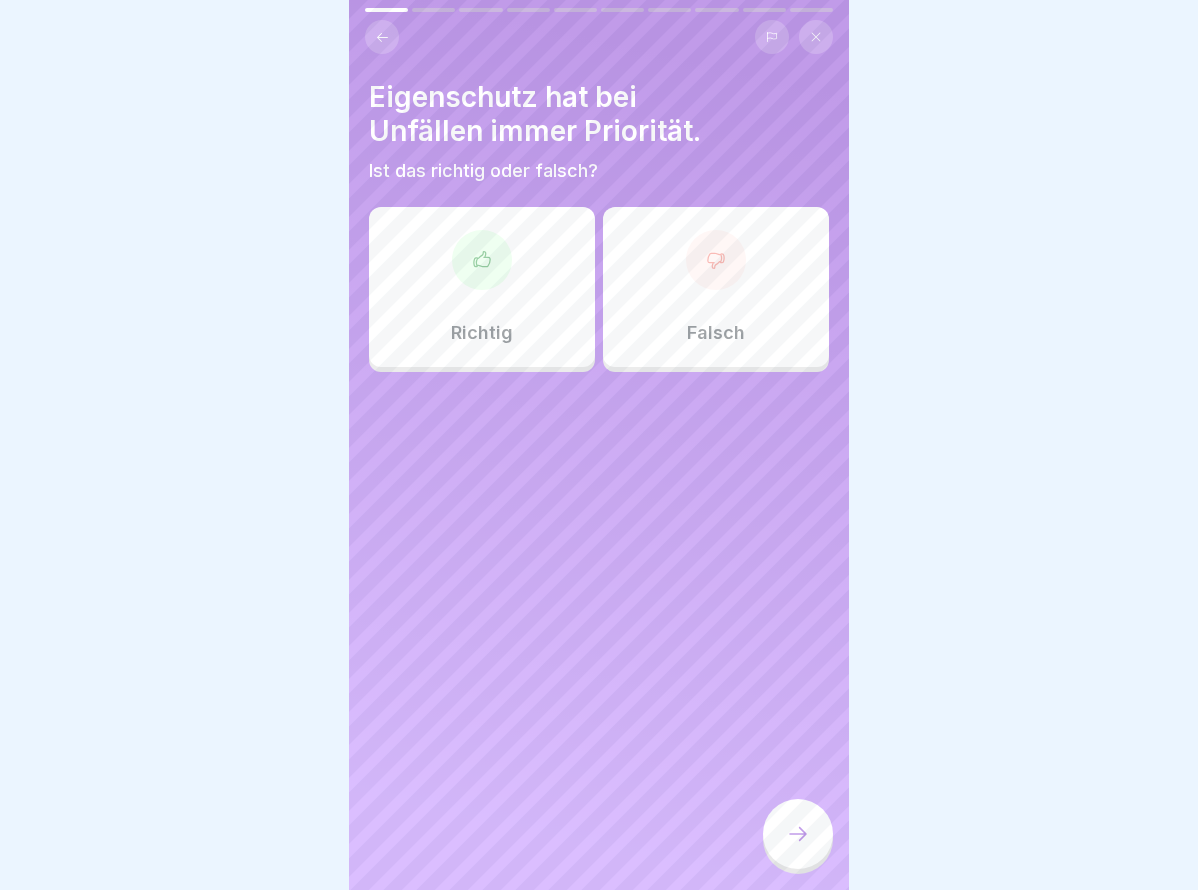 click at bounding box center [482, 260] 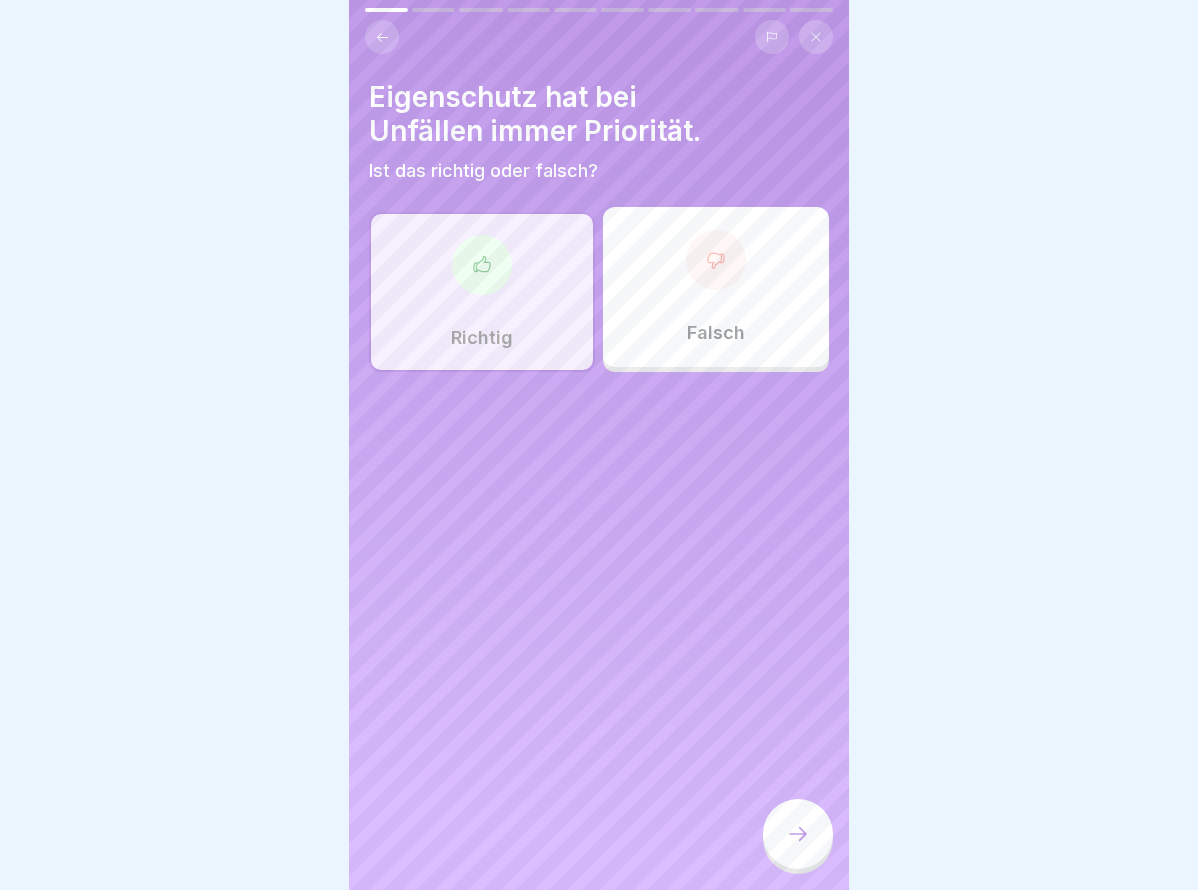 click 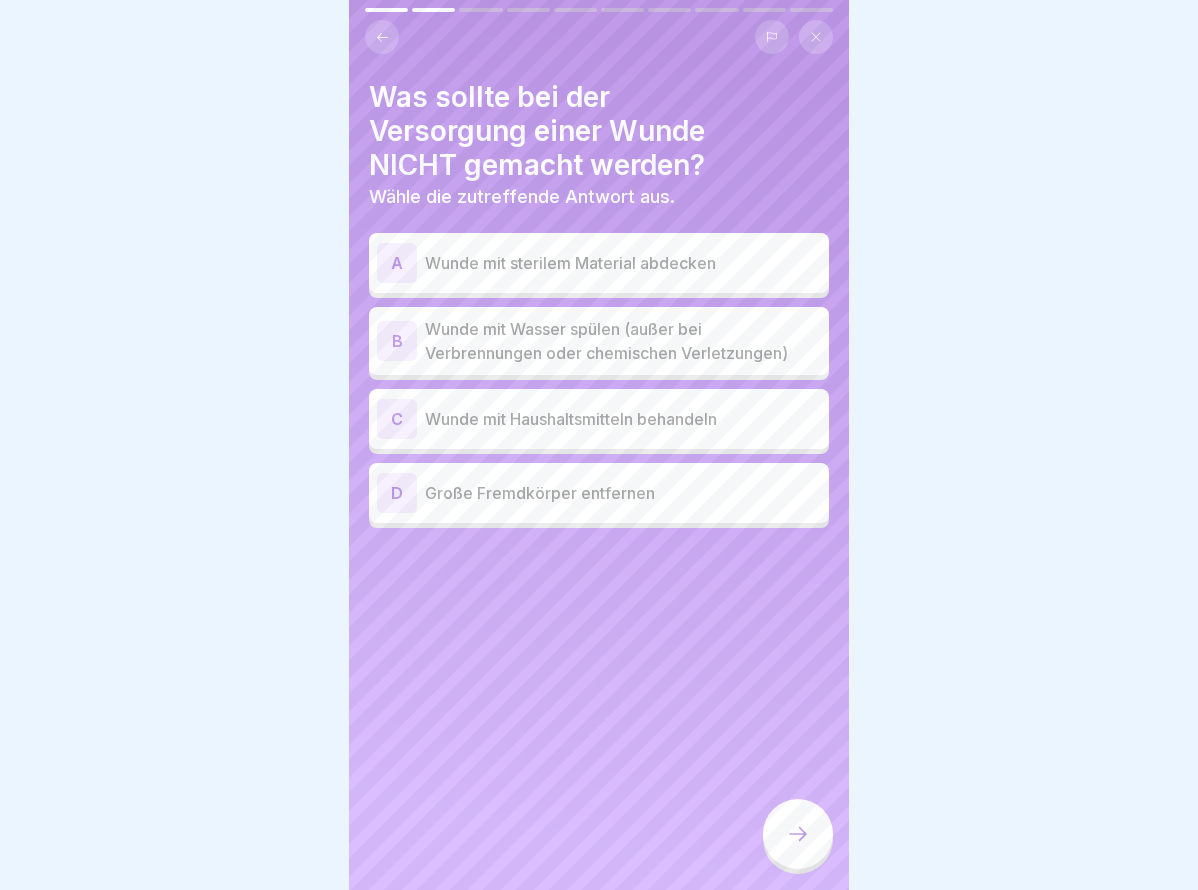 click on "A Wunde mit sterilem Material abdecken" at bounding box center (599, 263) 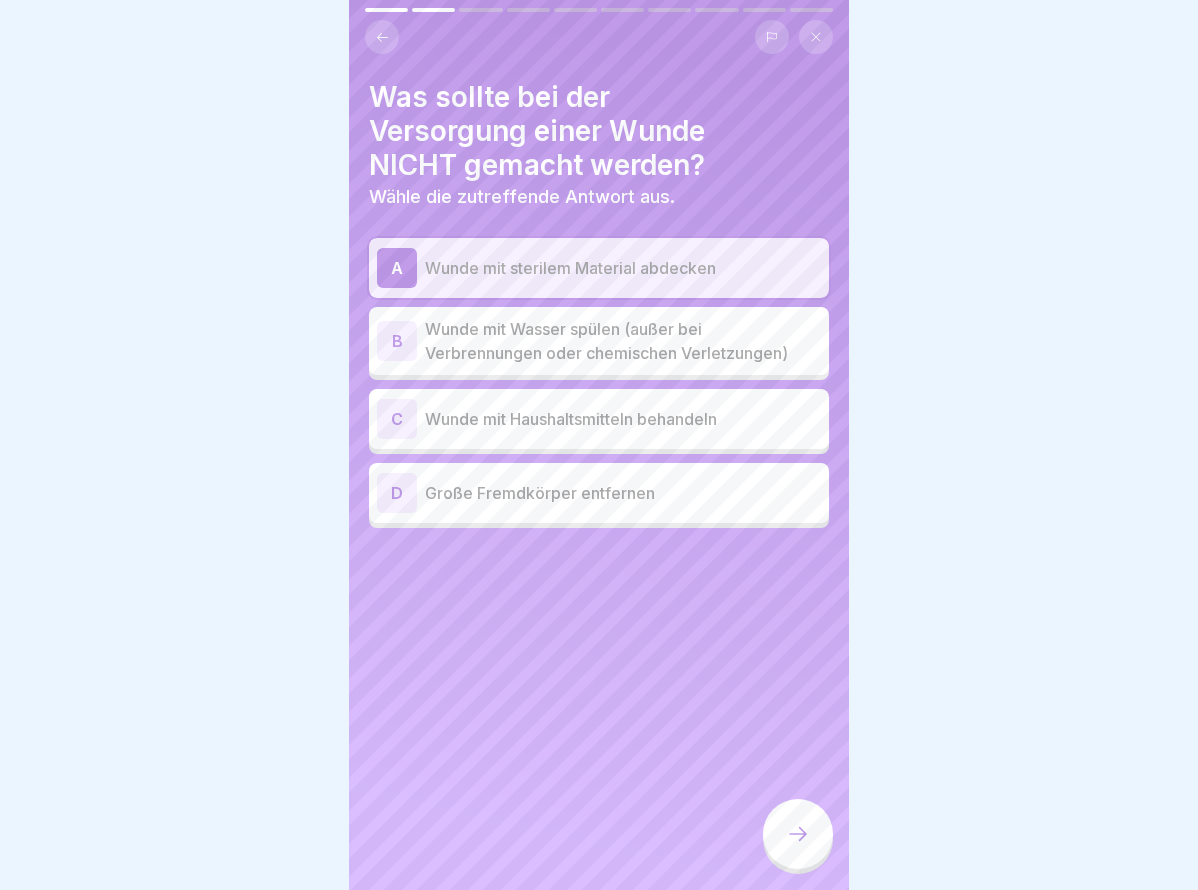 click on "Wunde mit Haushaltsmitteln behandeln" at bounding box center [623, 419] 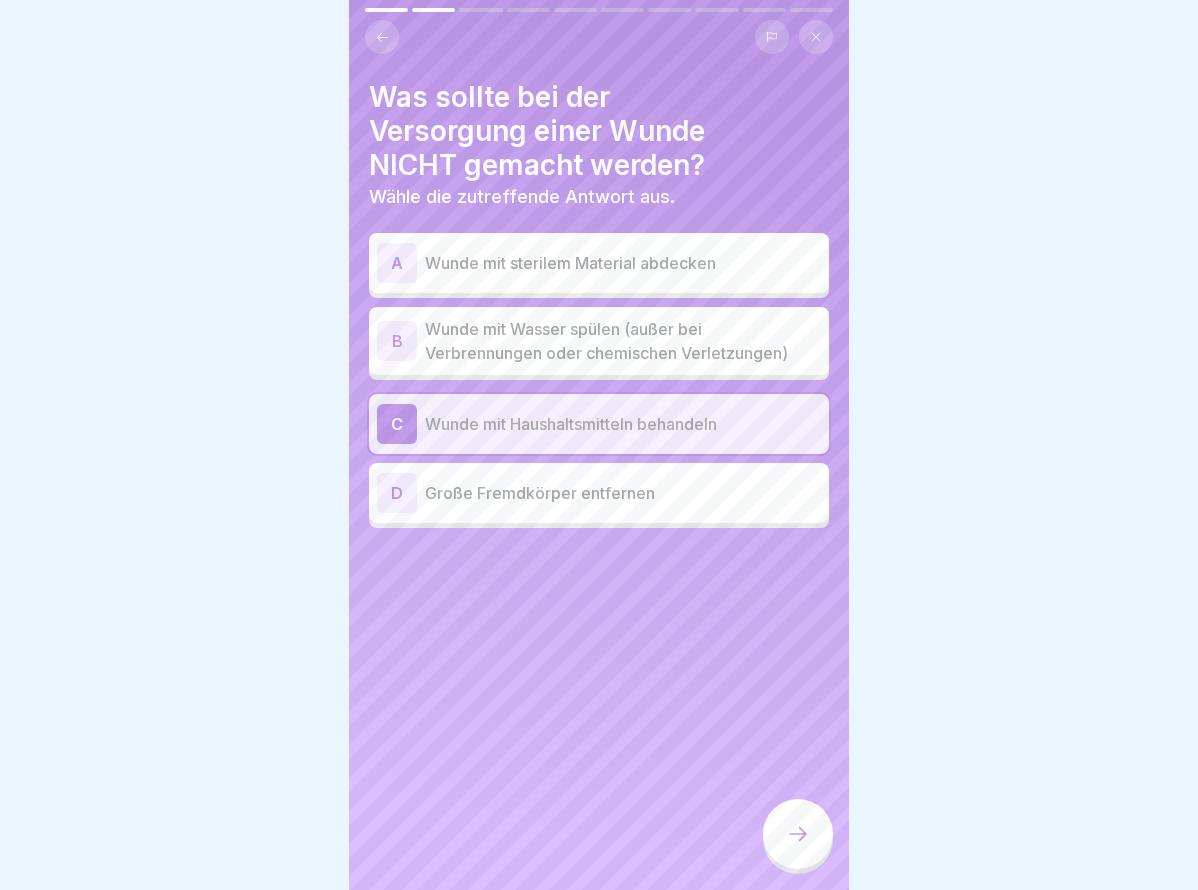 click on "Wunde mit sterilem Material abdecken" at bounding box center [623, 263] 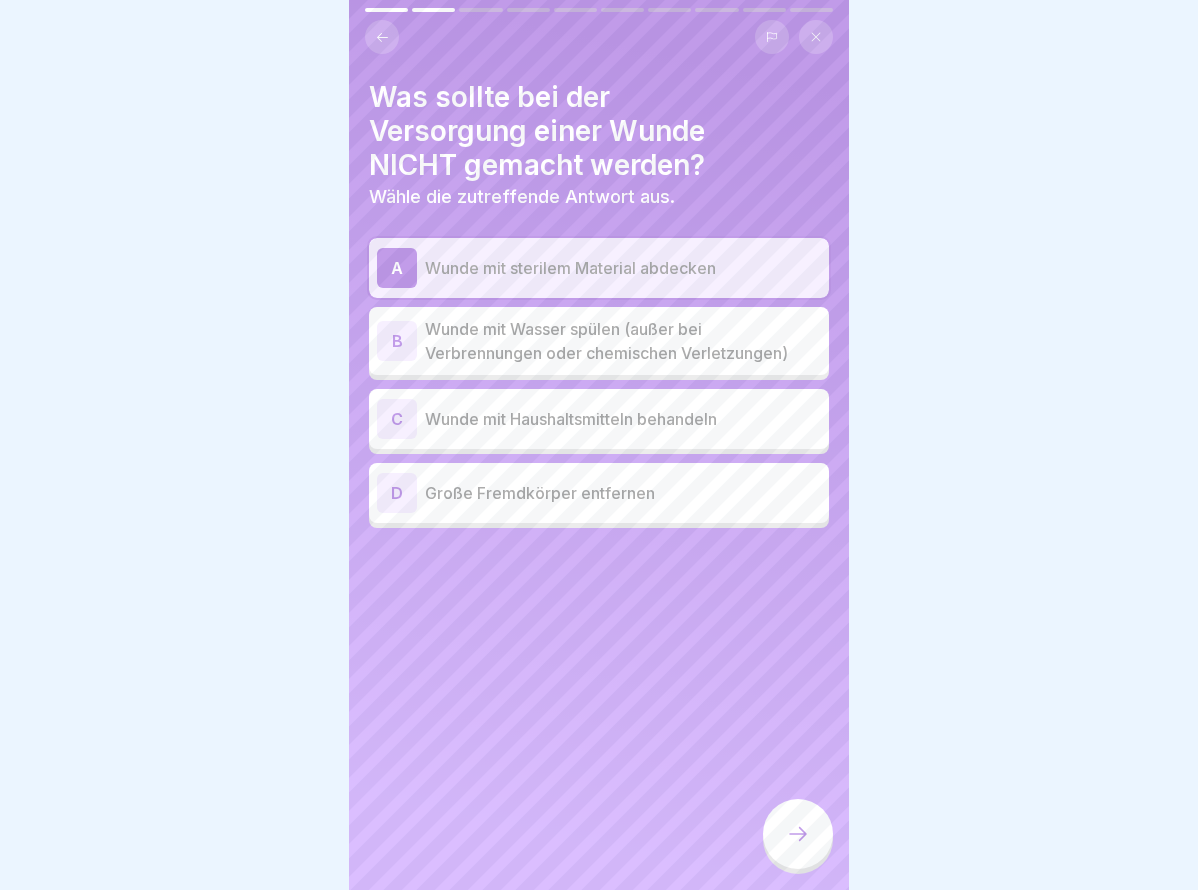 click on "Wunde mit Haushaltsmitteln behandeln" at bounding box center (623, 419) 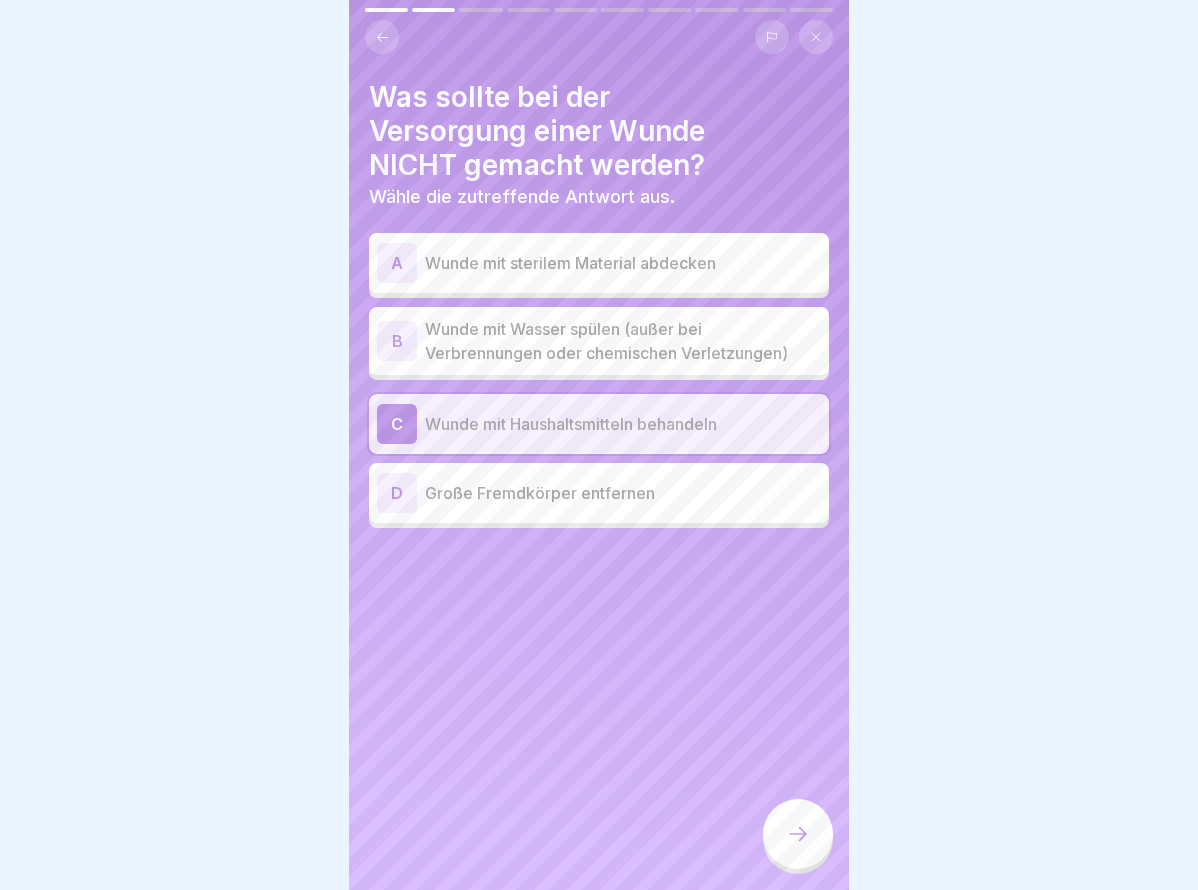 click at bounding box center (798, 834) 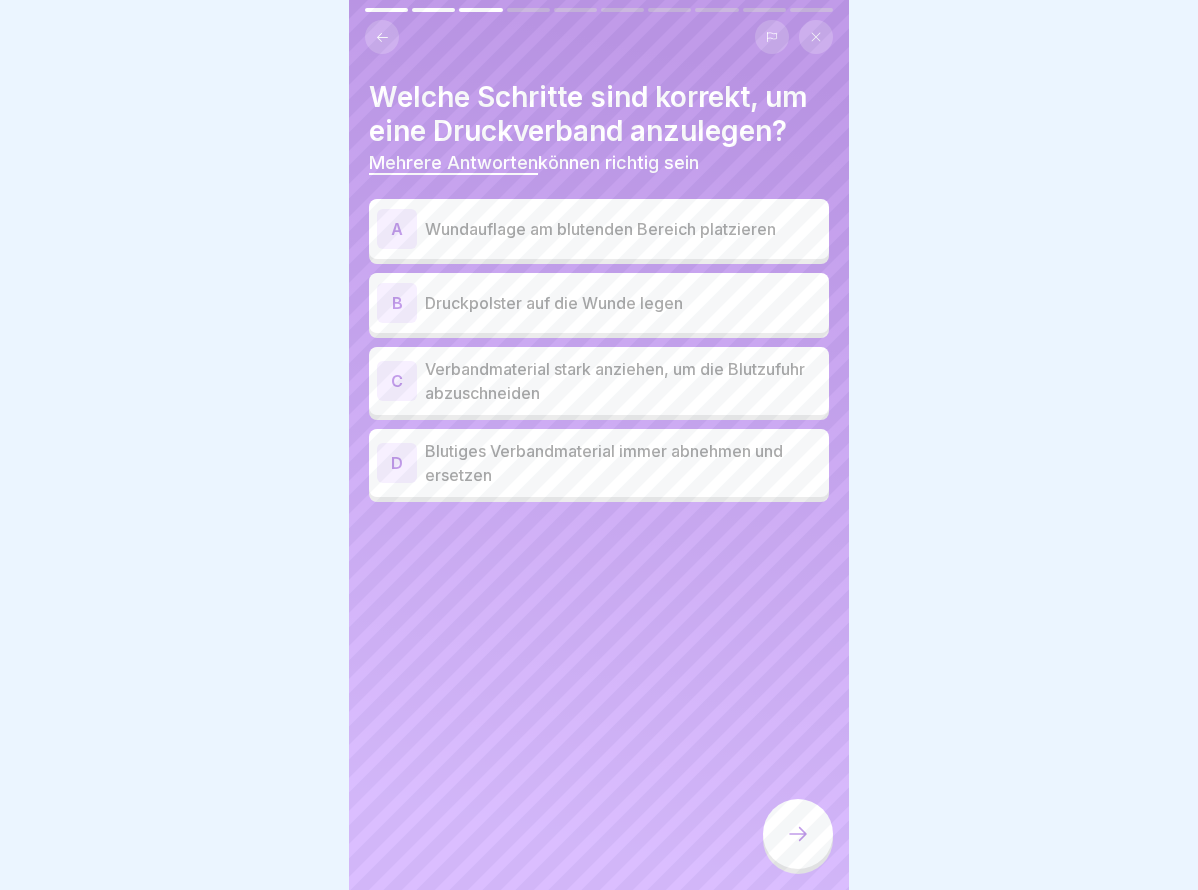 click on "Blutiges Verbandmaterial immer abnehmen und ersetzen" at bounding box center (623, 463) 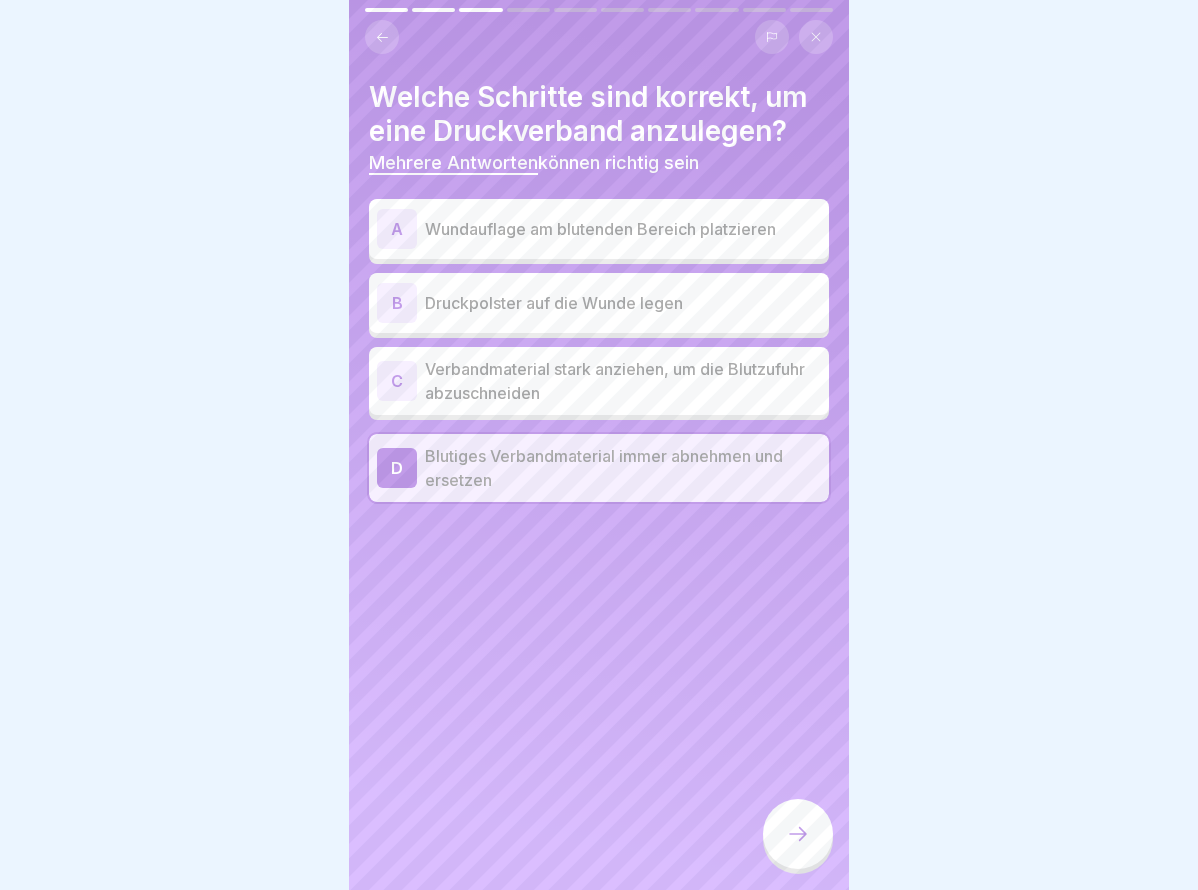 click on "Verbandmaterial stark anziehen, um die Blutzufuhr abzuschneiden" at bounding box center [623, 381] 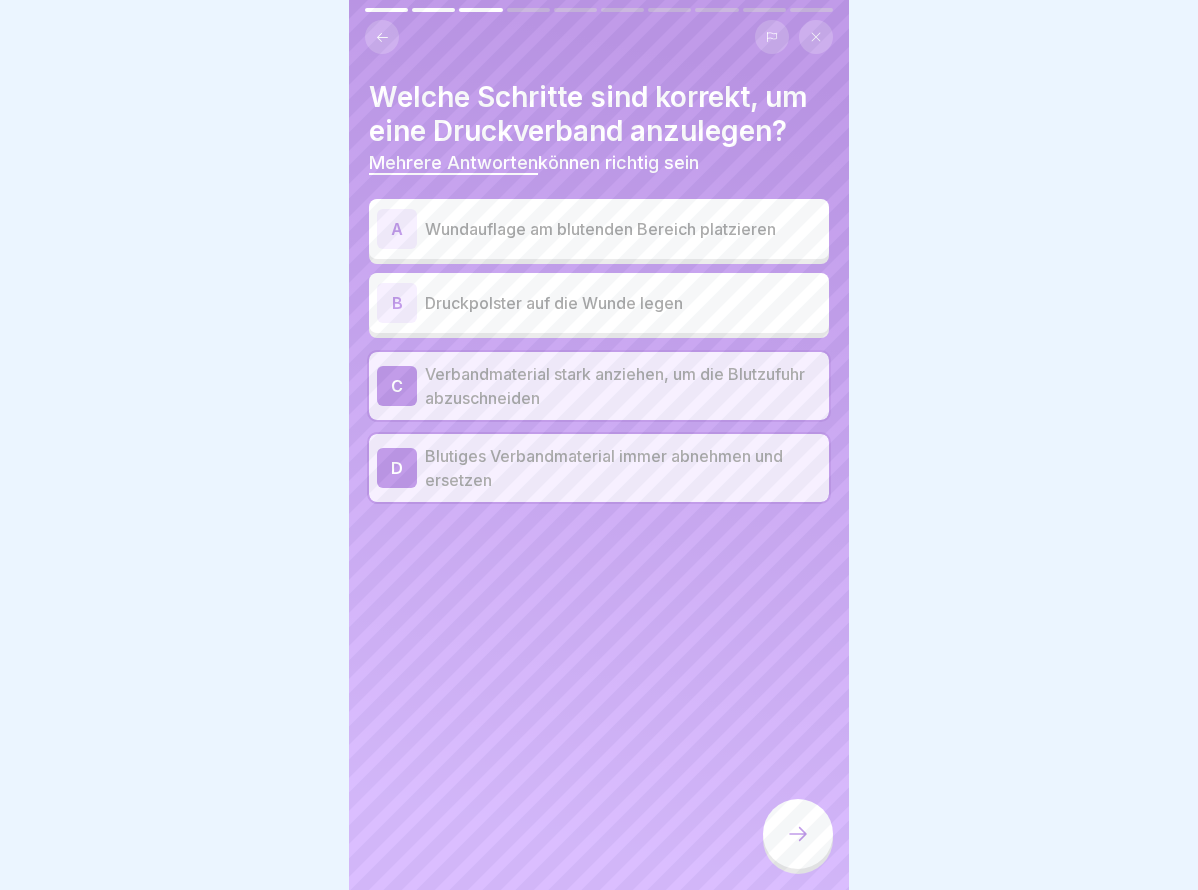 click on "B Druckpolster auf die Wunde legen" at bounding box center (599, 303) 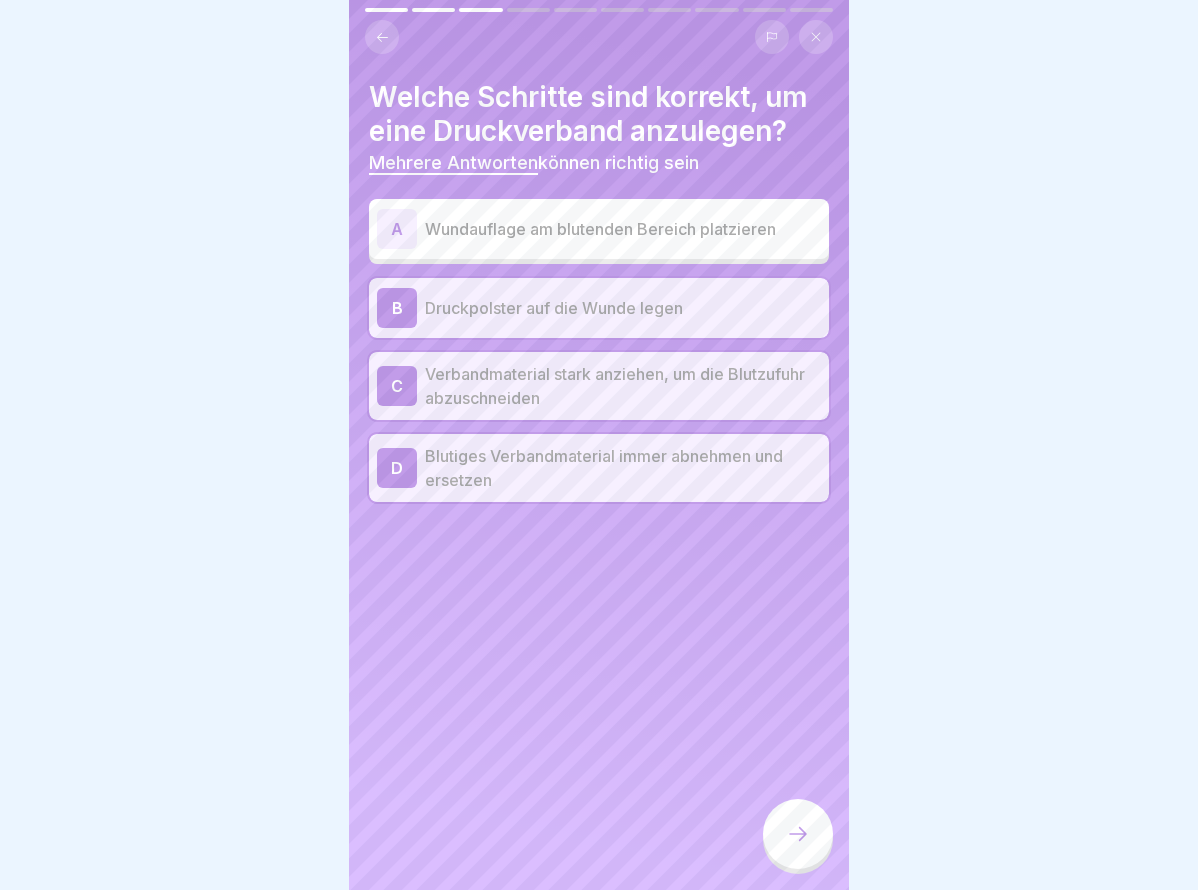 click on "Wundauflage am blutenden Bereich platzieren" at bounding box center [623, 229] 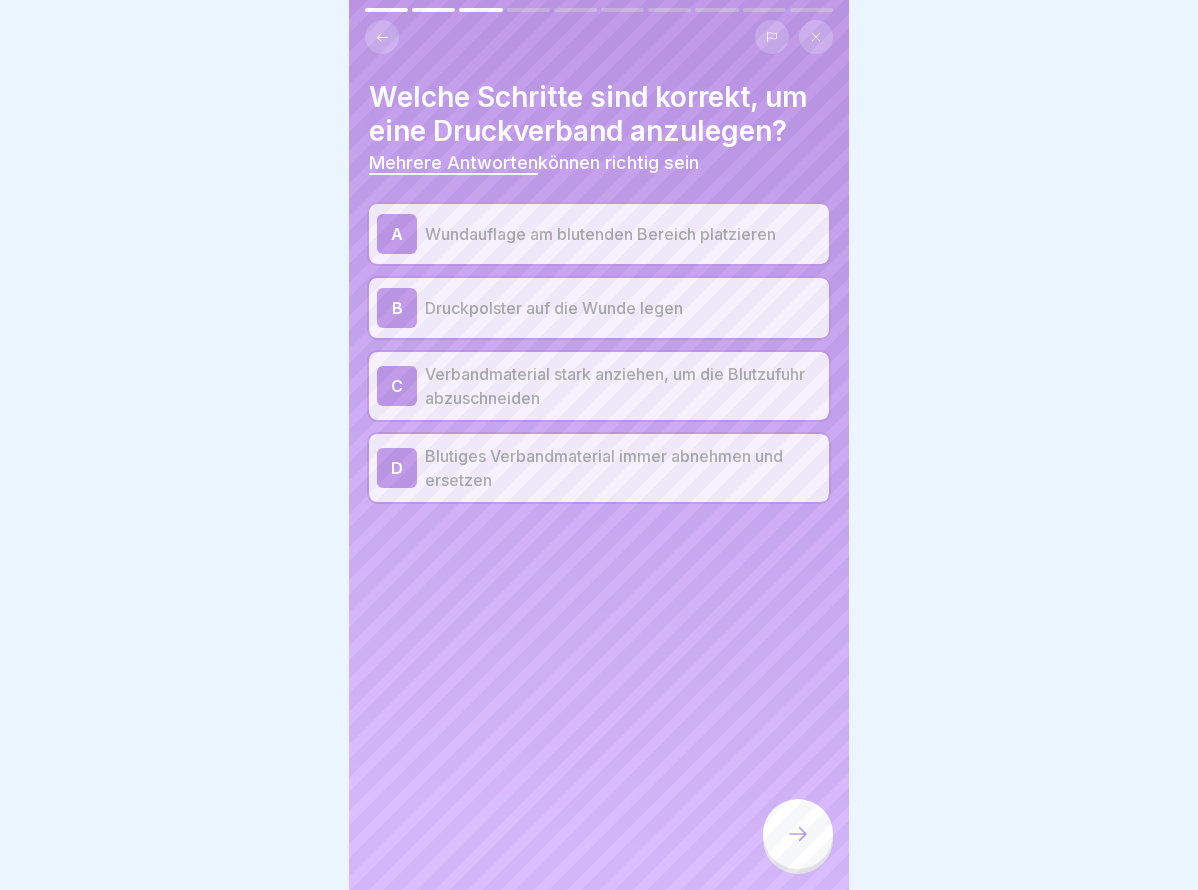 click at bounding box center [798, 836] 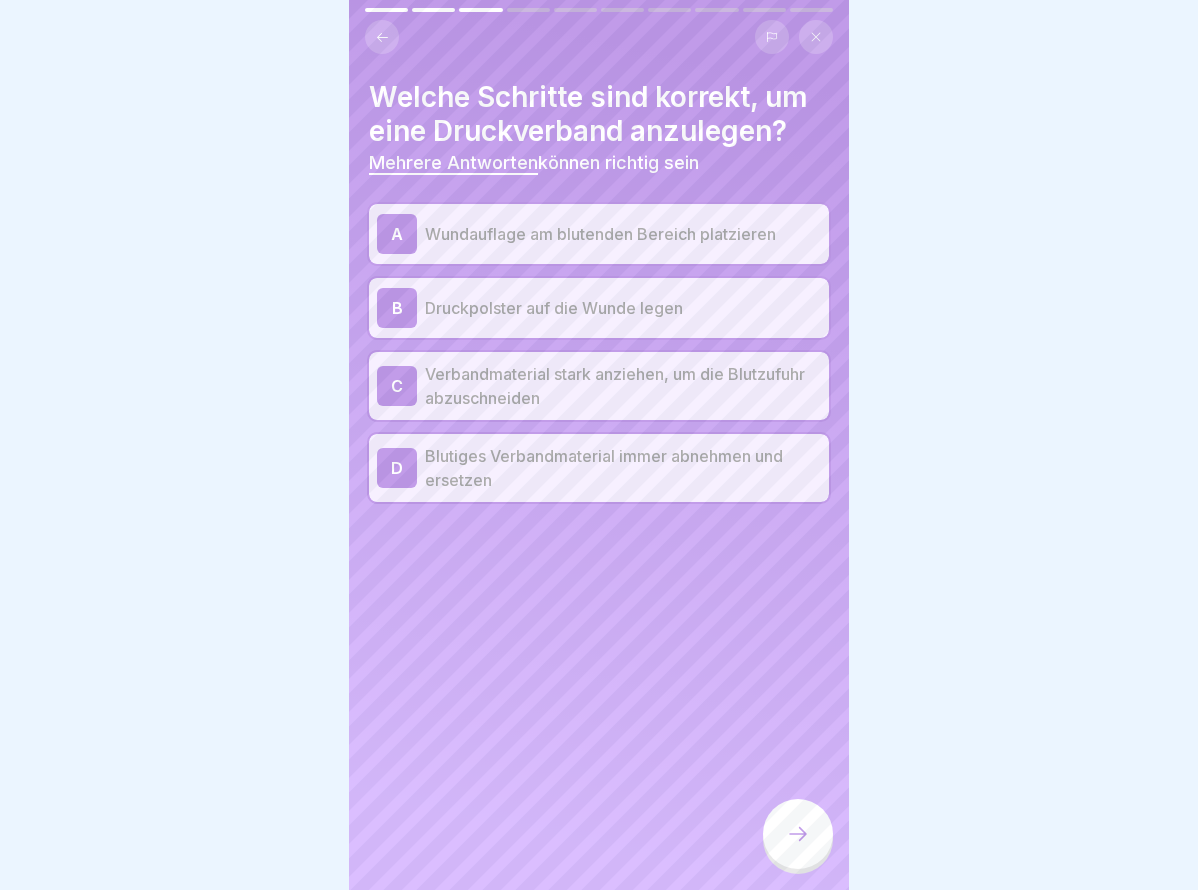 click at bounding box center (798, 834) 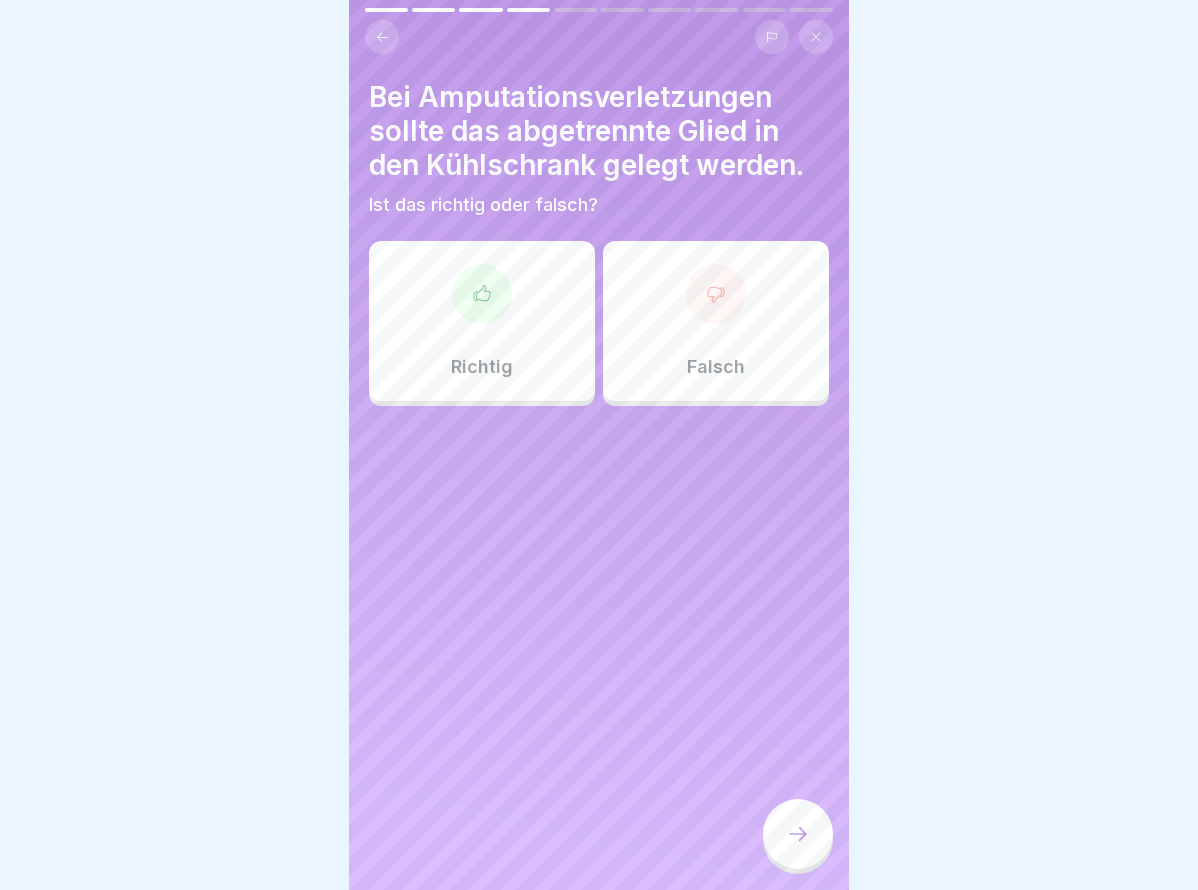 click on "Richtig" at bounding box center (482, 321) 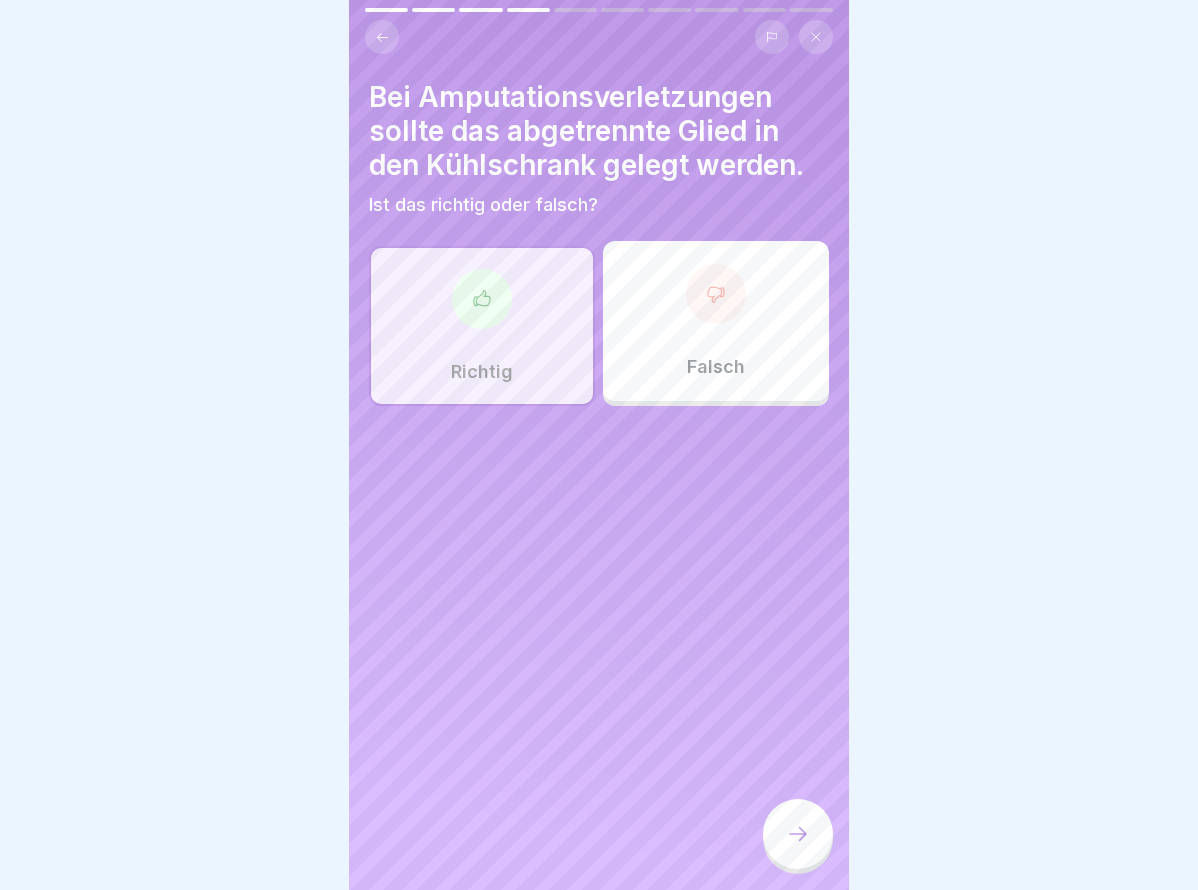 click at bounding box center [798, 834] 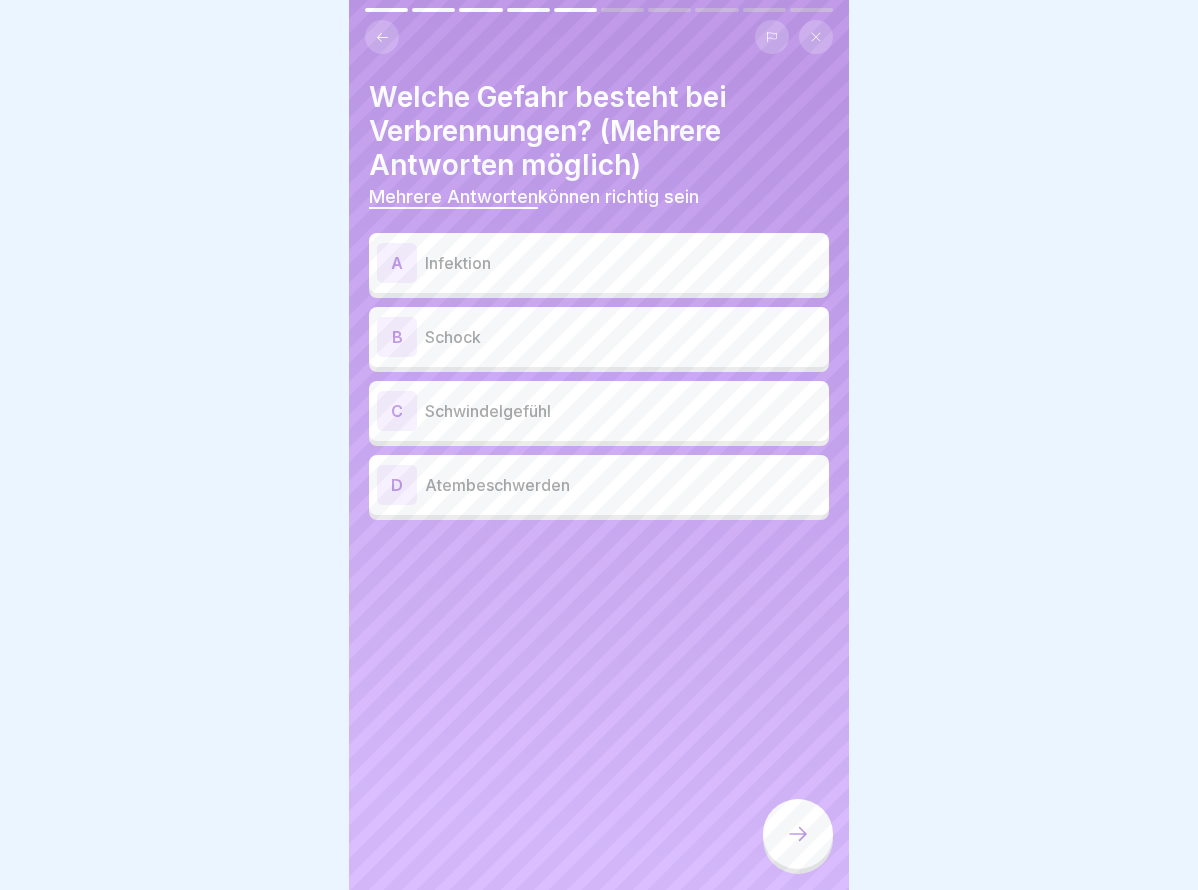 click on "Infektion" at bounding box center [623, 263] 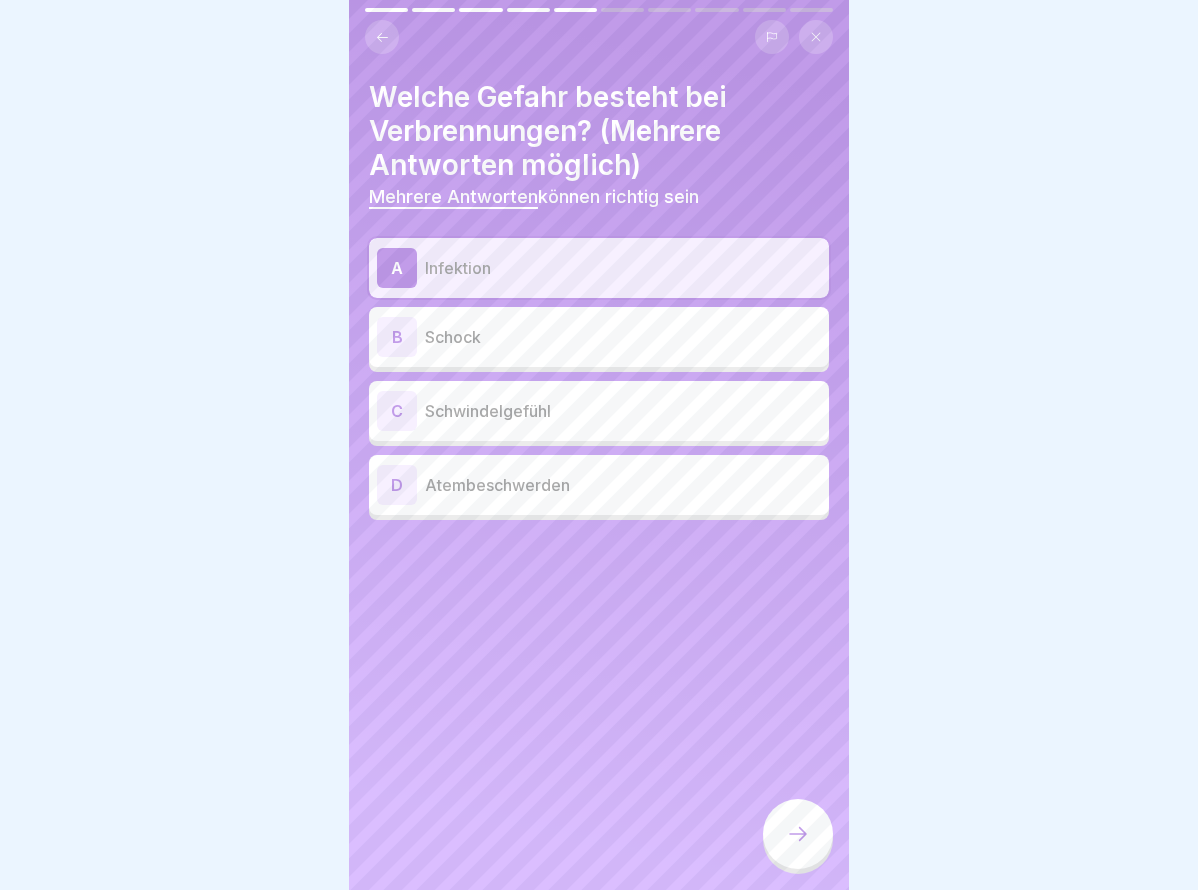 click on "Schwindelgefühl" at bounding box center [623, 411] 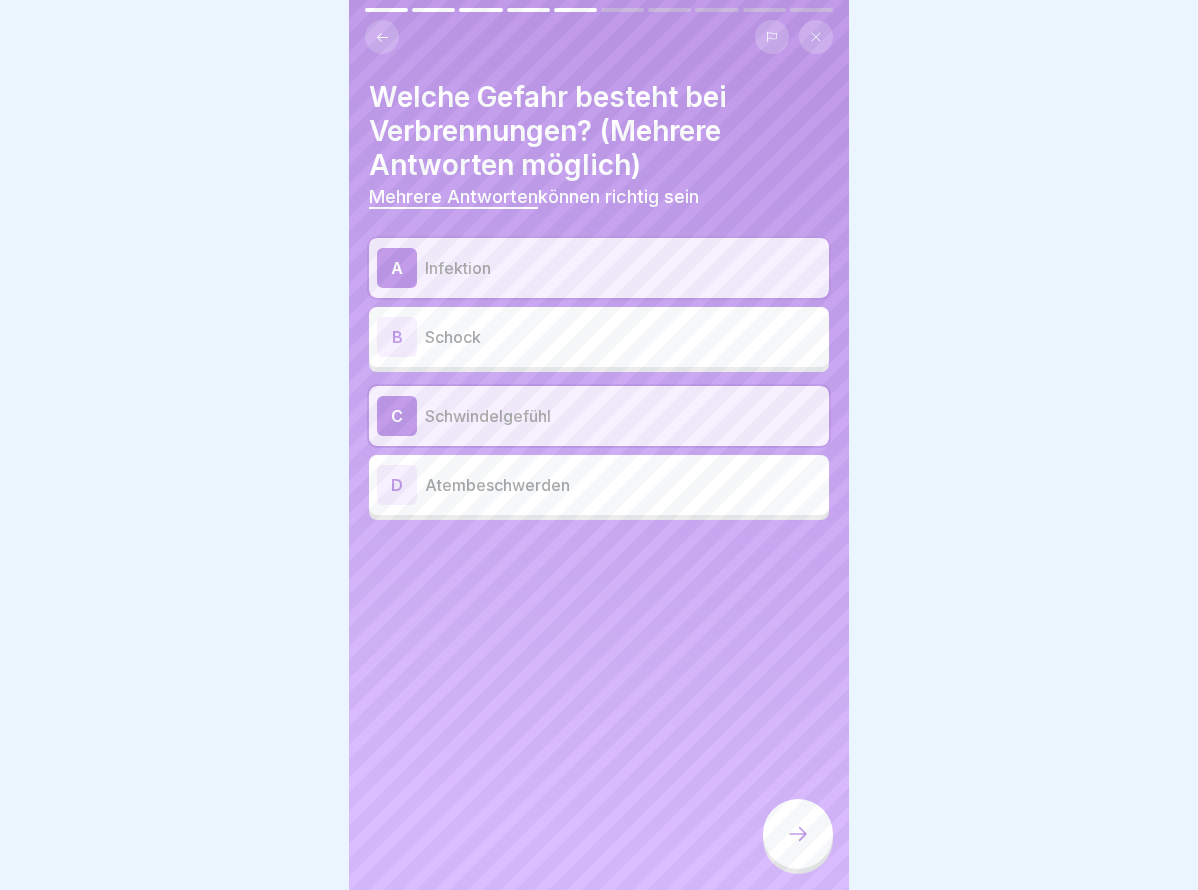 click 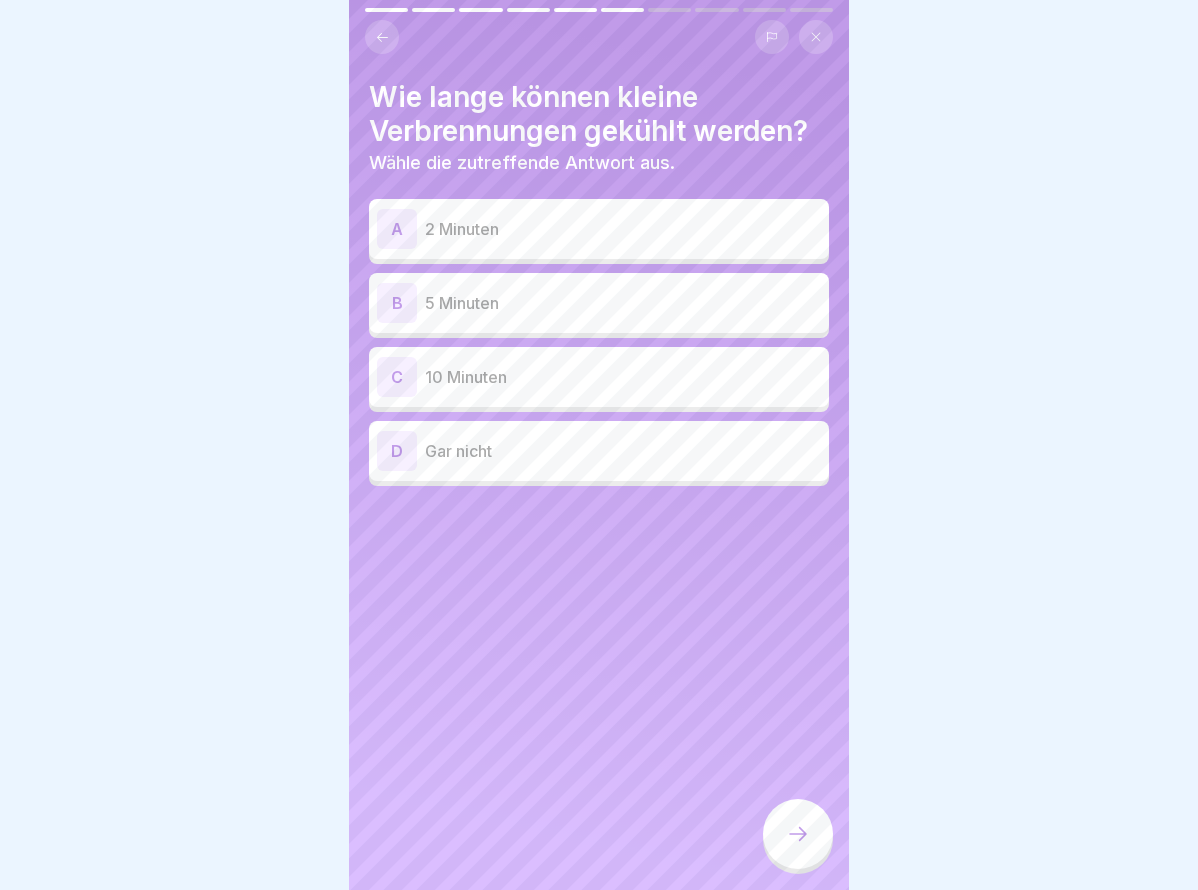 click on "10 Minuten" at bounding box center (623, 377) 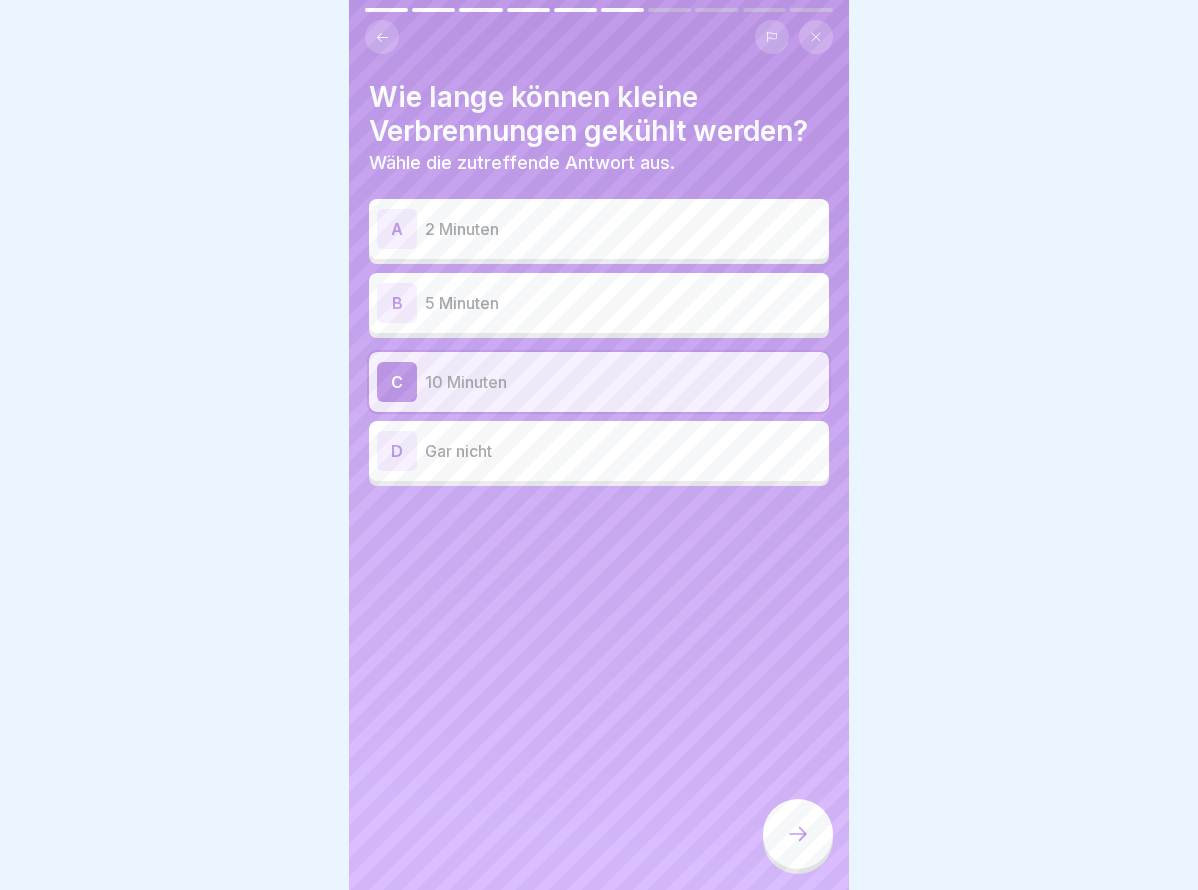 click at bounding box center (798, 834) 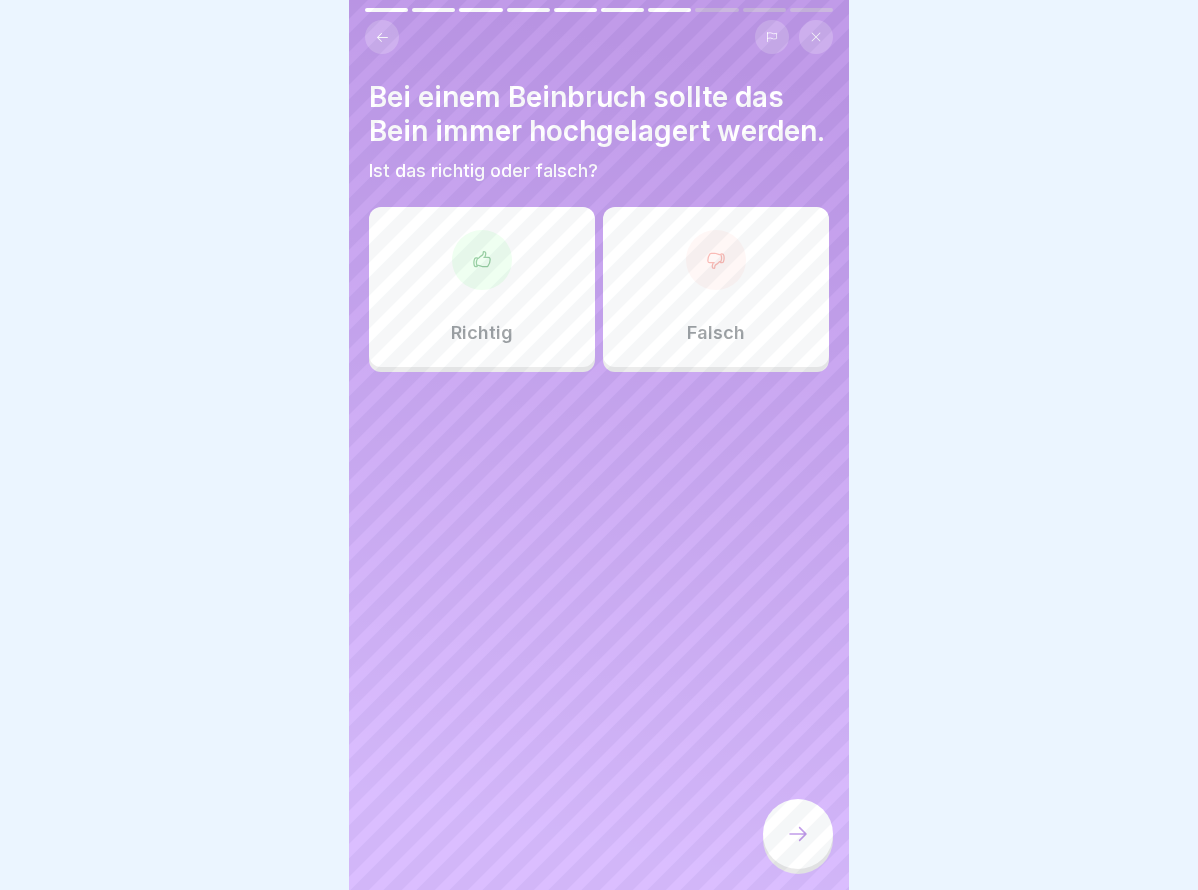 click on "Richtig" at bounding box center [482, 287] 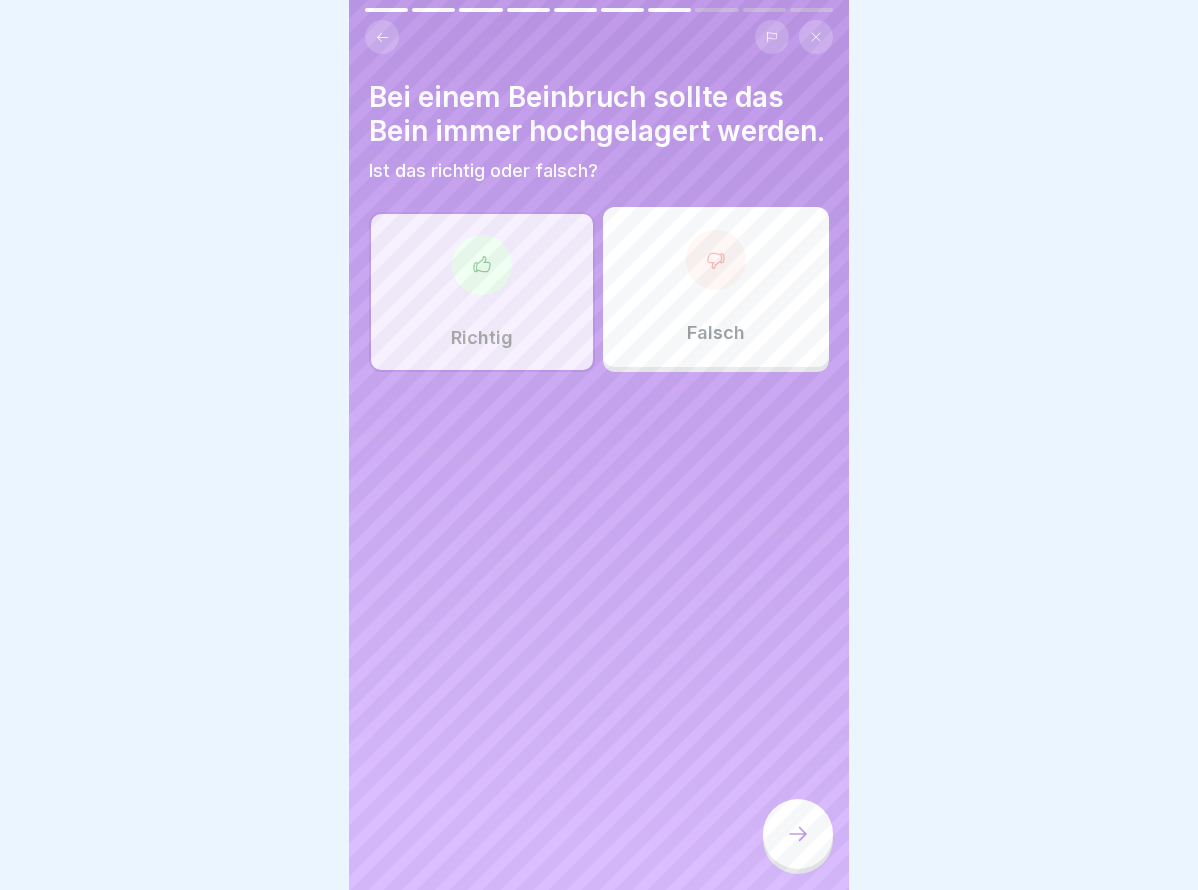 click at bounding box center [798, 834] 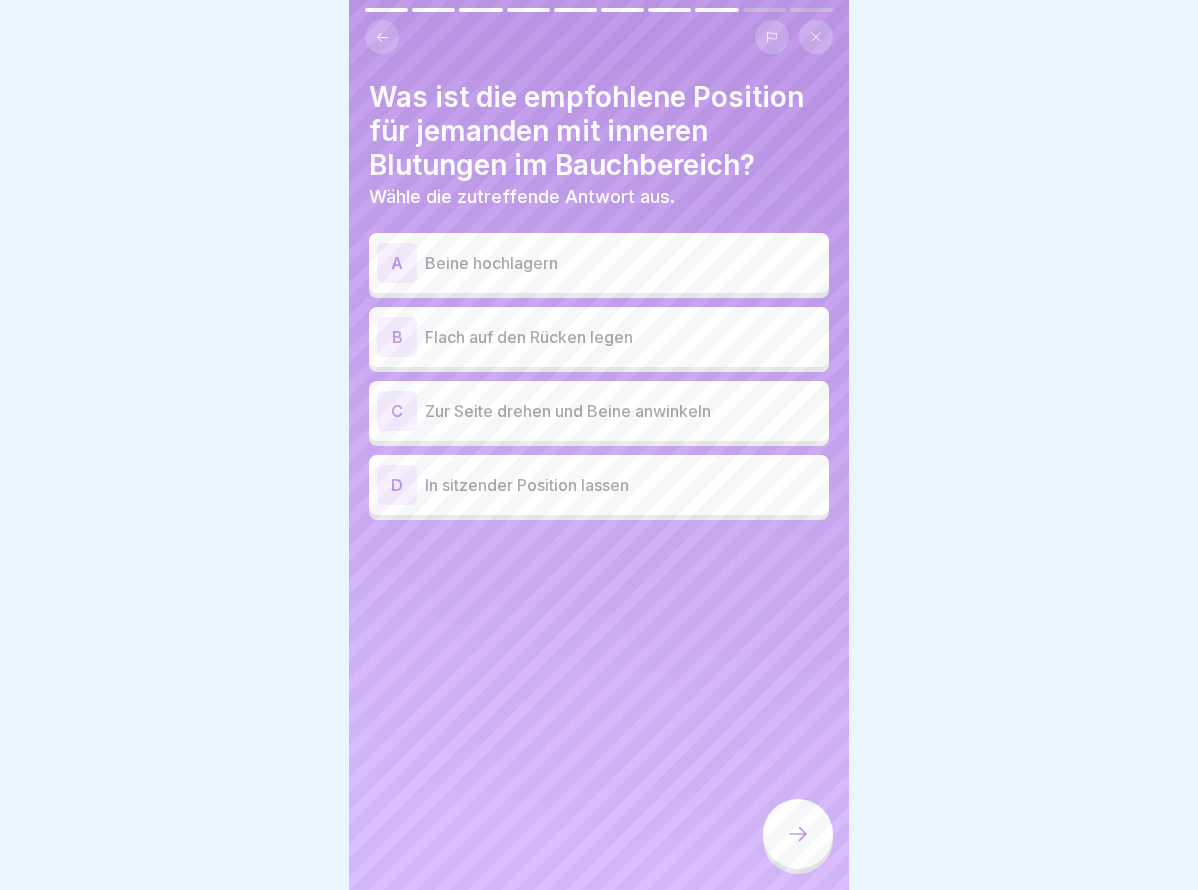 click on "D In sitzender Position lassen" at bounding box center [599, 485] 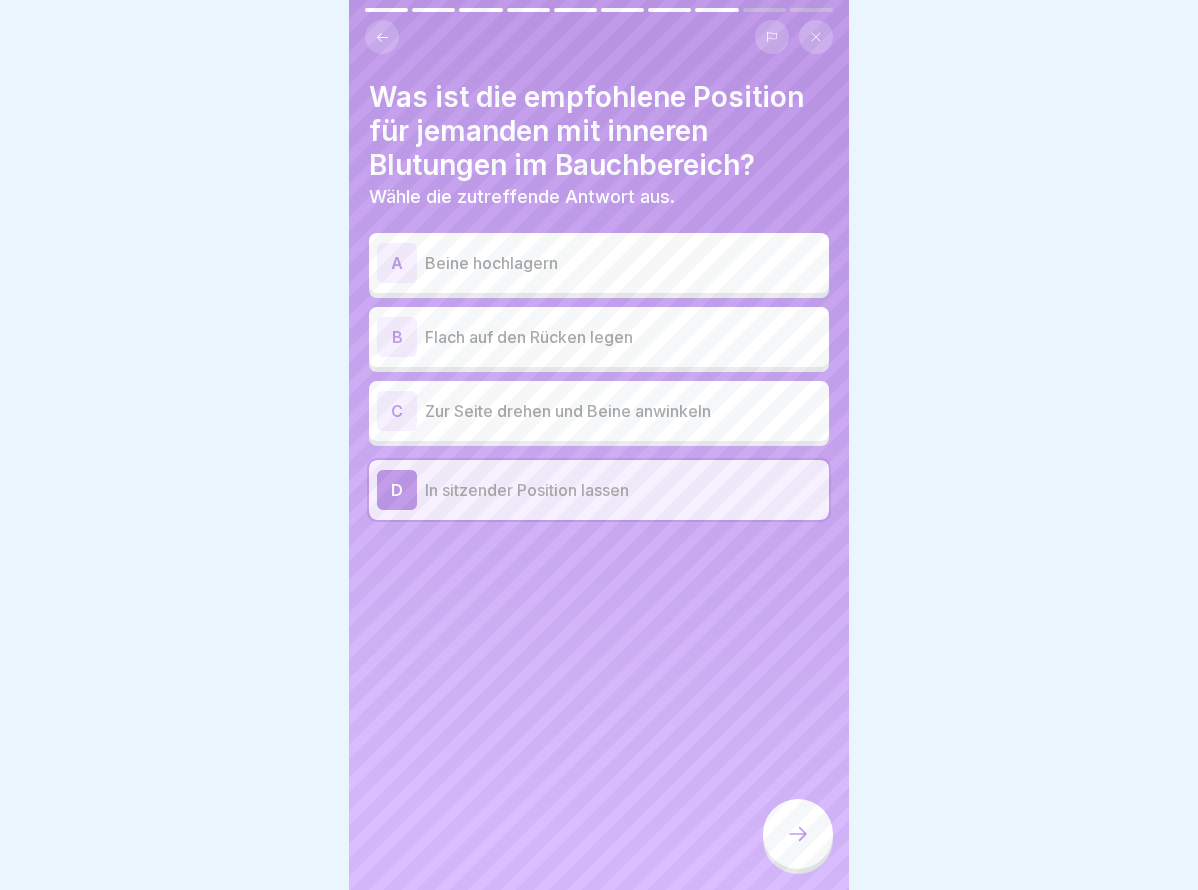 click at bounding box center (798, 834) 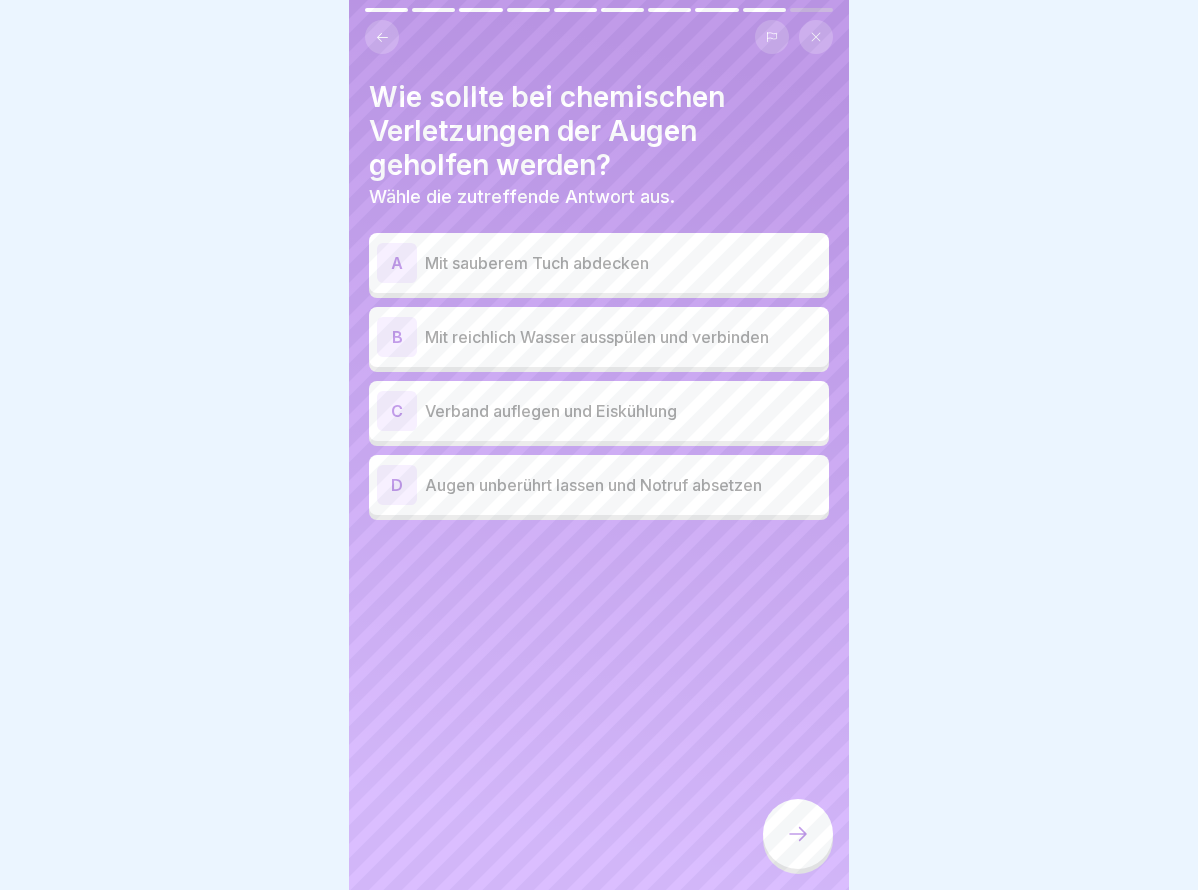 click on "Mit sauberem Tuch abdecken" at bounding box center [623, 263] 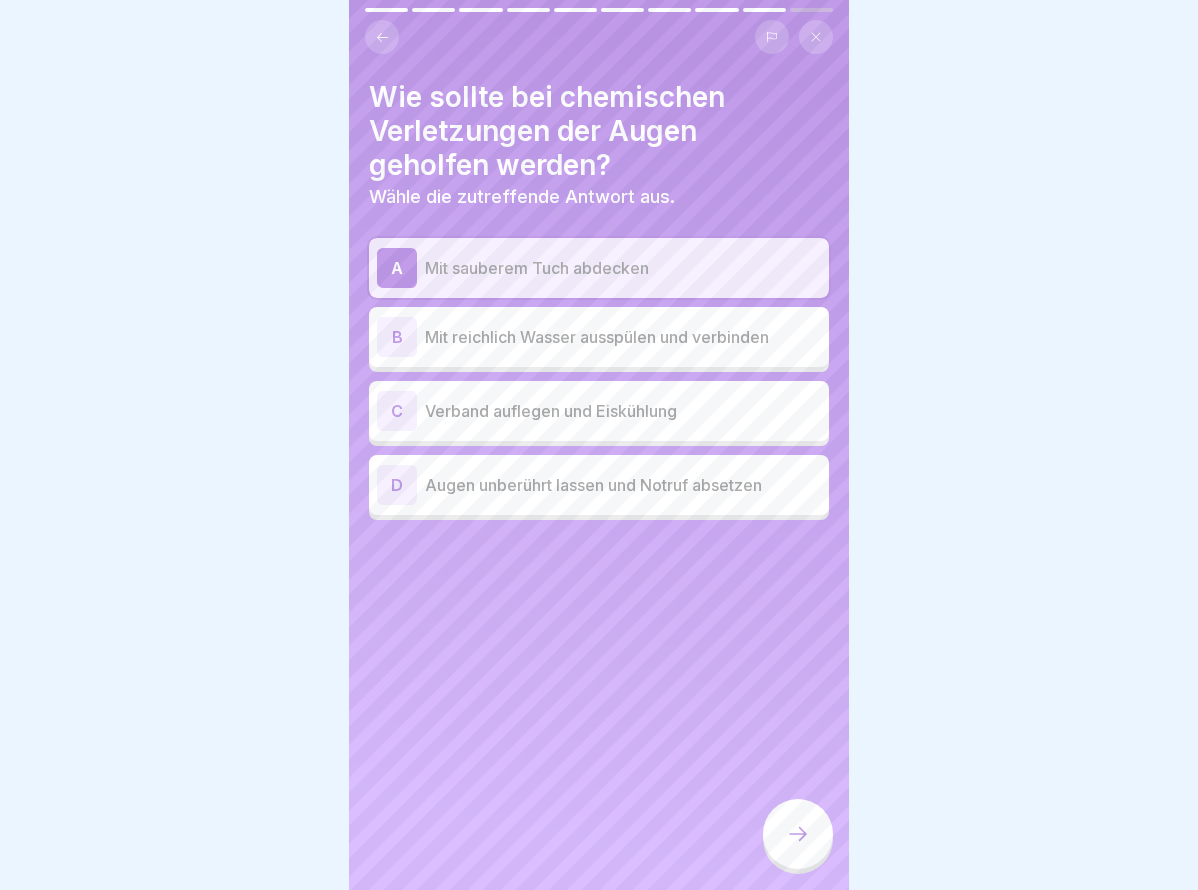 click on "B Mit reichlich Wasser ausspülen und verbinden" at bounding box center (599, 337) 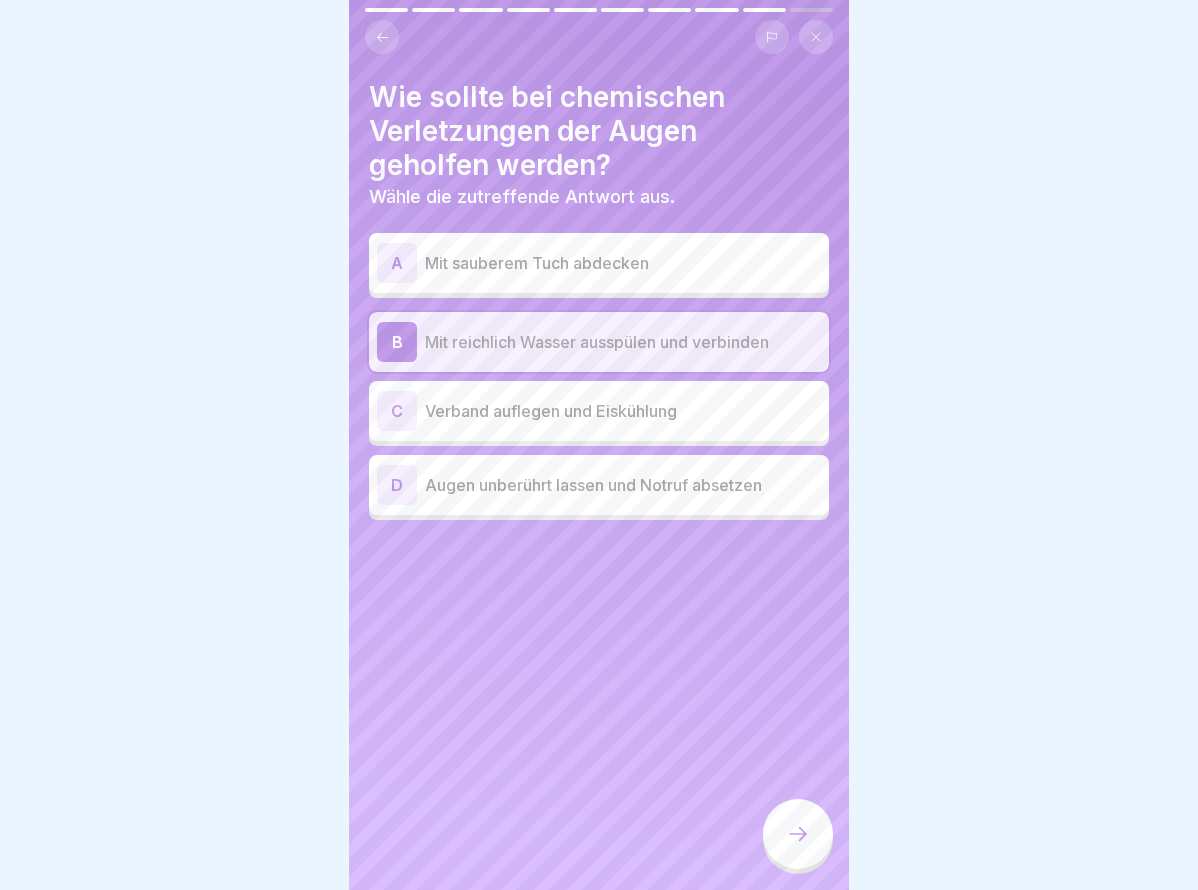 click on "A Mit sauberem Tuch abdecken" at bounding box center (599, 263) 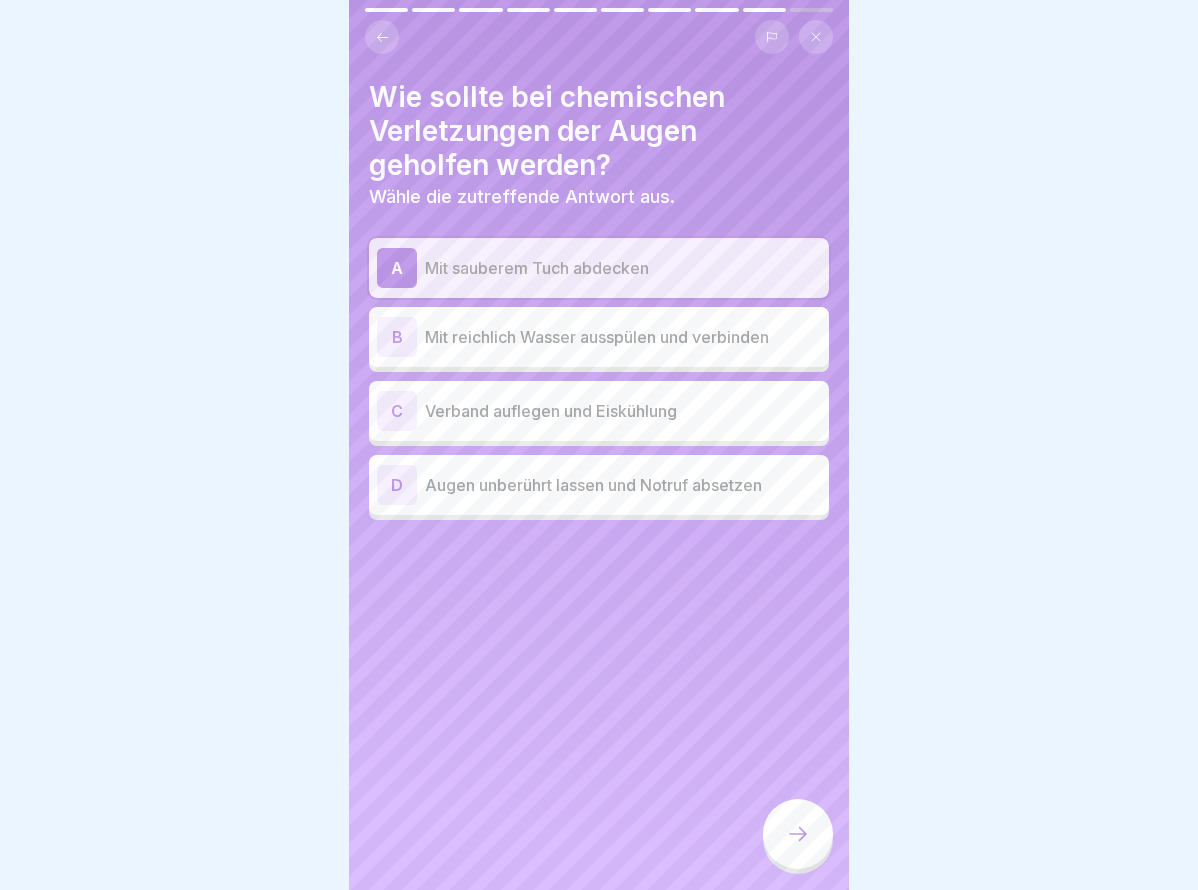 click at bounding box center [798, 834] 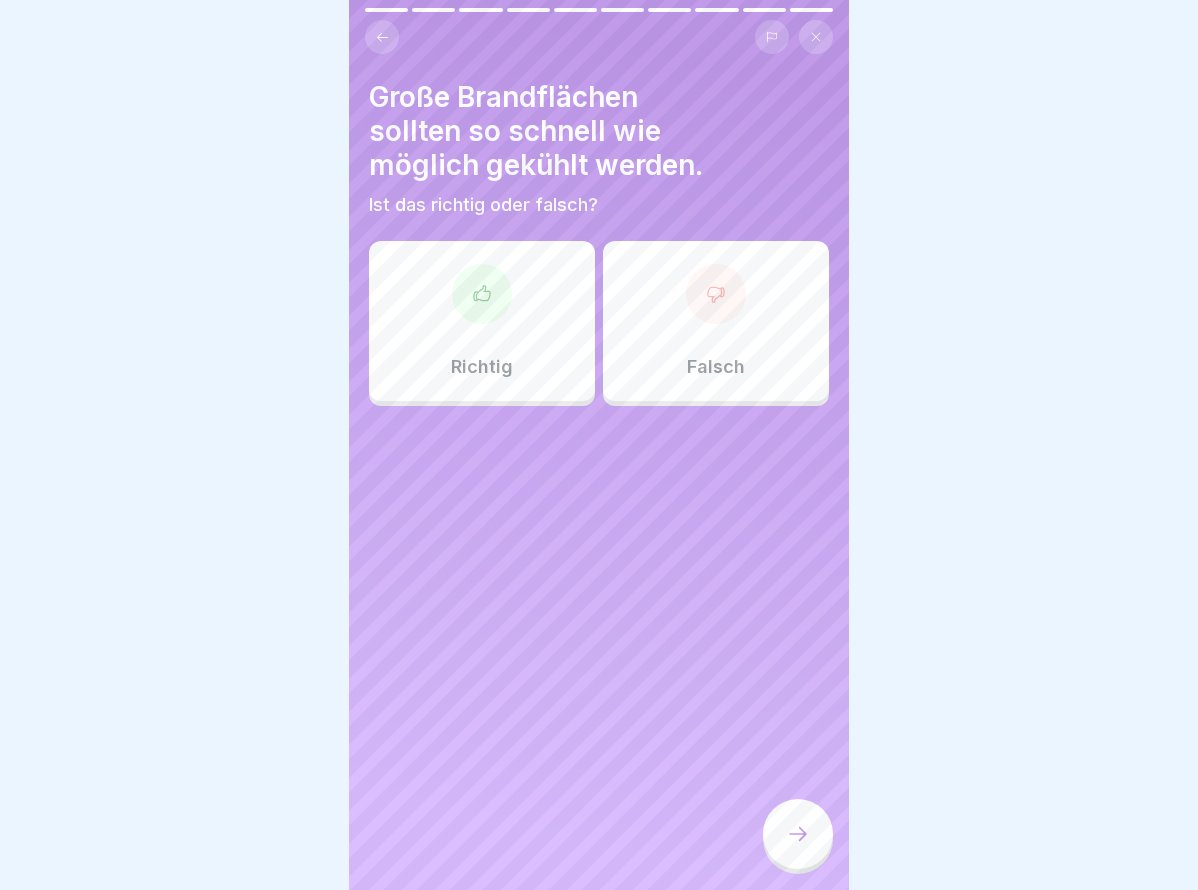 click on "Richtig" at bounding box center [482, 321] 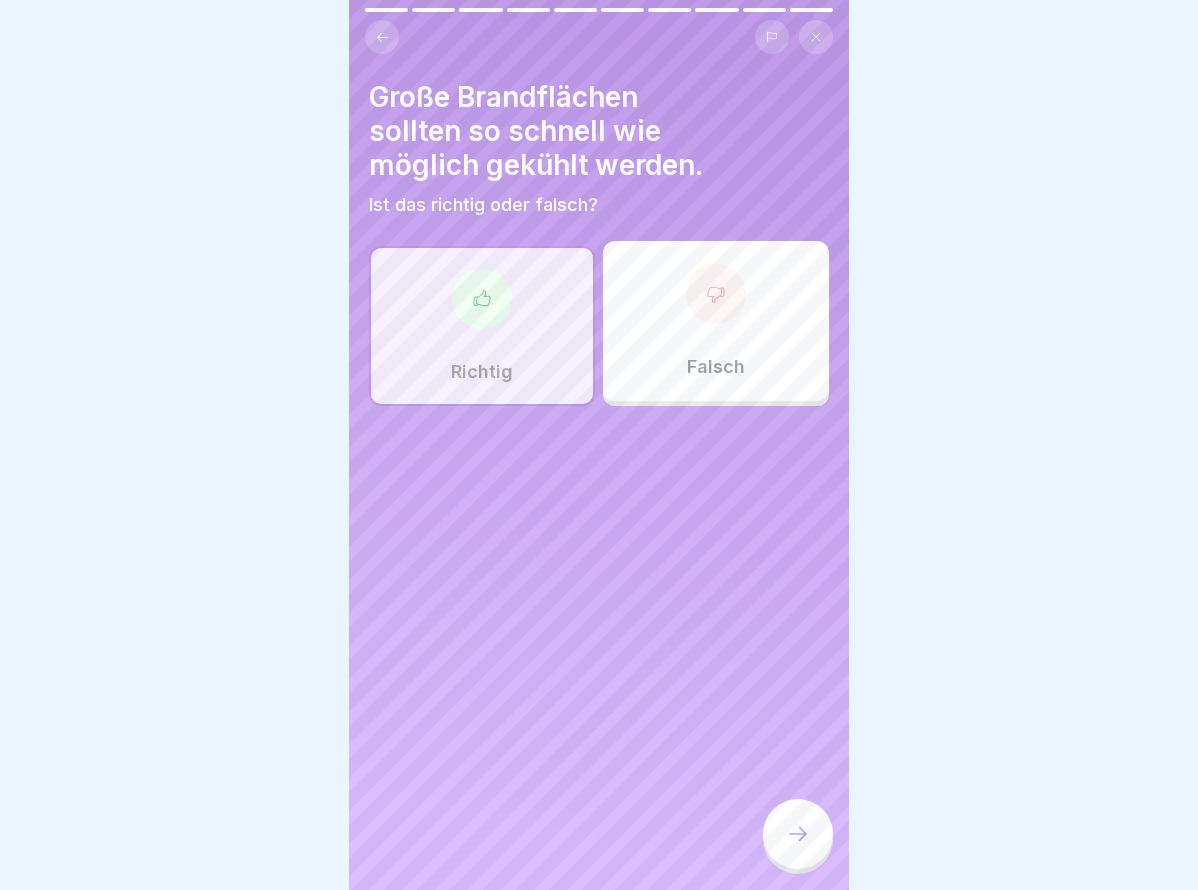 click at bounding box center [798, 834] 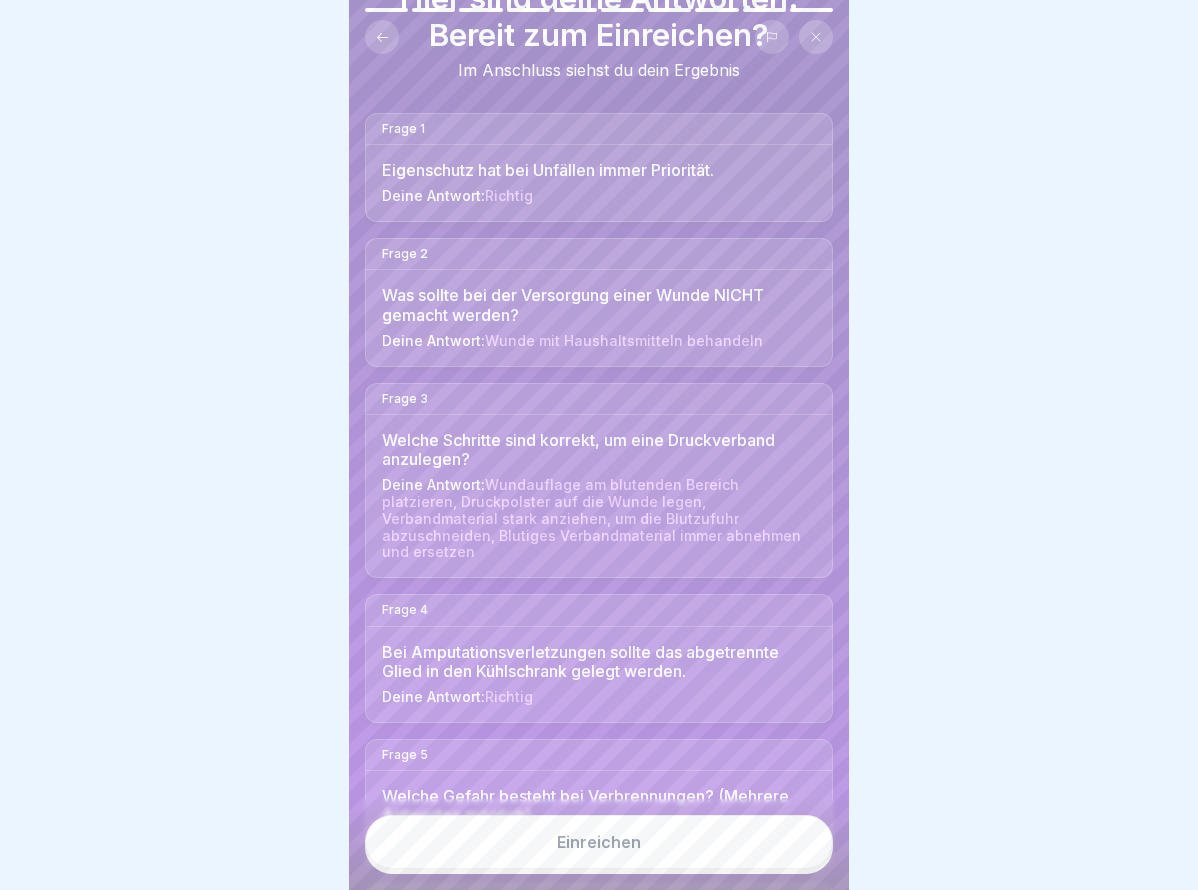 scroll, scrollTop: 400, scrollLeft: 0, axis: vertical 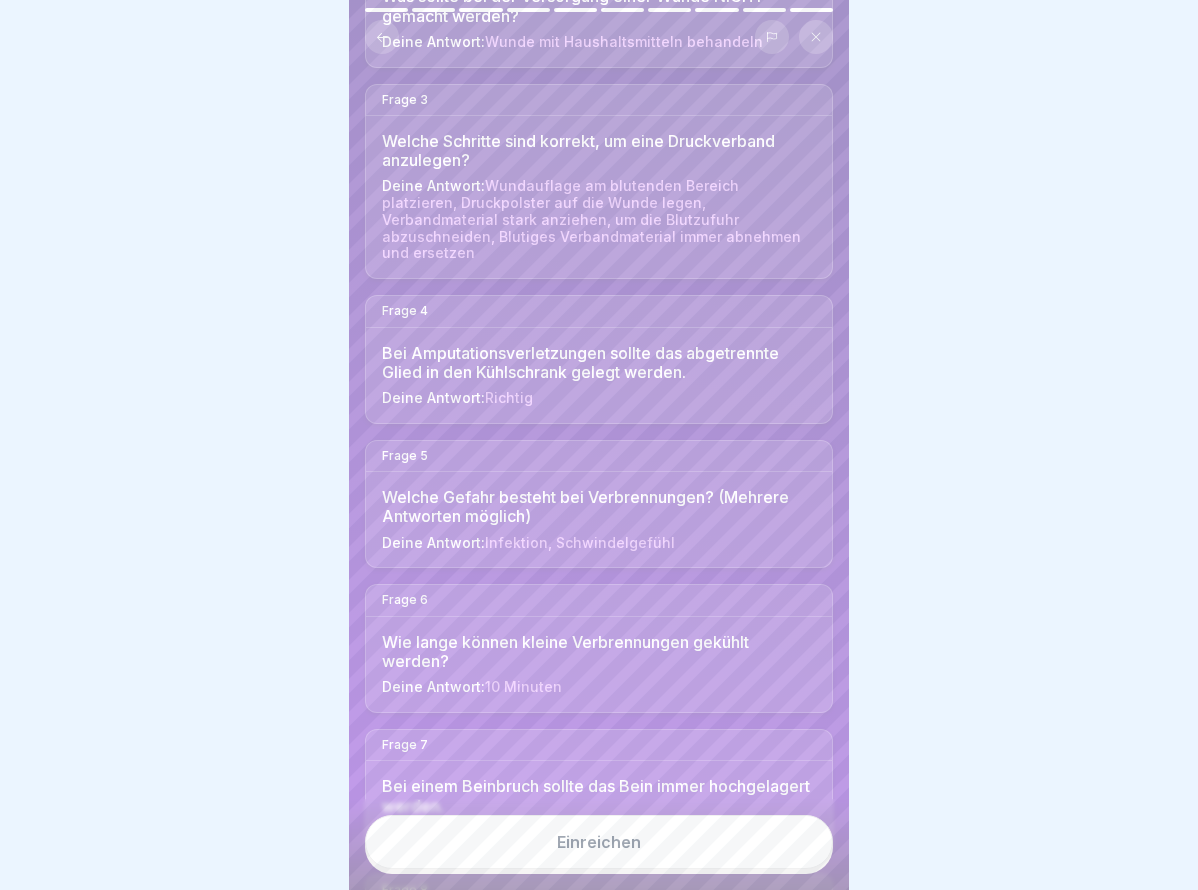 click on "Einreichen" at bounding box center (599, 842) 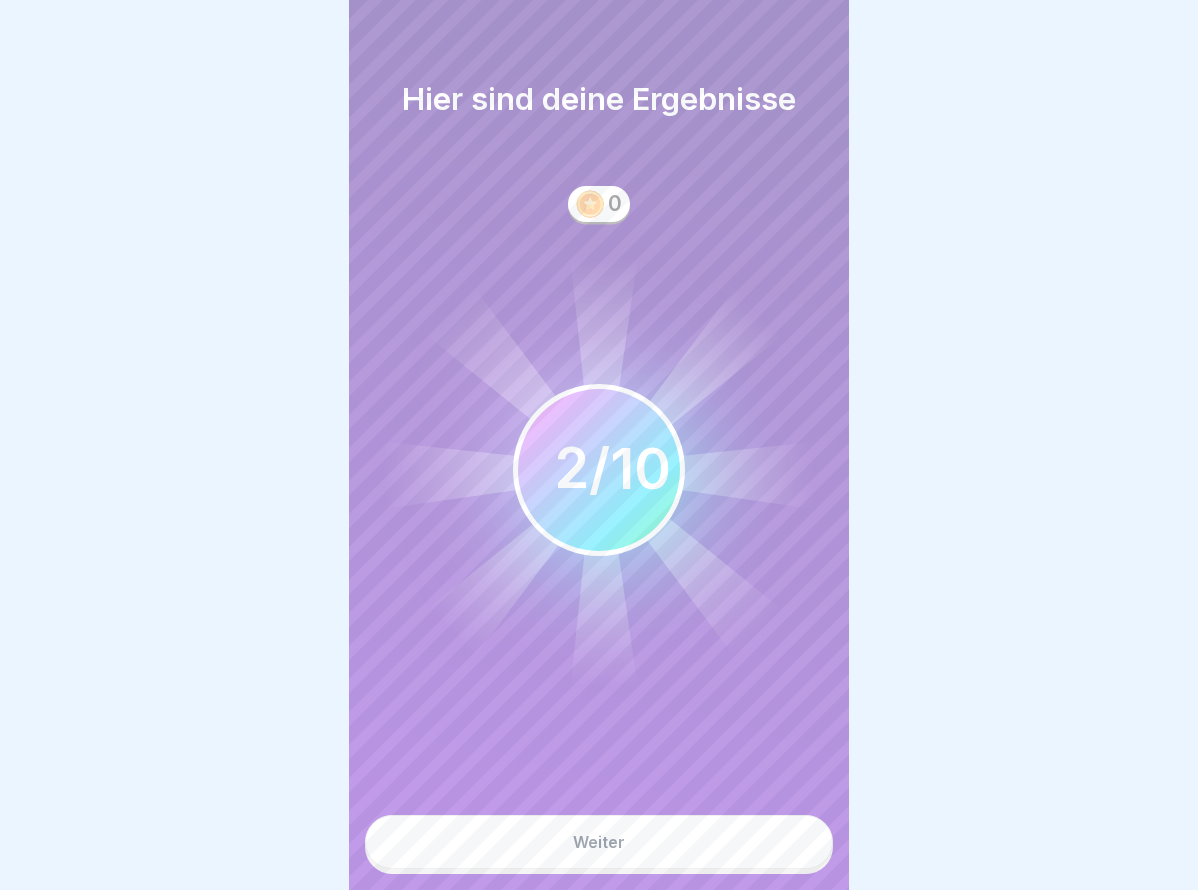 click on "Weiter" at bounding box center [599, 842] 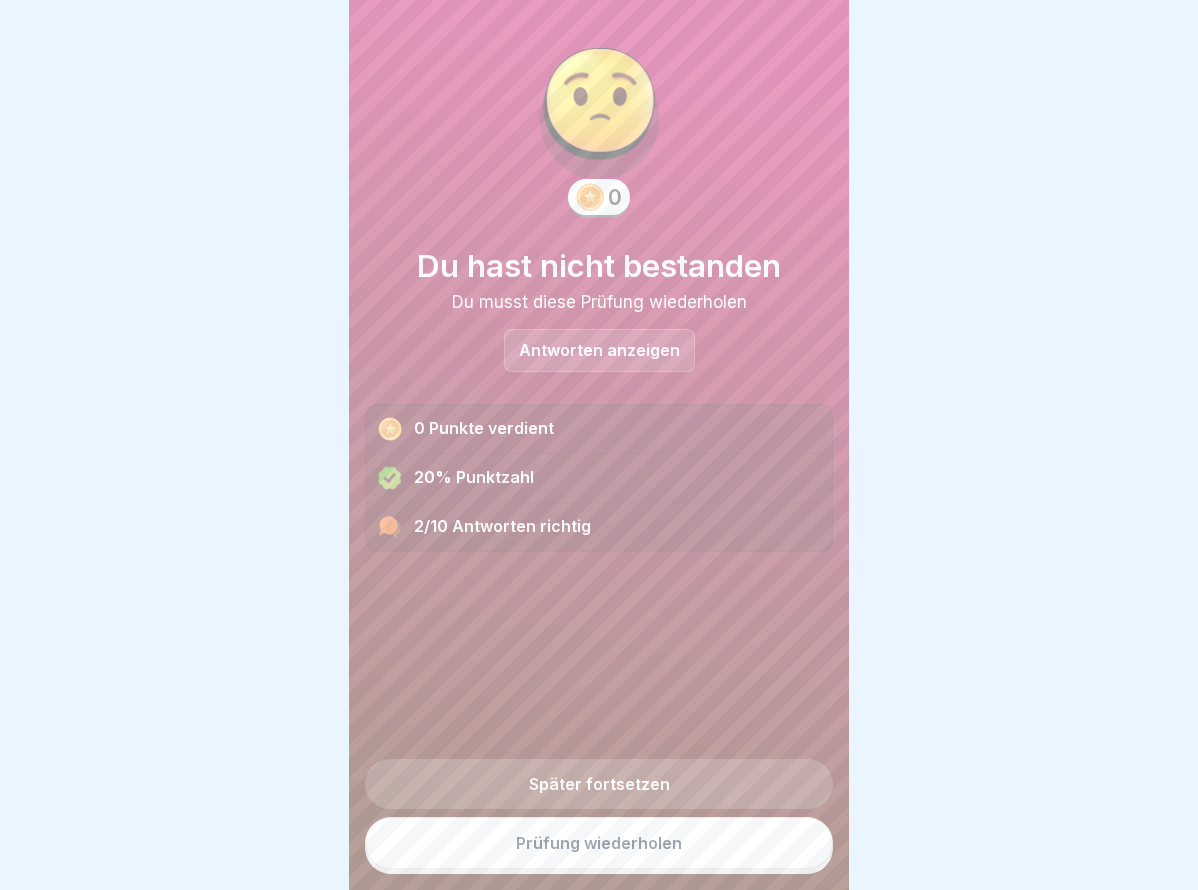 click on "Prüfung wiederholen" at bounding box center [599, 843] 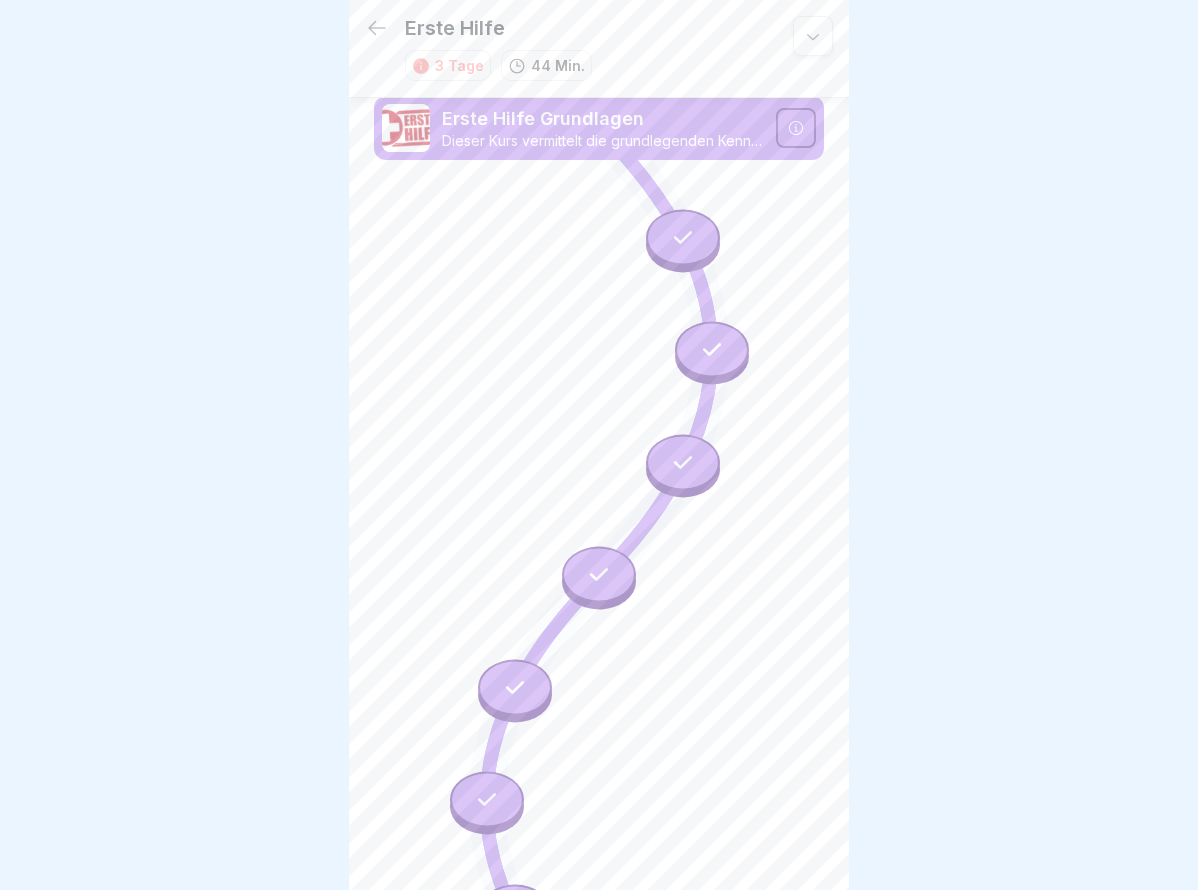 scroll, scrollTop: 15, scrollLeft: 0, axis: vertical 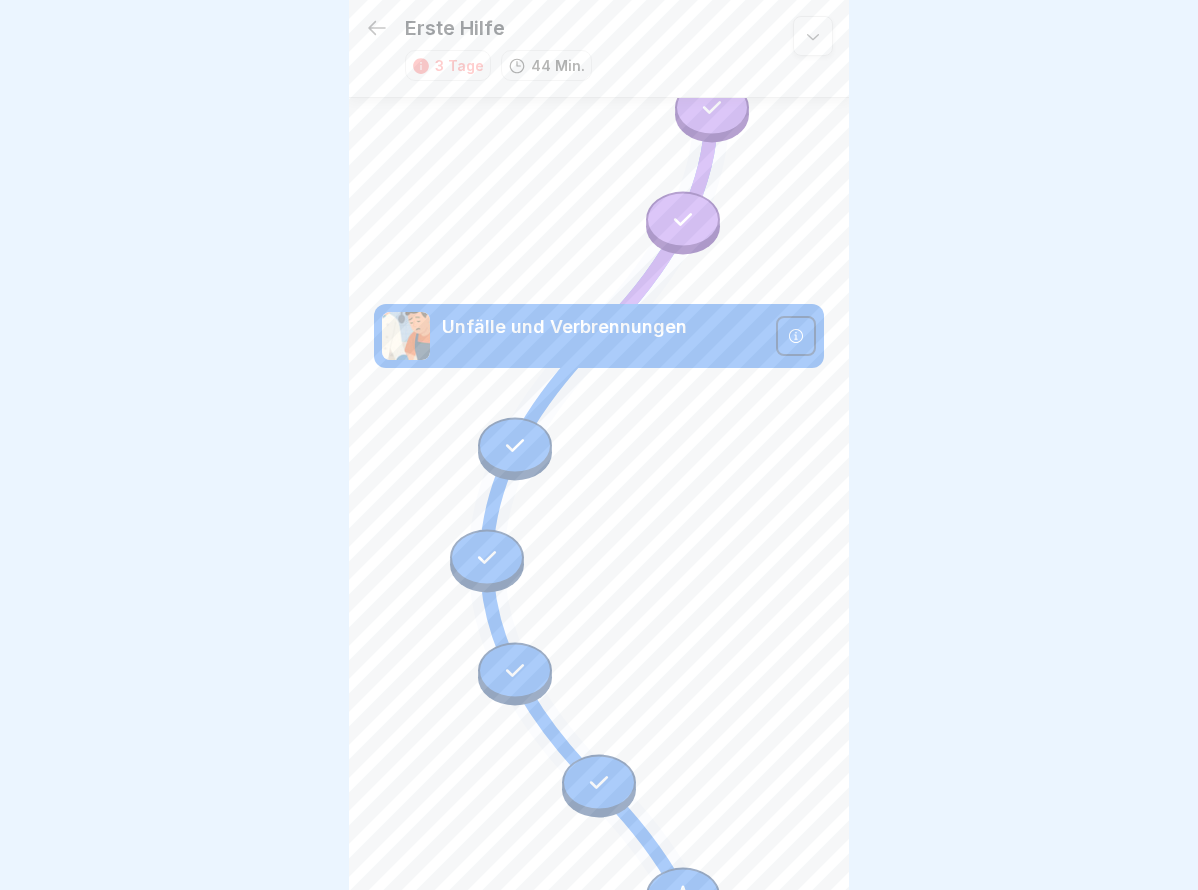 drag, startPoint x: 503, startPoint y: 341, endPoint x: 508, endPoint y: 370, distance: 29.427877 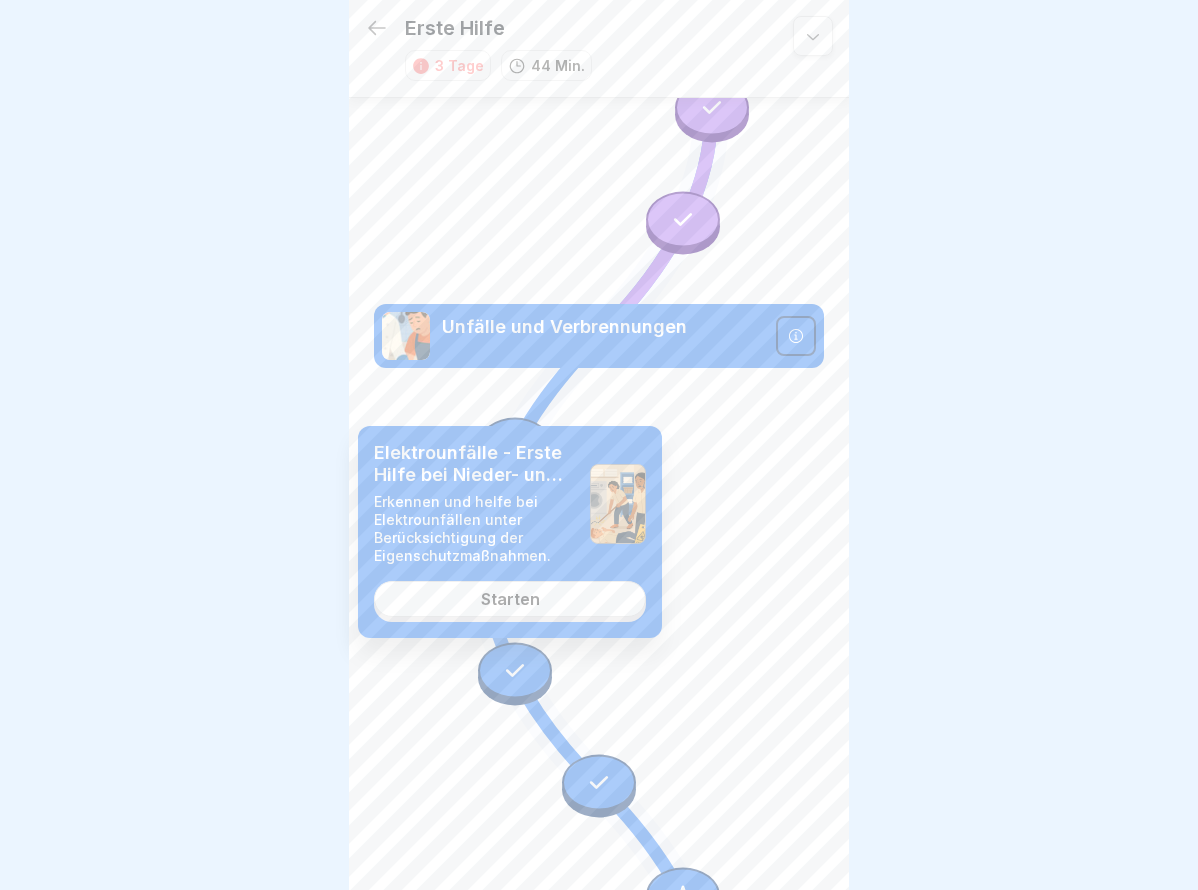 click on "Starten" at bounding box center (510, 599) 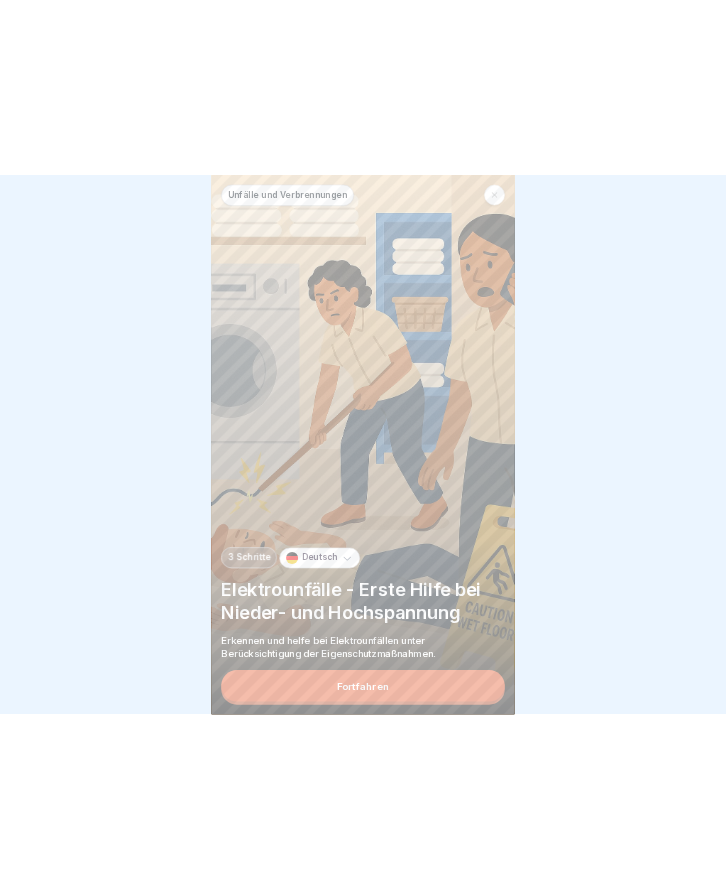 scroll, scrollTop: 0, scrollLeft: 0, axis: both 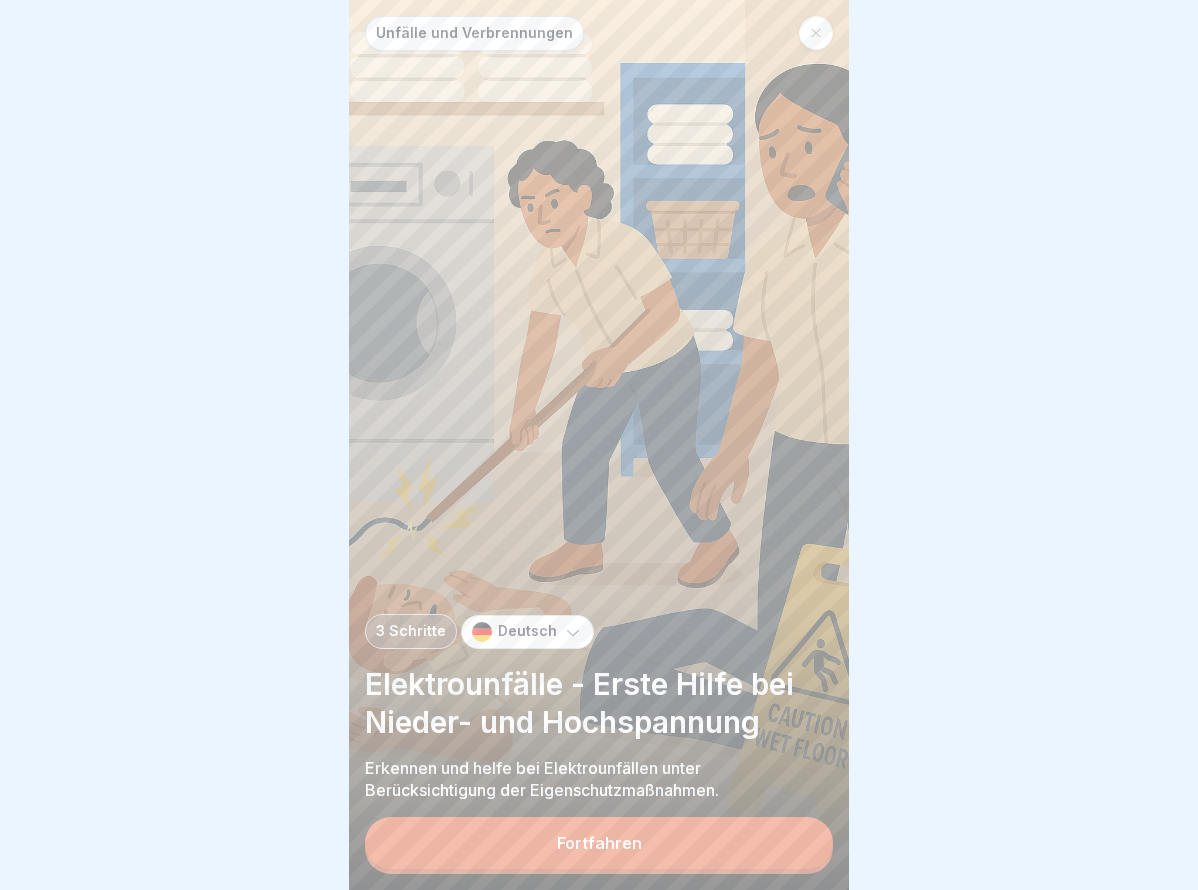 drag, startPoint x: 1156, startPoint y: 307, endPoint x: 1065, endPoint y: 316, distance: 91.44397 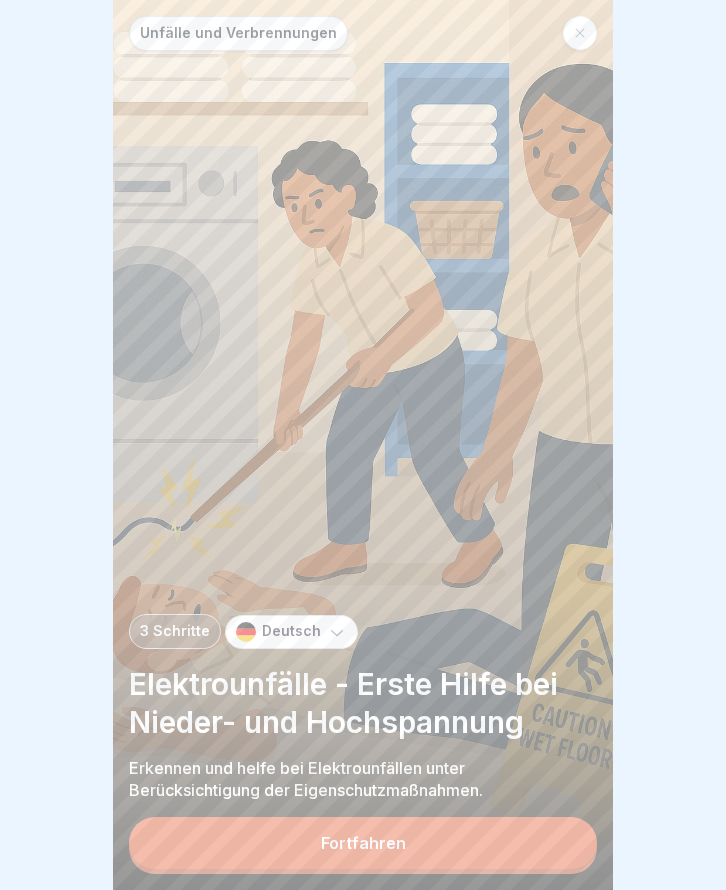 click on "Fortfahren" at bounding box center [363, 843] 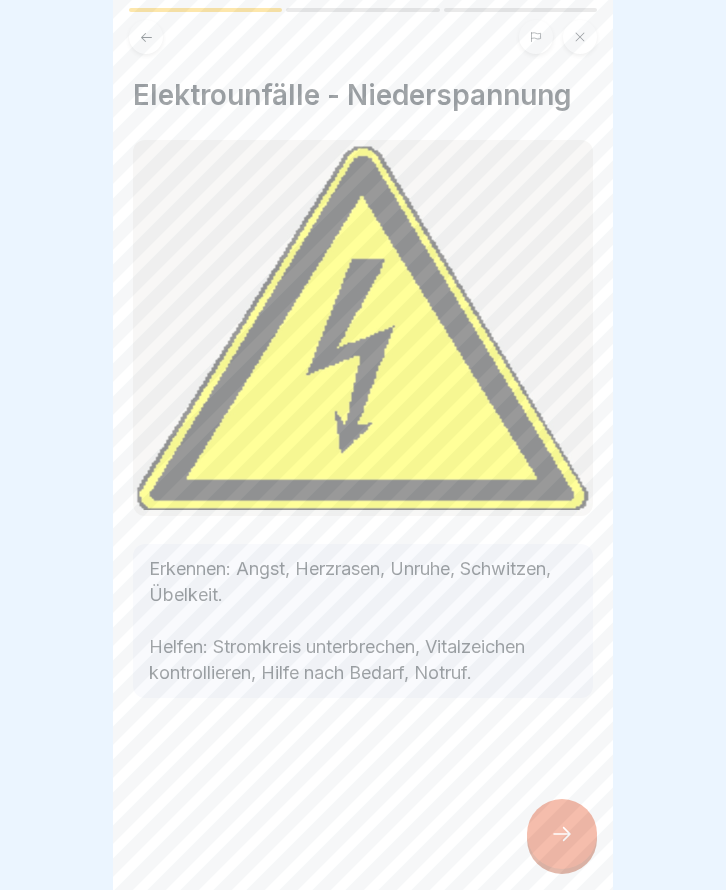 click at bounding box center (562, 834) 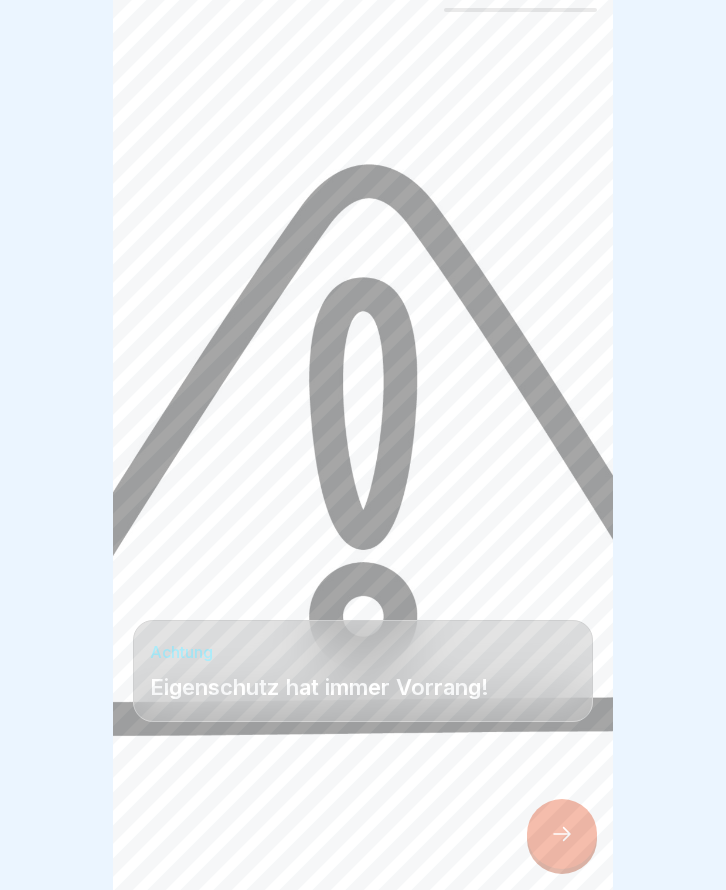 click at bounding box center [562, 834] 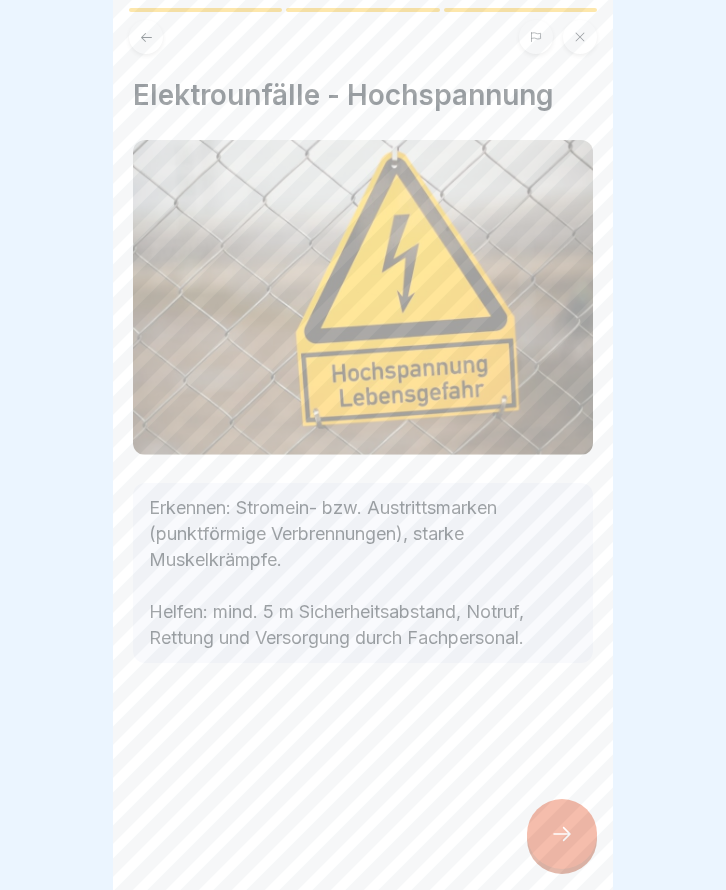 click at bounding box center [562, 834] 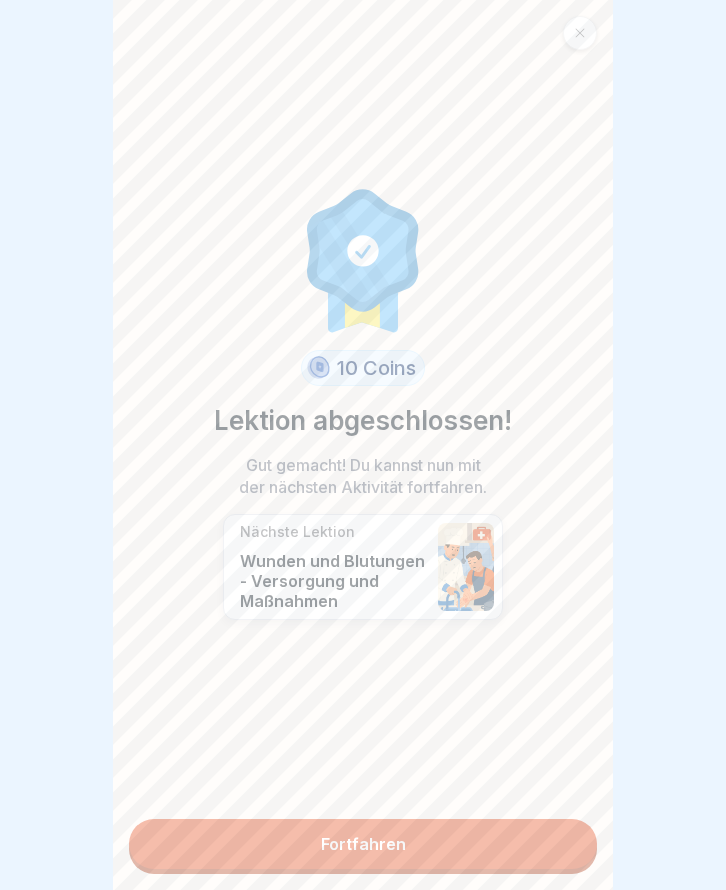 click on "Fortfahren" at bounding box center [363, 844] 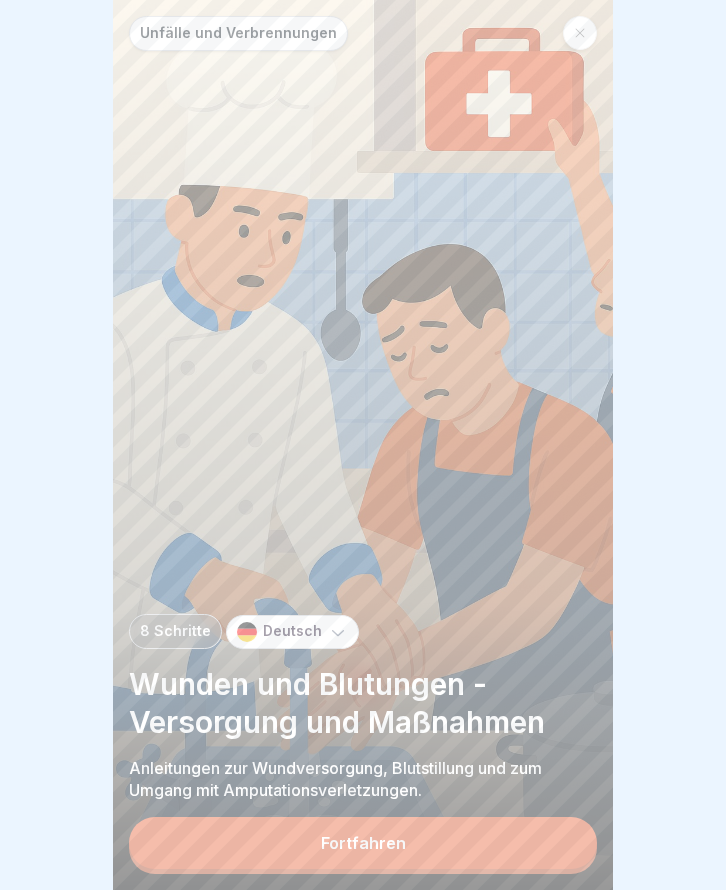 click on "Fortfahren" at bounding box center (363, 843) 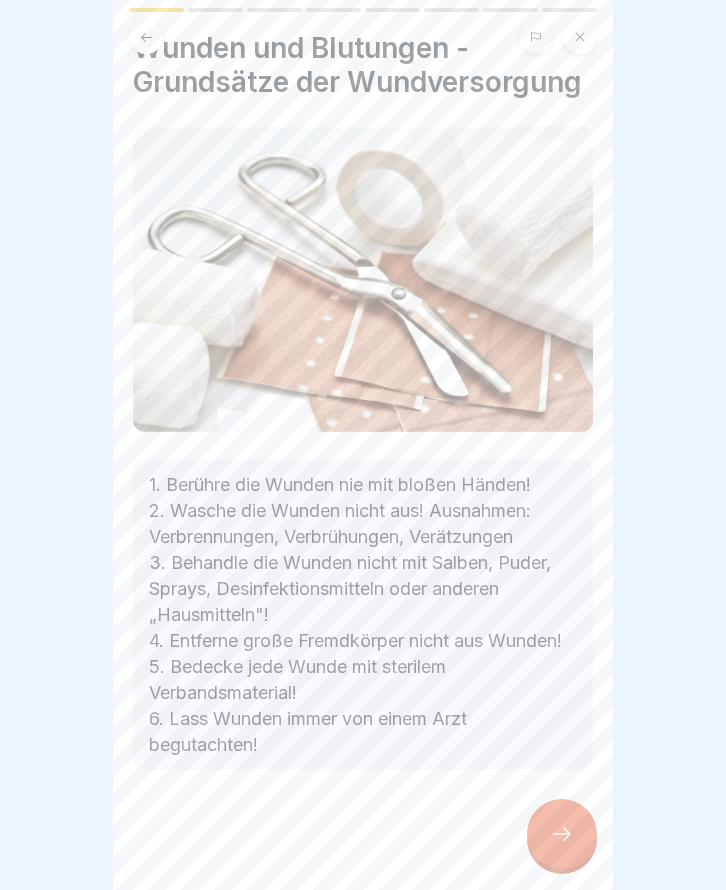 scroll, scrollTop: 97, scrollLeft: 0, axis: vertical 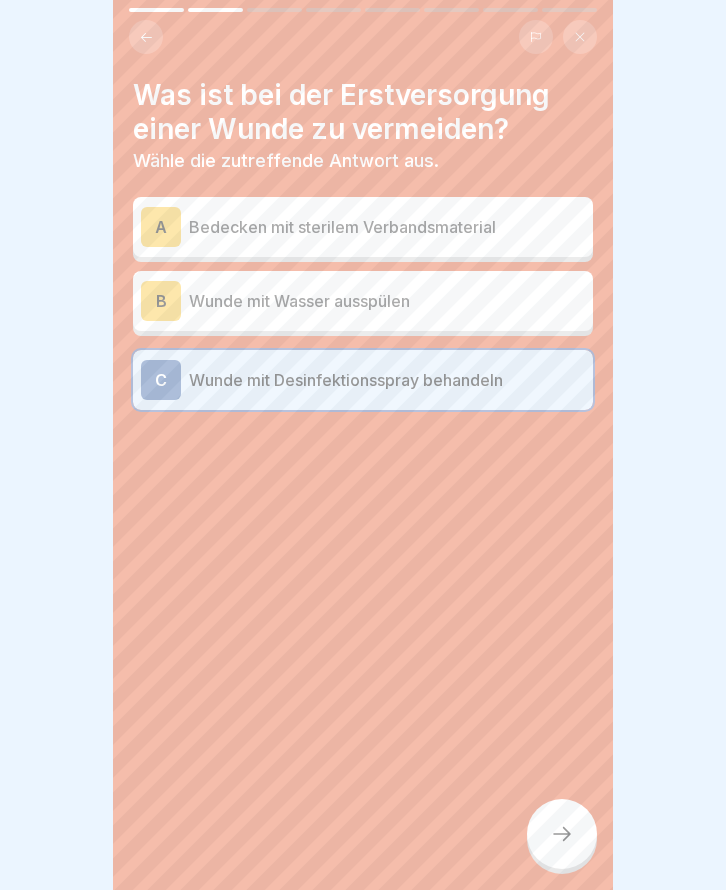 click on "Wunde mit Wasser ausspülen" at bounding box center (387, 301) 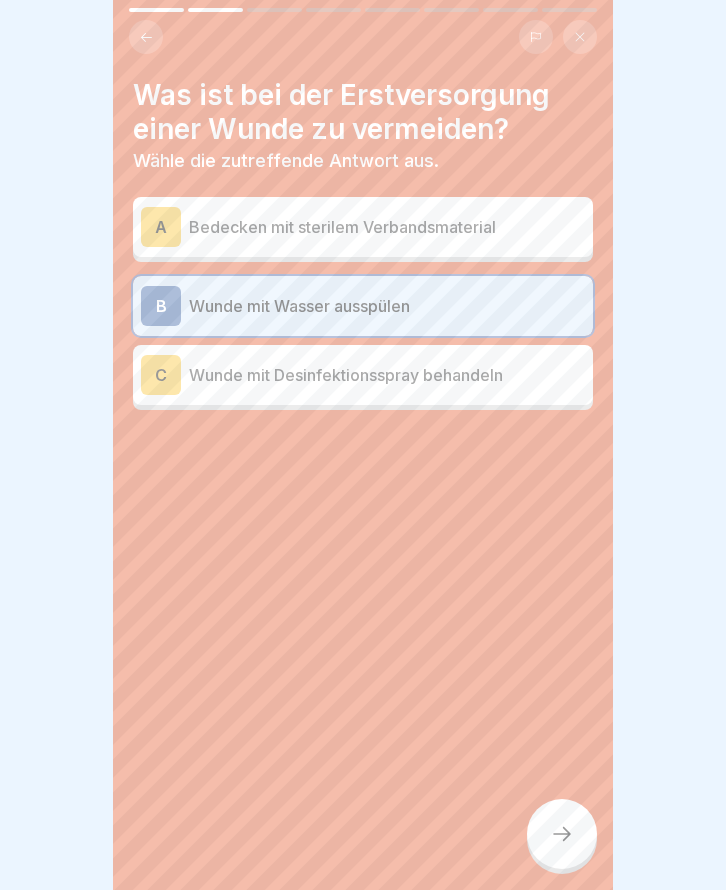 click 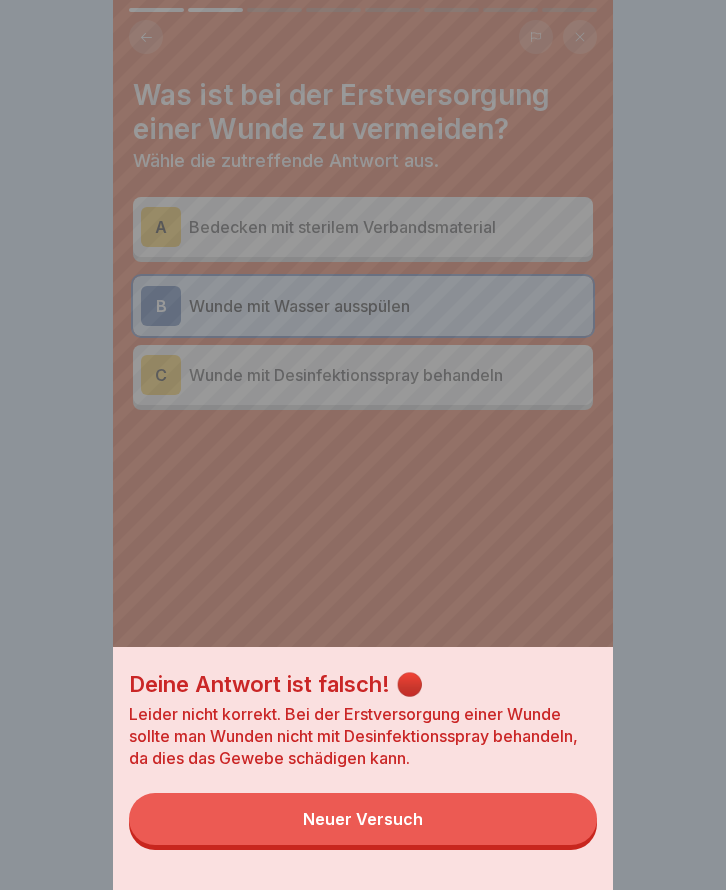click on "Neuer Versuch" at bounding box center (363, 819) 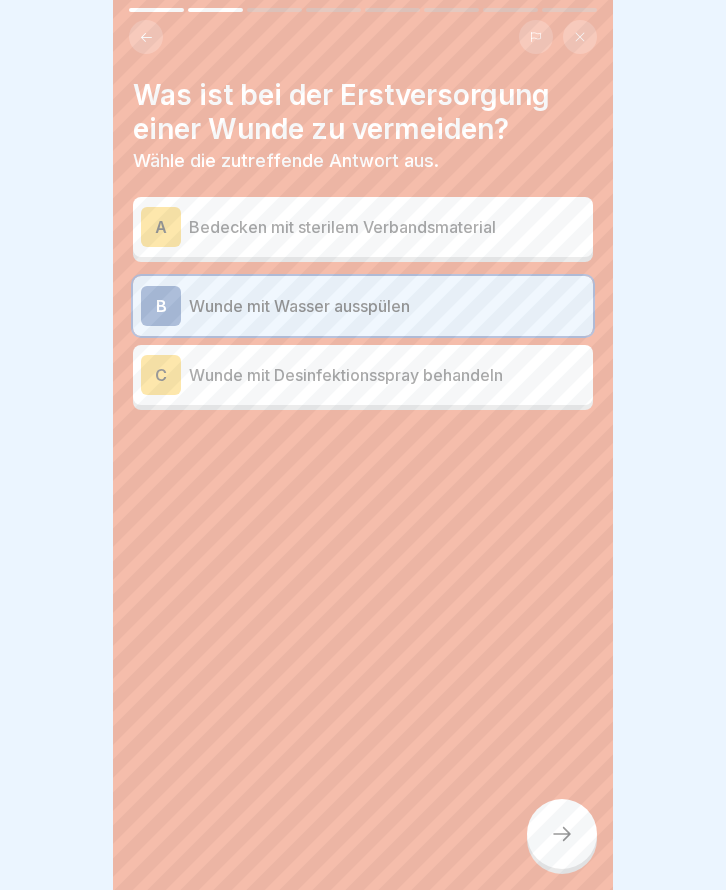 click on "Wunde mit Wasser ausspülen" at bounding box center (387, 306) 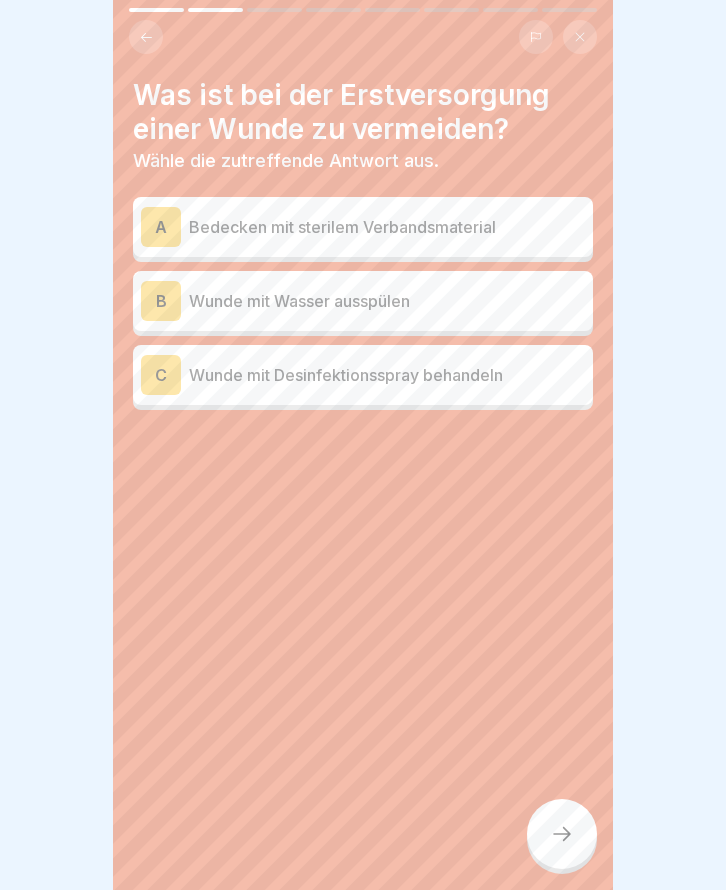 click on "Wunde mit Wasser ausspülen" at bounding box center [387, 301] 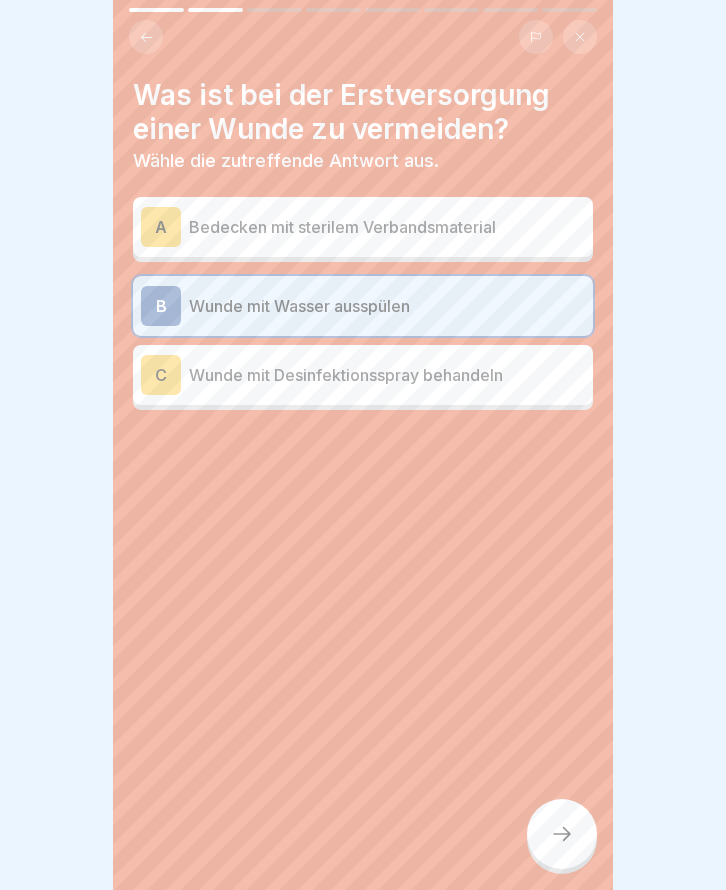 scroll, scrollTop: 0, scrollLeft: 0, axis: both 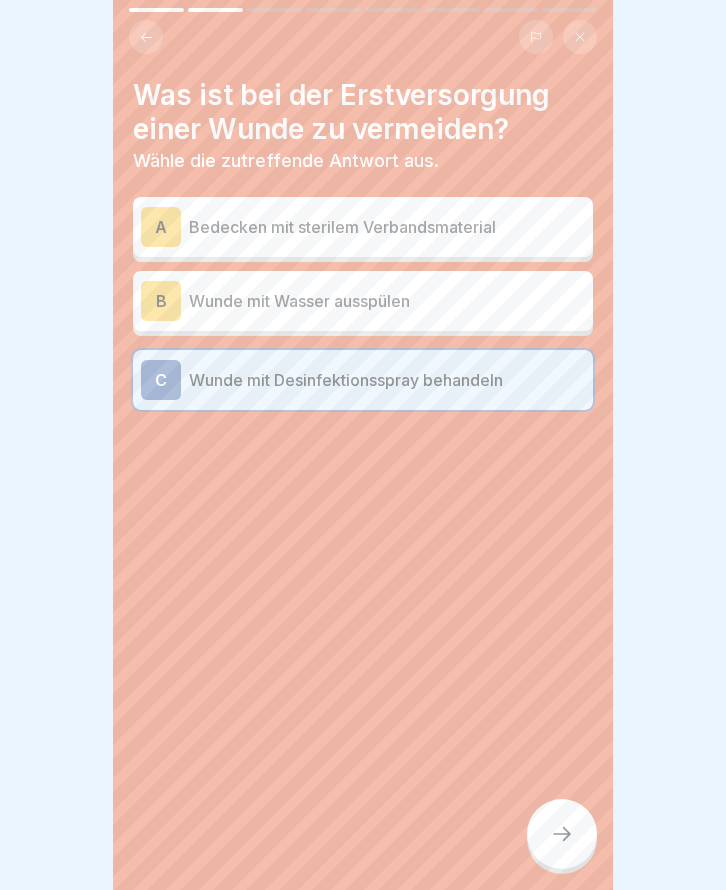 click 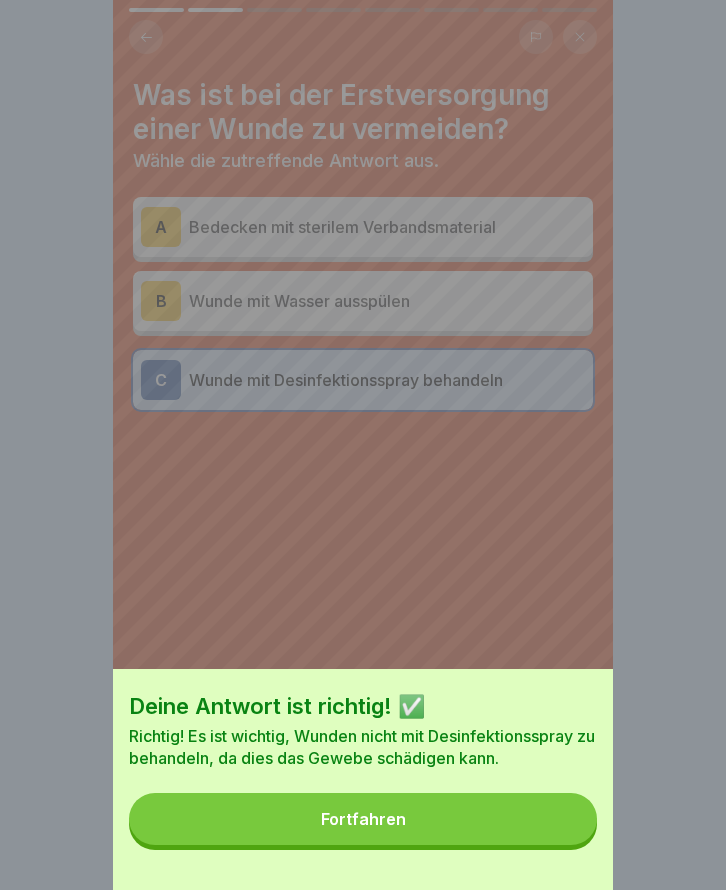 click on "Fortfahren" at bounding box center [363, 819] 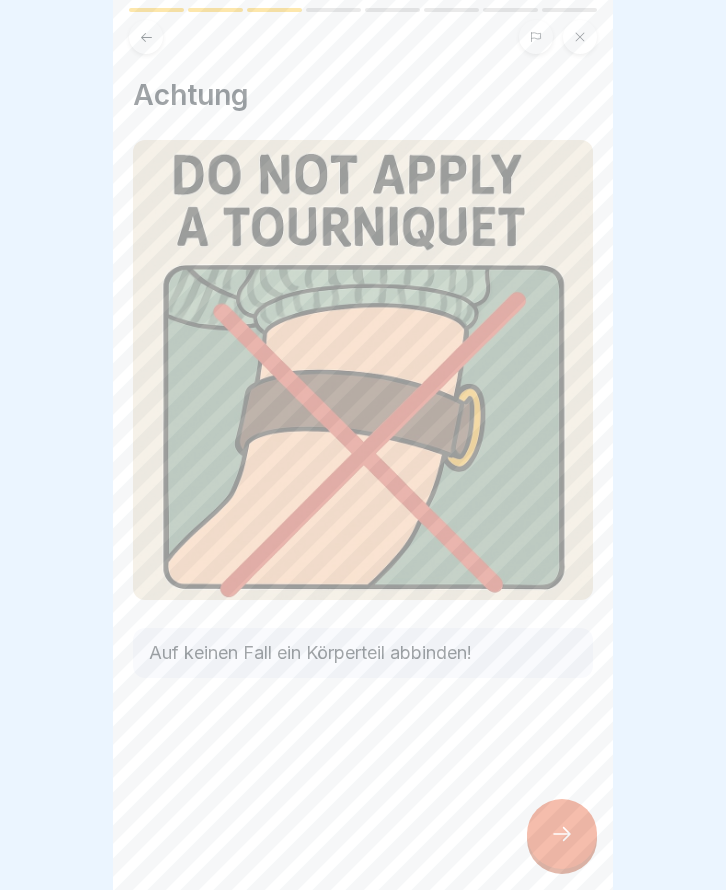 click at bounding box center (363, 370) 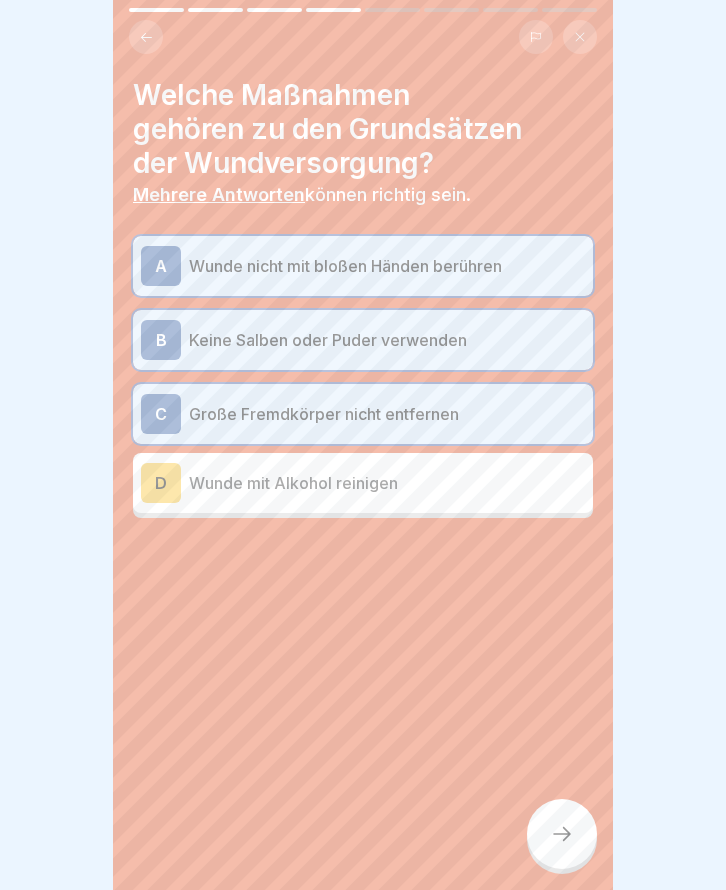 click 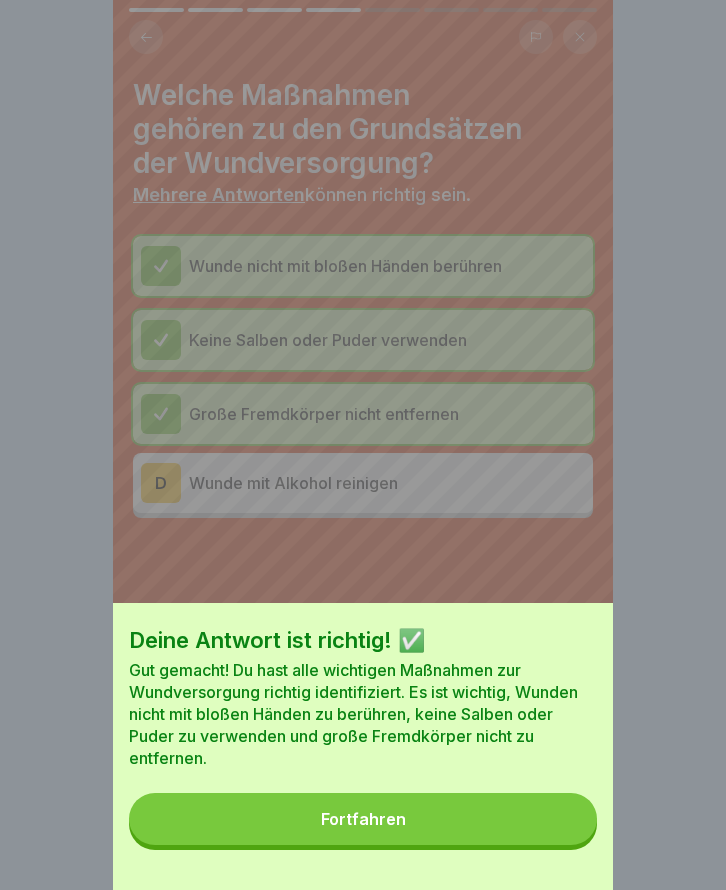 click on "Fortfahren" at bounding box center [363, 819] 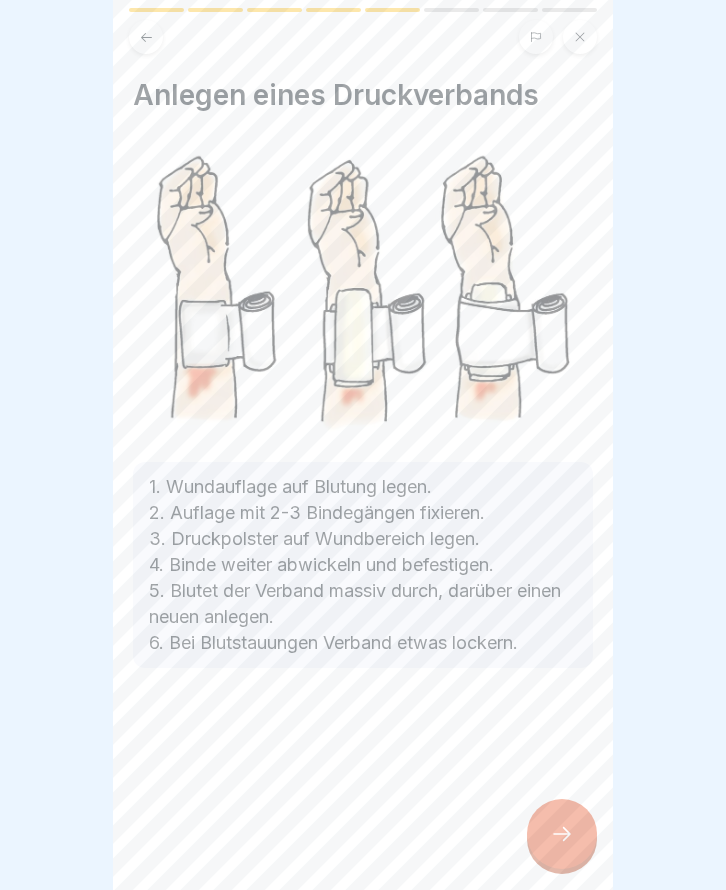 scroll, scrollTop: 15, scrollLeft: 0, axis: vertical 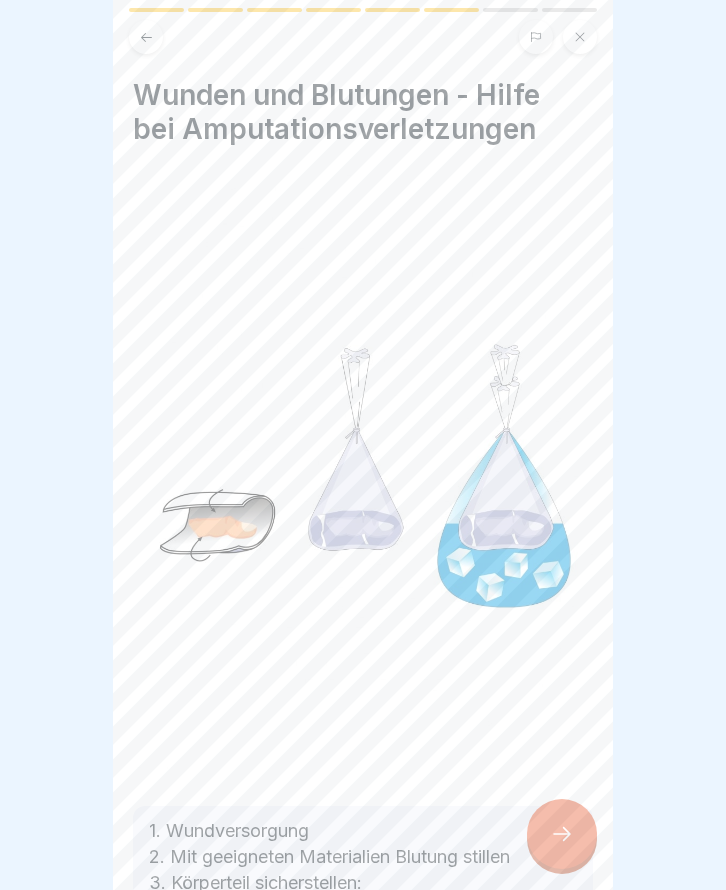 click 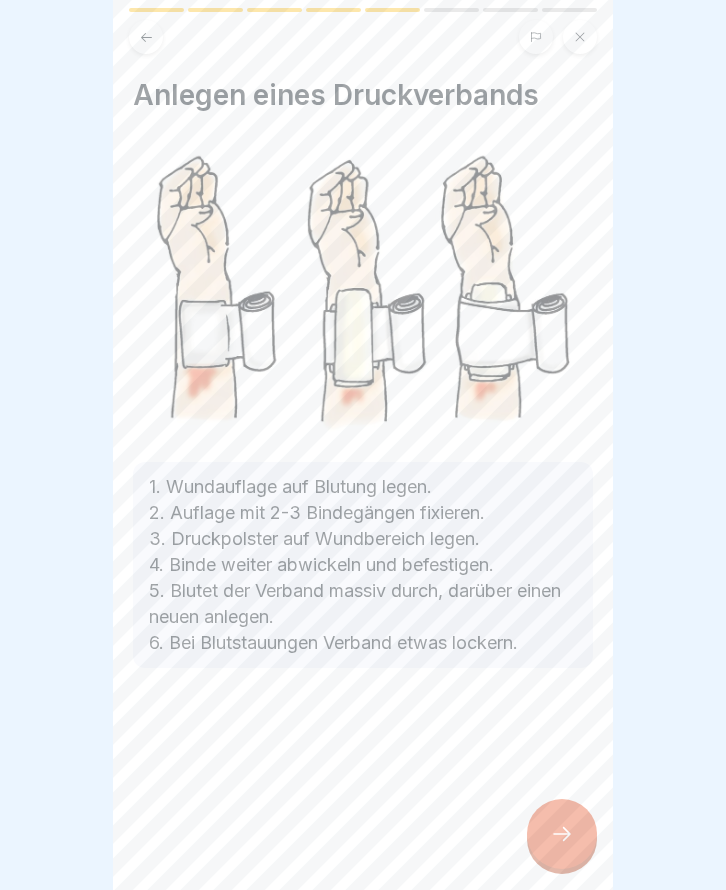 click 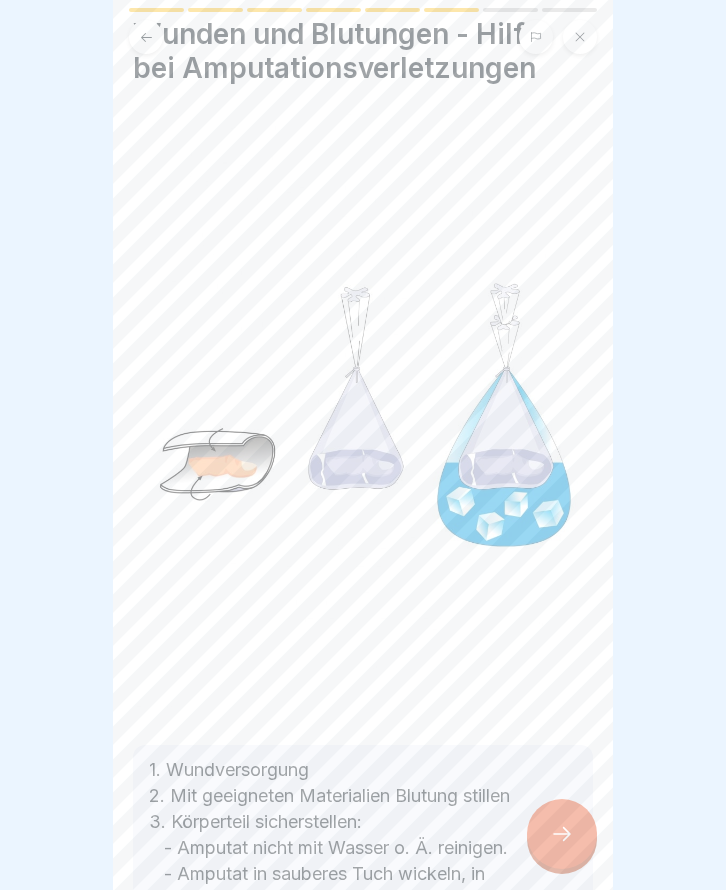 scroll, scrollTop: 200, scrollLeft: 0, axis: vertical 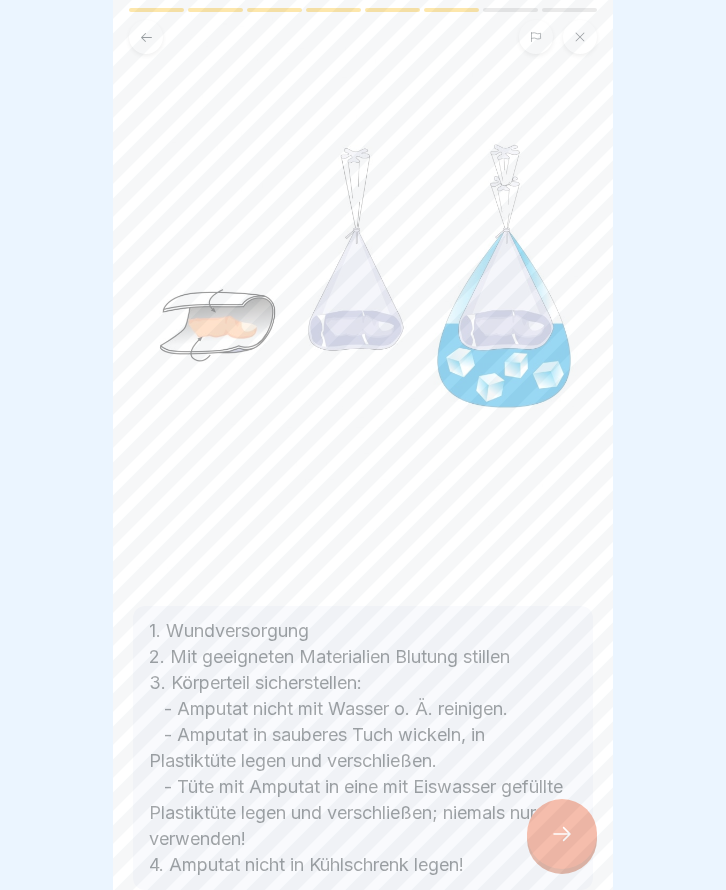 click 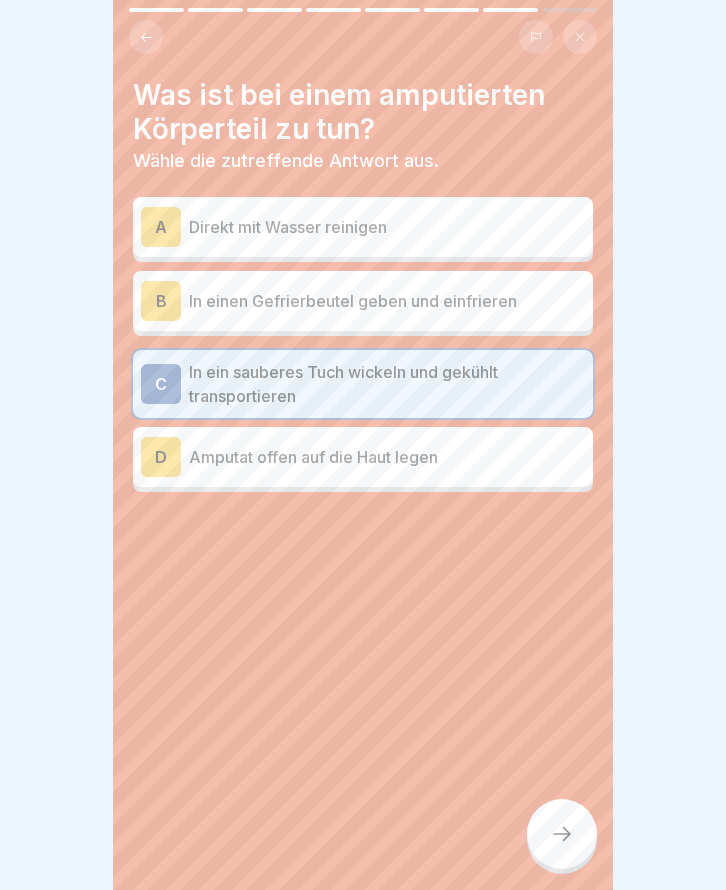 click on "Unfälle und Verbrennungen 8 Schritte Deutsch Wunden und Blutungen - Versorgung und Maßnahmen Anleitungen zur Wundversorgung, Blutstillung und zum Umgang mit Amputationsverletzungen. Fortfahren Wunden und Blutungen - Grundsätze der Wundversorgung 1. Berühre die Wunden nie mit bloßen Händen!
2. Wasche die Wunden nicht aus! Ausnahmen: Verbrennungen, Verbrühungen, Verätzungen
3. Behandle die Wunden nicht mit Salben, Puder, Sprays, Desinfektionsmitteln oder anderen „Hausmitteln"!
4. Entferne große Fremdkörper nicht aus Wunden!
5. Bedecke jede Wunde mit sterilem Verbandsmaterial!
6. Lass Wunden immer von einem Arzt begutachten! Was ist bei der Erstversorgung einer Wunde zu vermeiden? Wähle die zutreffende Antwort aus. A Bedecken mit sterilem Verbandsmaterial B Wunde mit Wasser ausspülen C Wunde mit Desinfektionsspray behandeln Achtung Auf keinen Fall ein Körperteil abbinden! Welche Maßnahmen gehören zu den Grundsätzen der Wundversorgung? Mehrere Antworten  können richtig sein. D A B C D Erkennen" at bounding box center (363, 445) 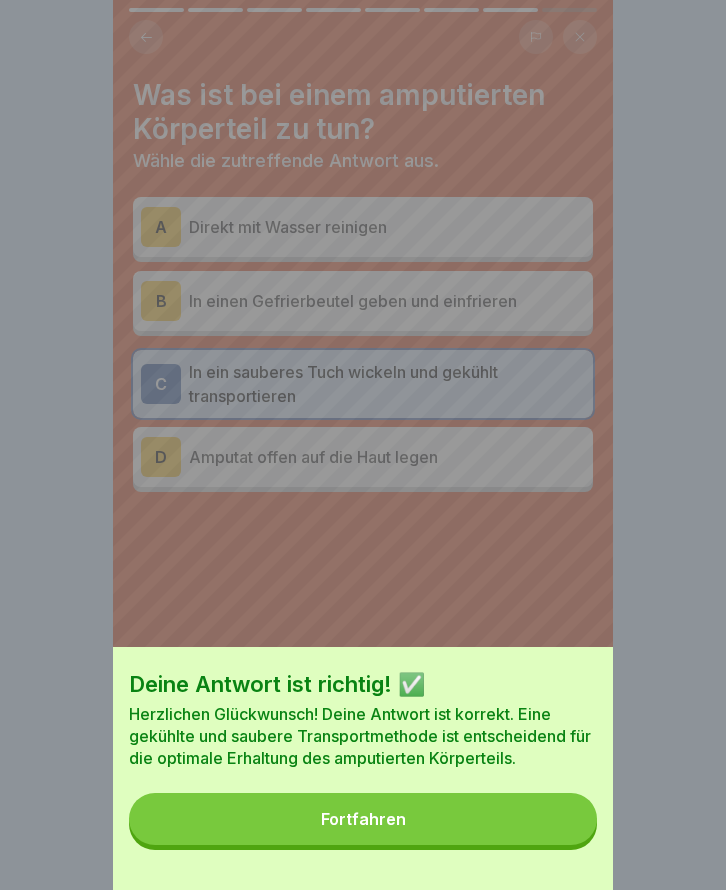 click on "Fortfahren" at bounding box center [363, 819] 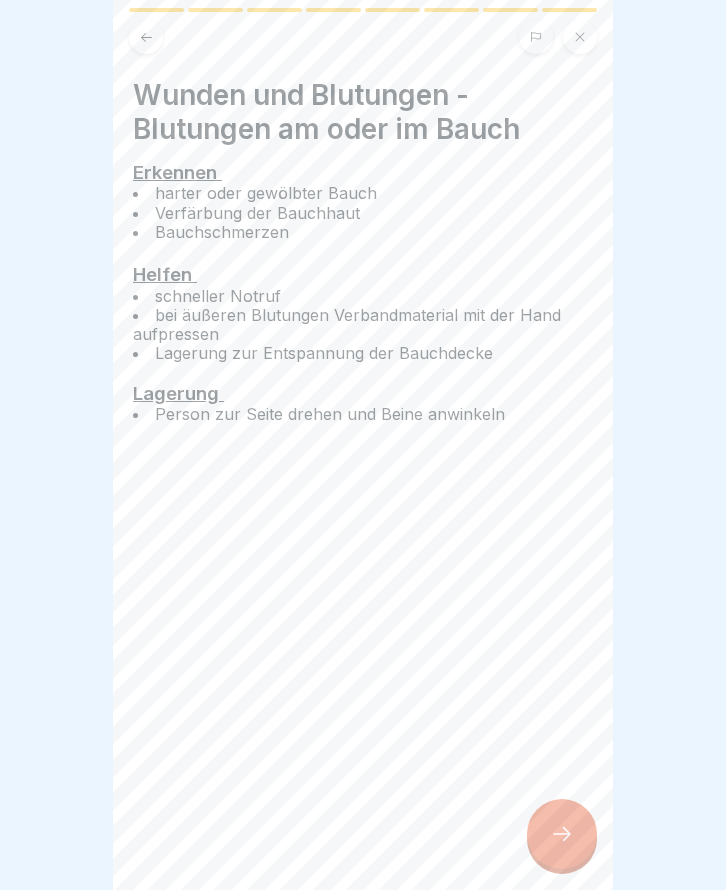 click 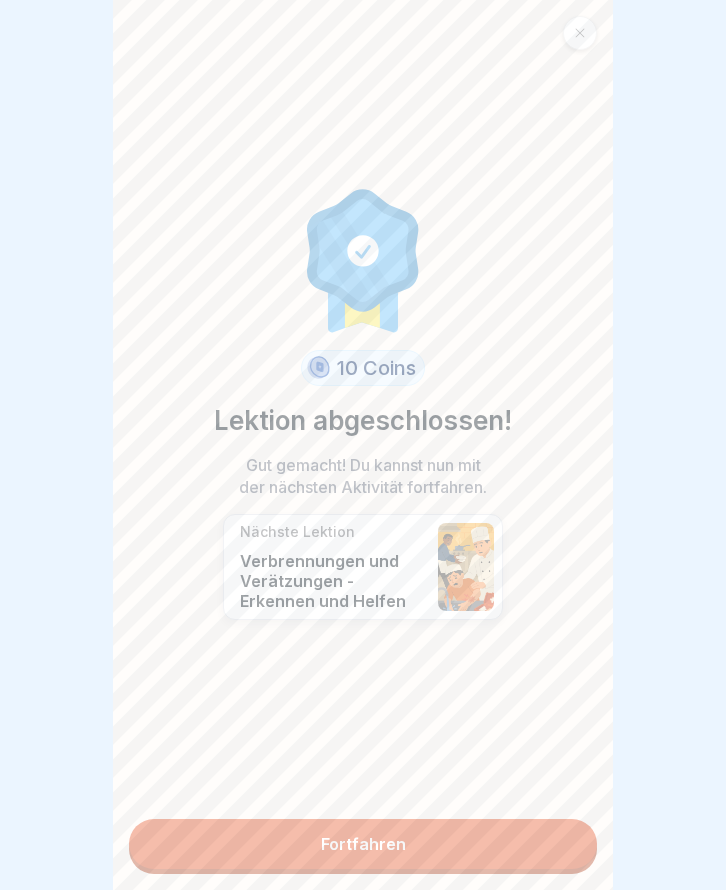 click on "Fortfahren" at bounding box center [363, 844] 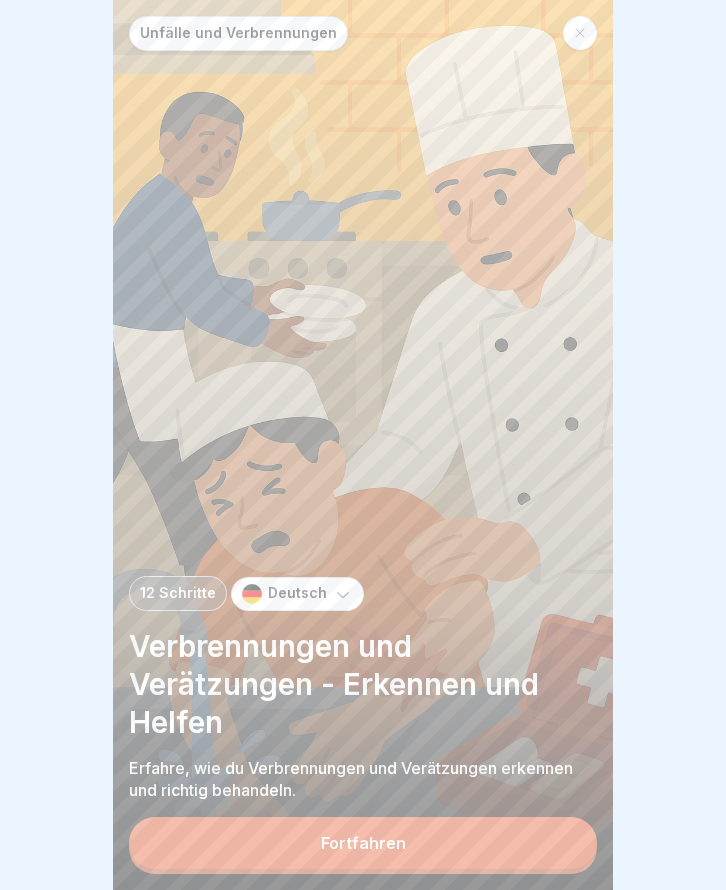 scroll, scrollTop: 15, scrollLeft: 0, axis: vertical 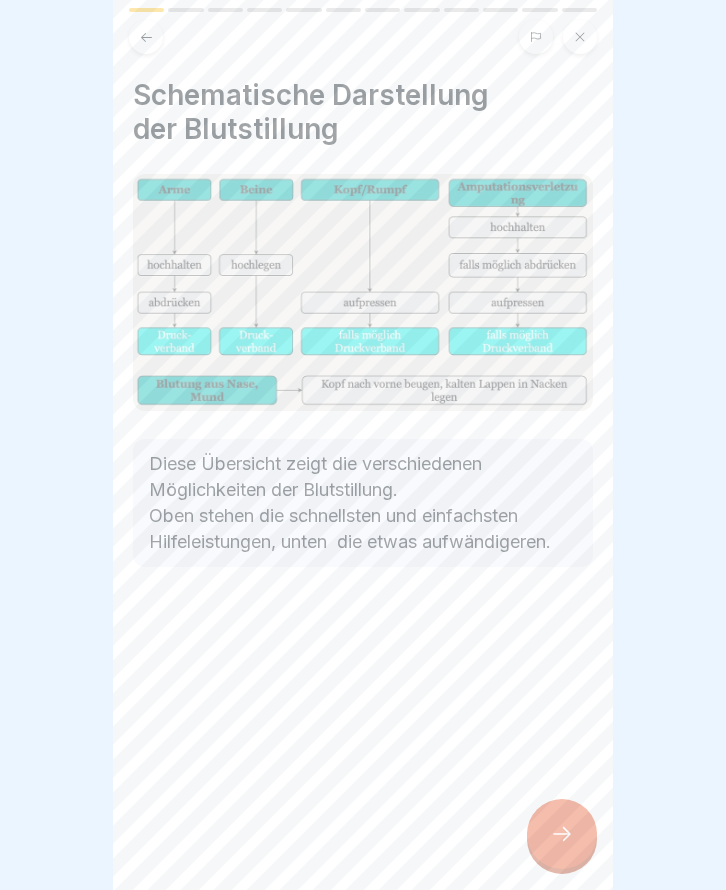 click at bounding box center (562, 834) 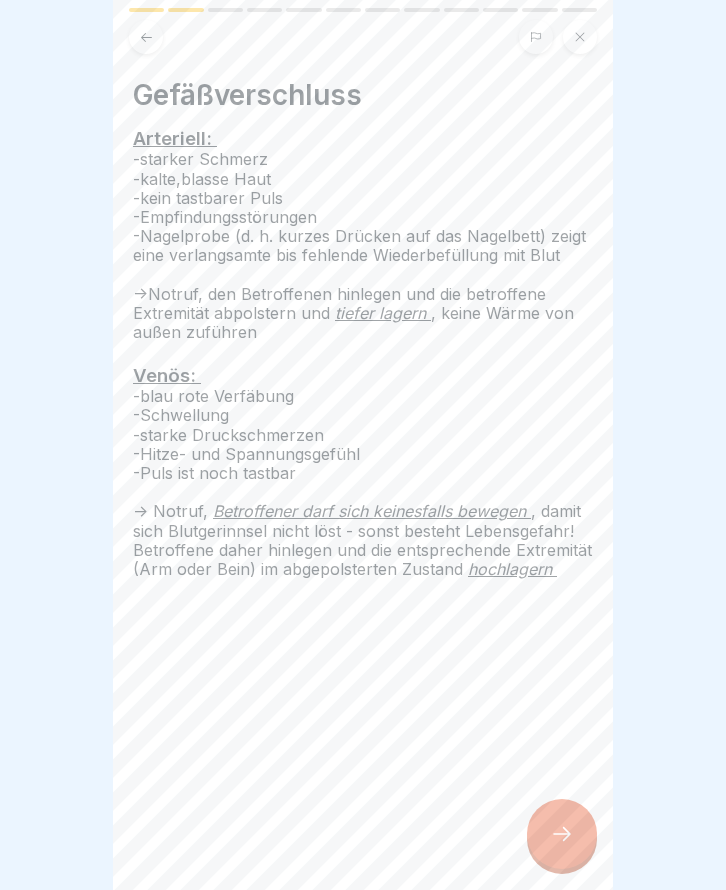 click at bounding box center (562, 834) 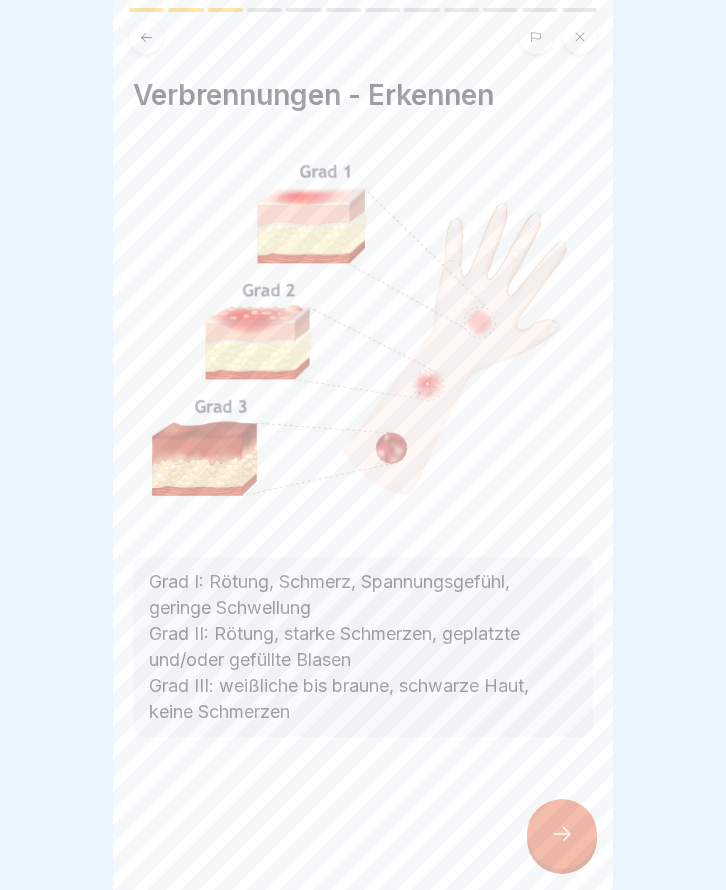 click 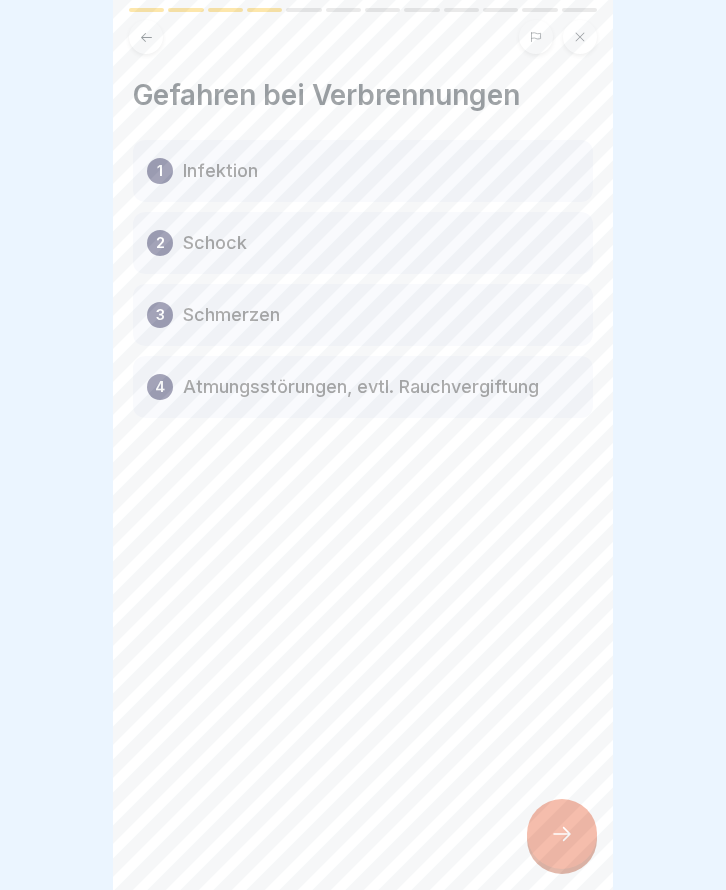 click 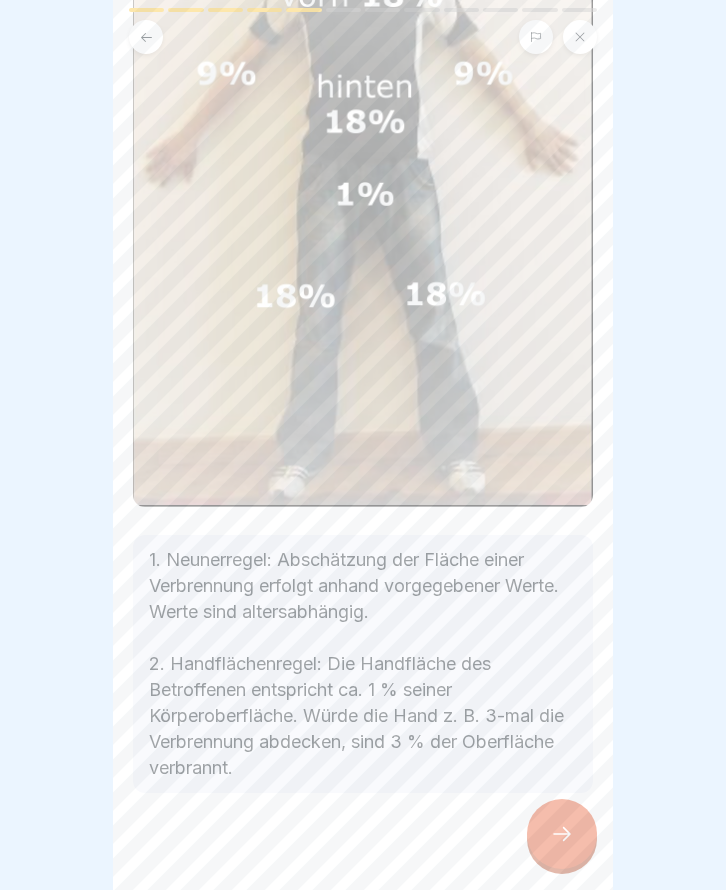 scroll, scrollTop: 339, scrollLeft: 0, axis: vertical 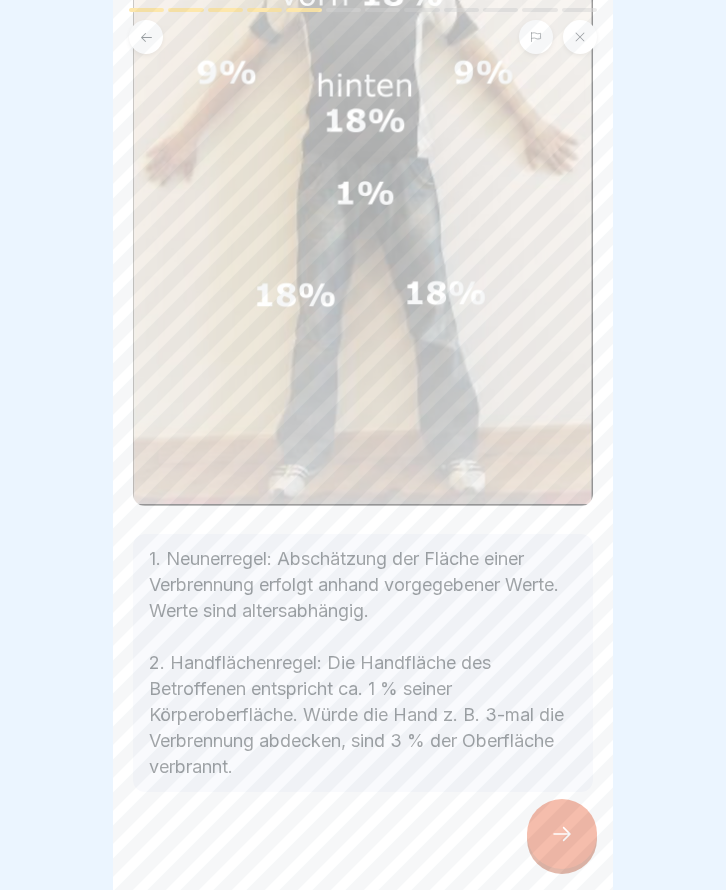click at bounding box center [562, 834] 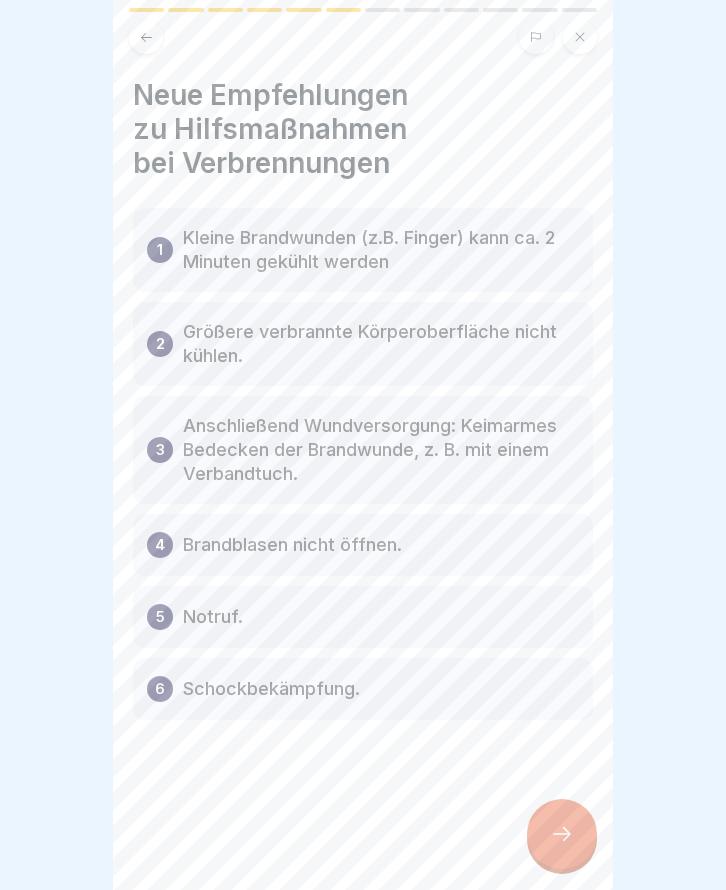 drag, startPoint x: 568, startPoint y: 854, endPoint x: 560, endPoint y: 845, distance: 12.0415945 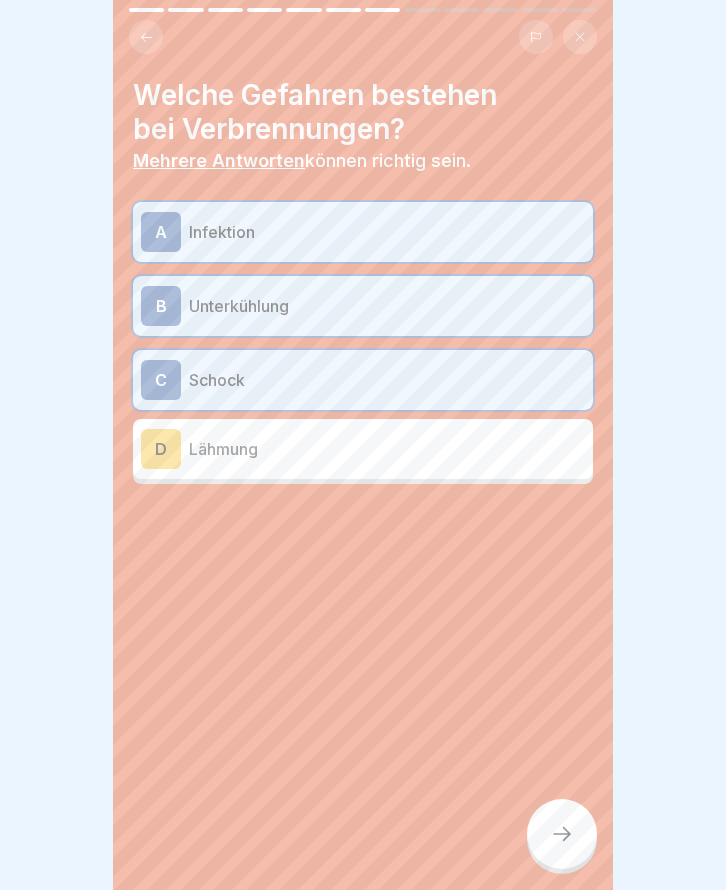 click 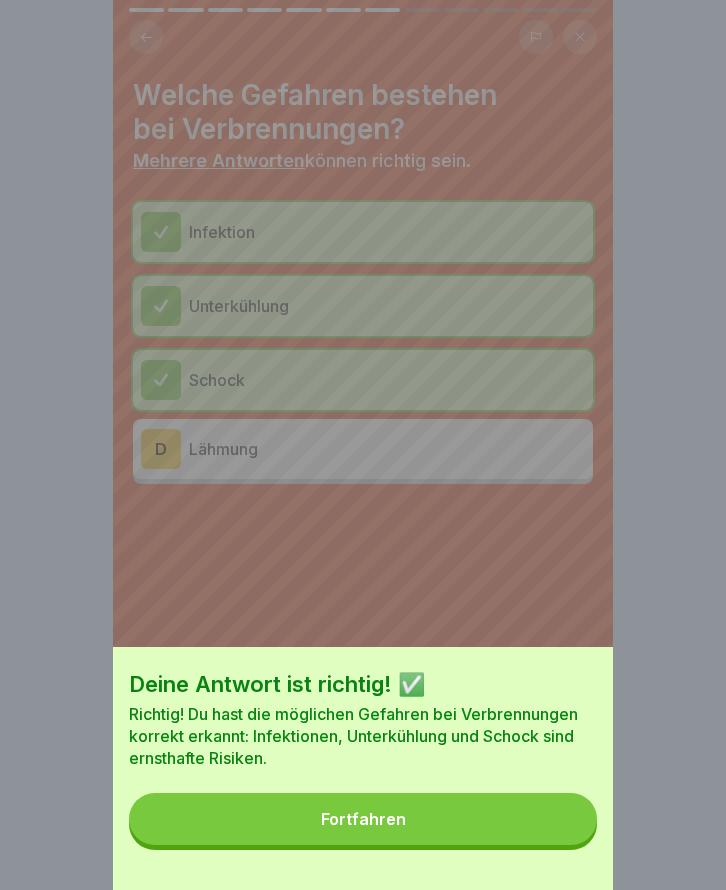 click on "Fortfahren" at bounding box center (363, 819) 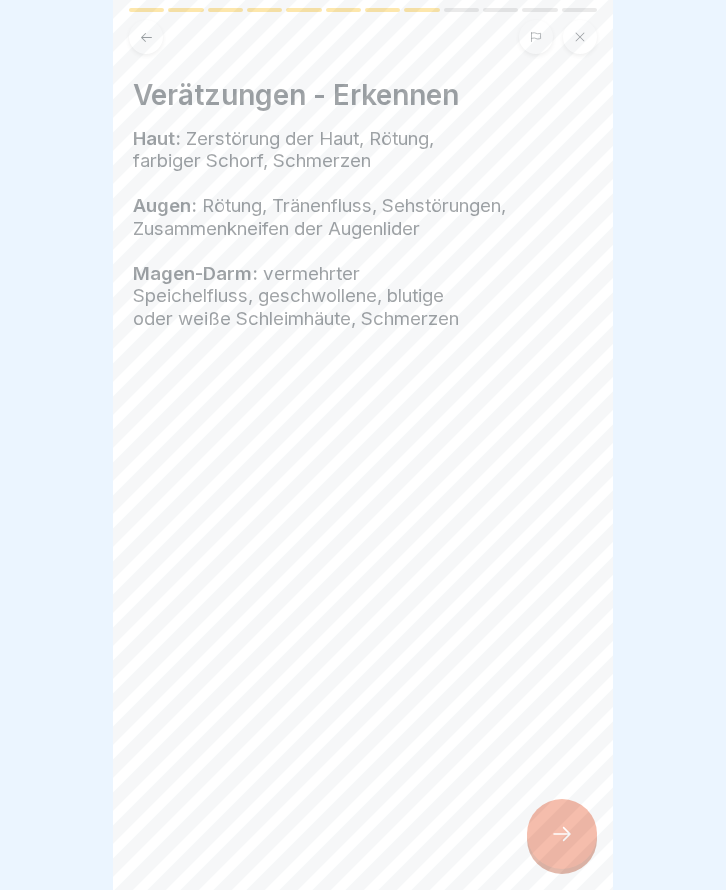 scroll, scrollTop: 0, scrollLeft: 0, axis: both 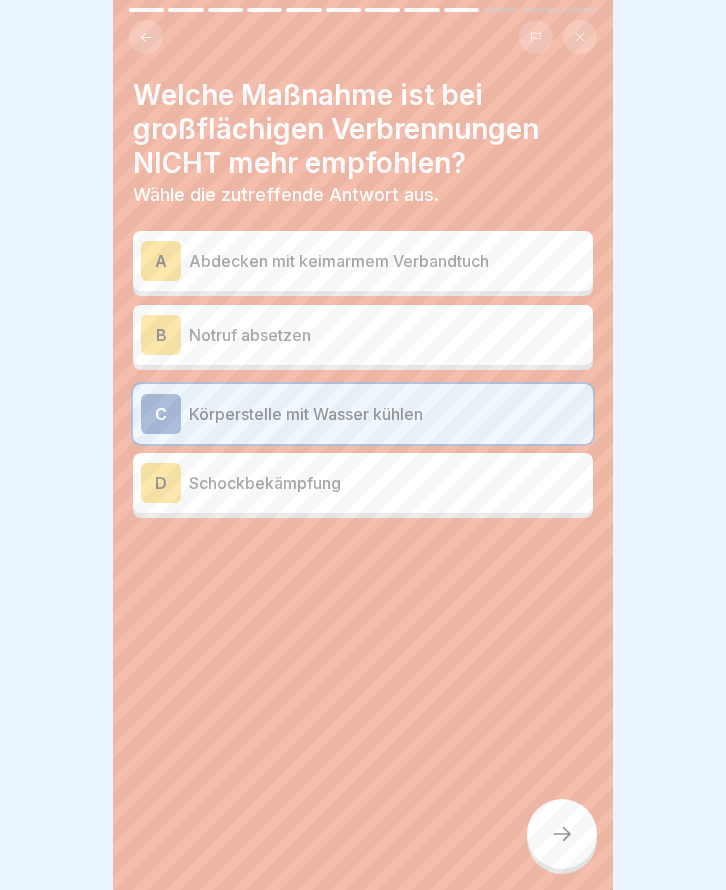 click at bounding box center [562, 834] 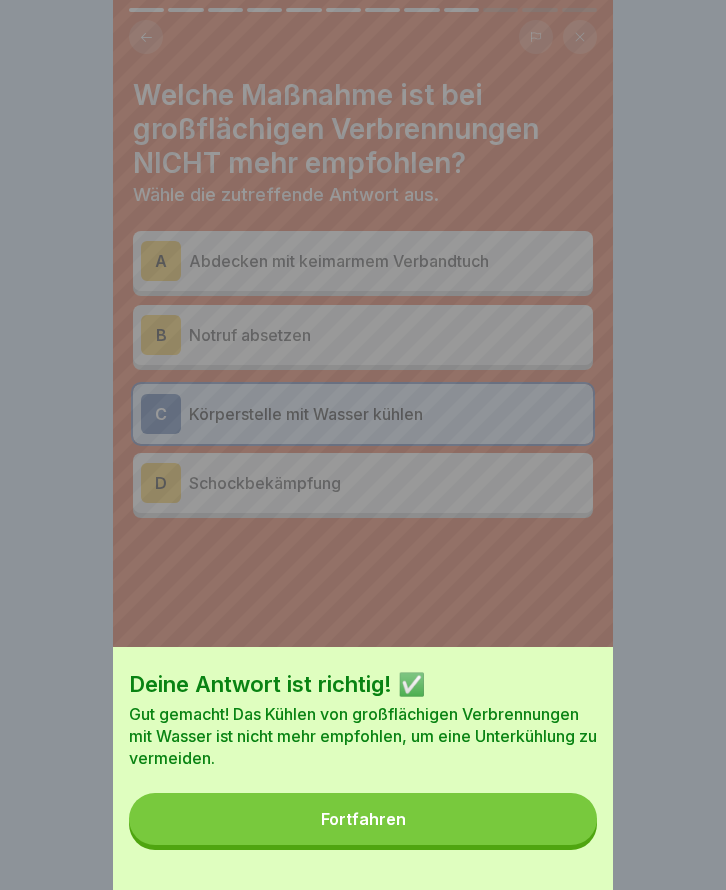 click on "Fortfahren" at bounding box center [363, 819] 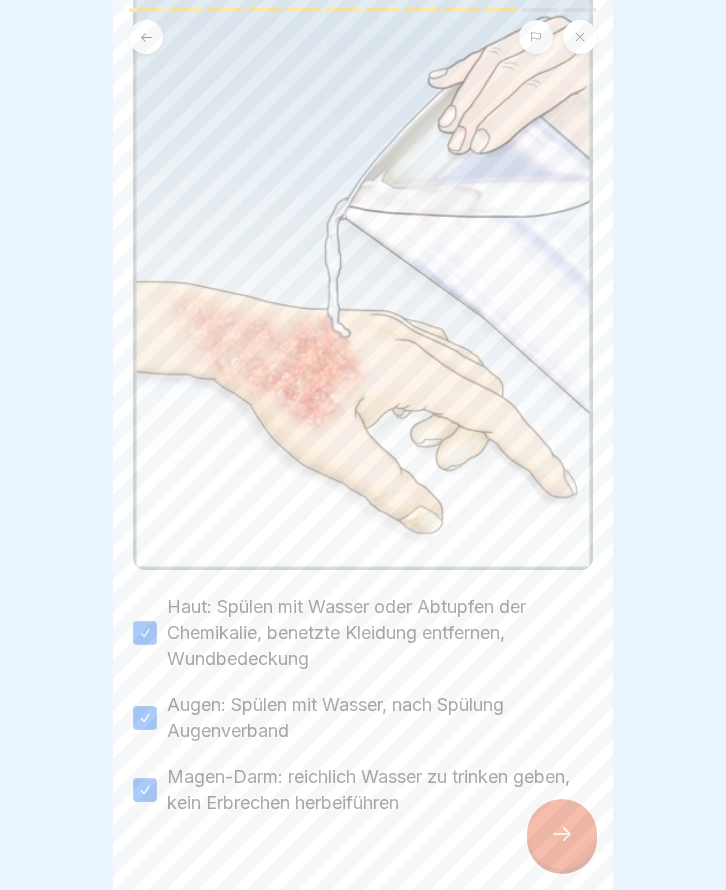 scroll, scrollTop: 200, scrollLeft: 0, axis: vertical 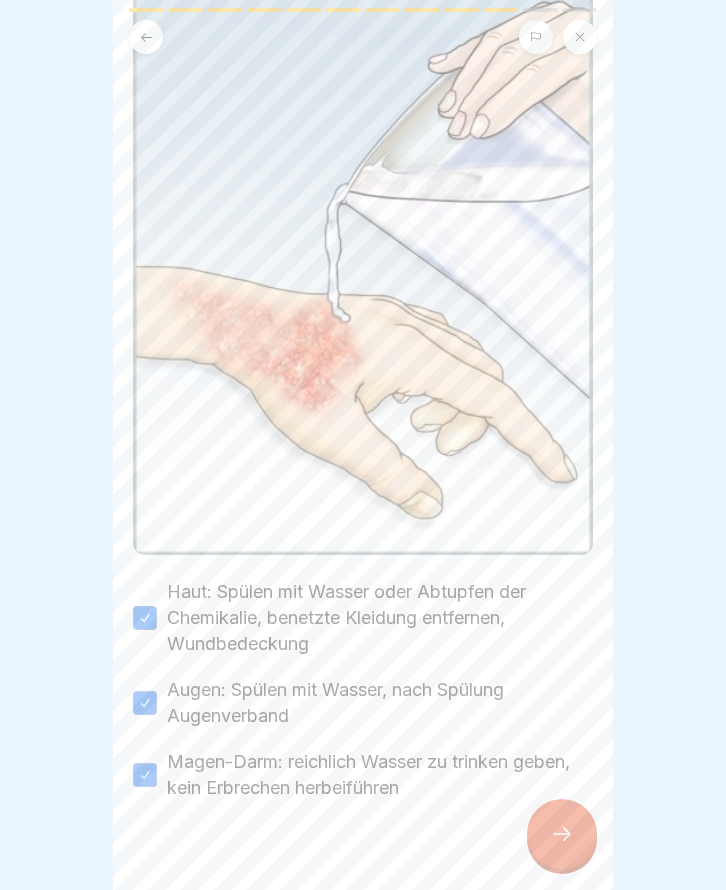 click at bounding box center [562, 834] 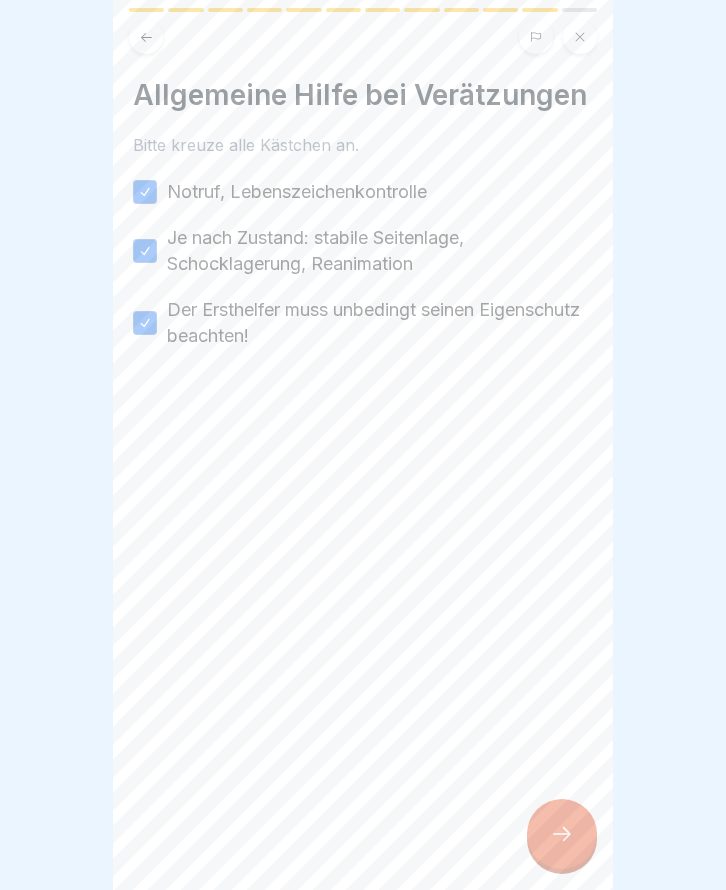 click at bounding box center (562, 834) 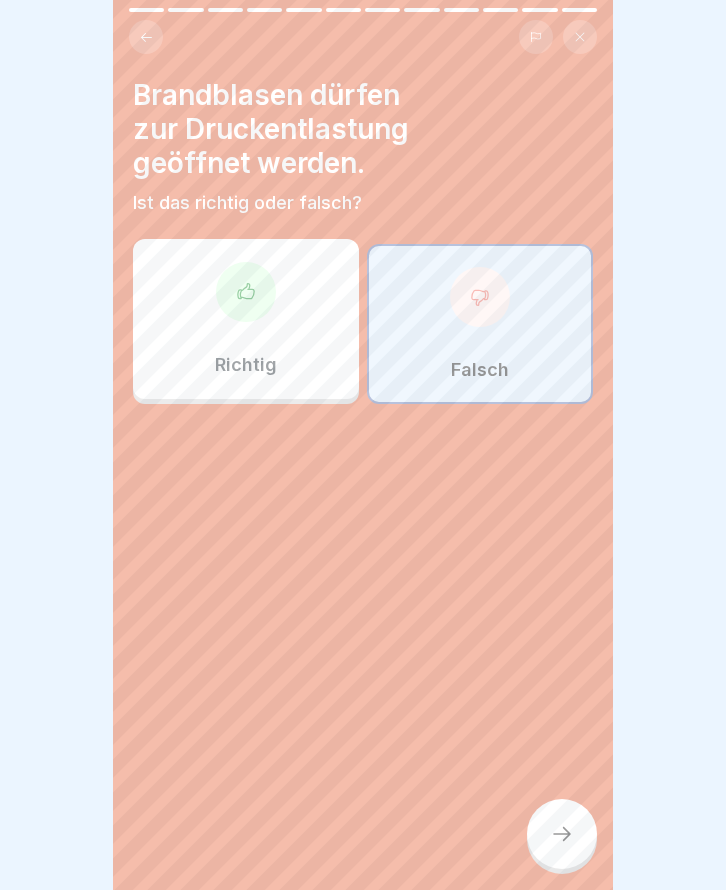 click at bounding box center [562, 834] 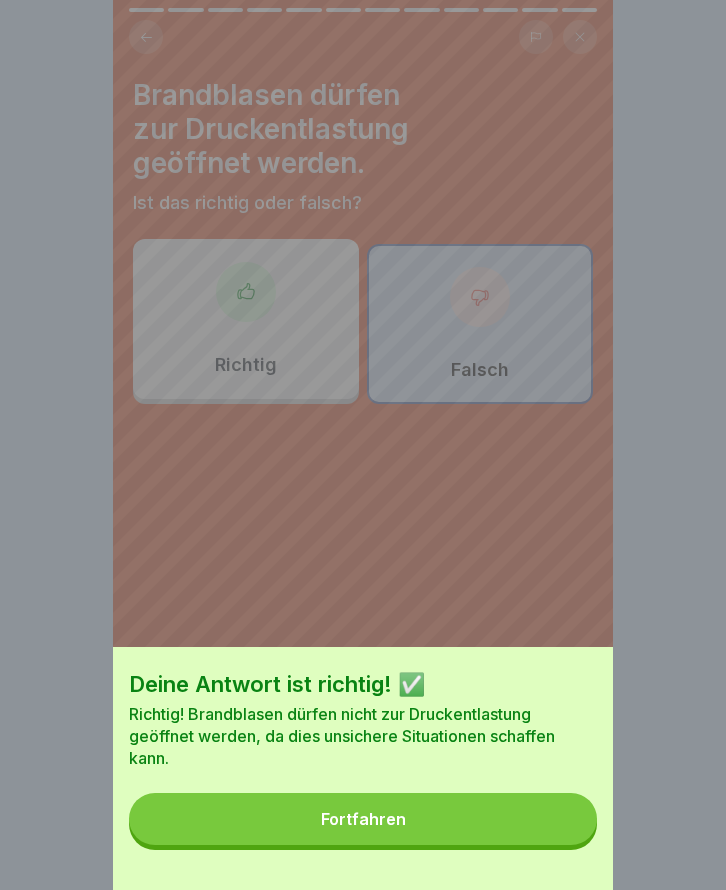 click on "Fortfahren" at bounding box center (363, 819) 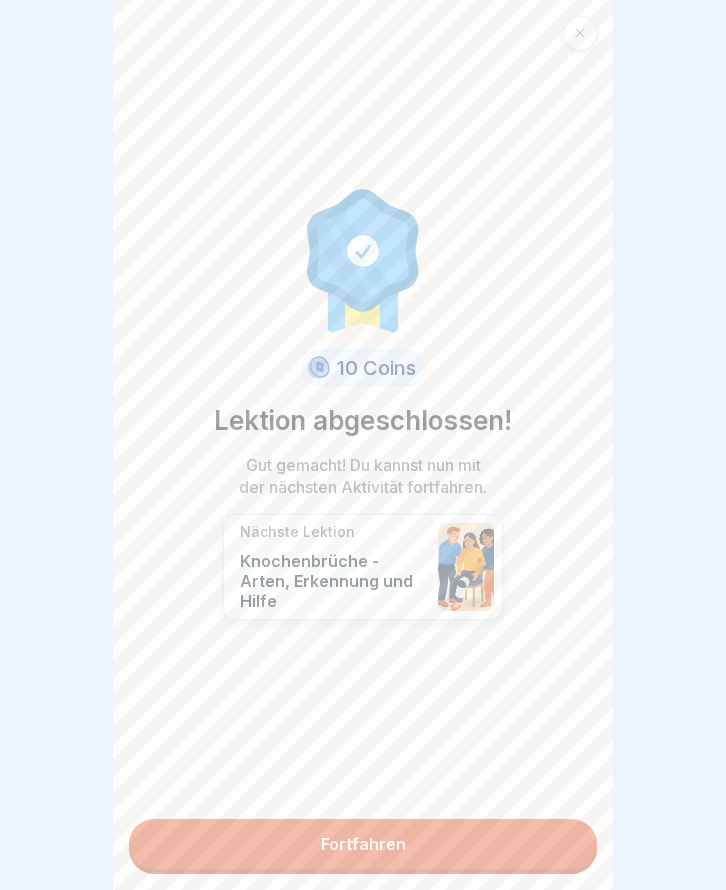click on "Fortfahren" at bounding box center (363, 844) 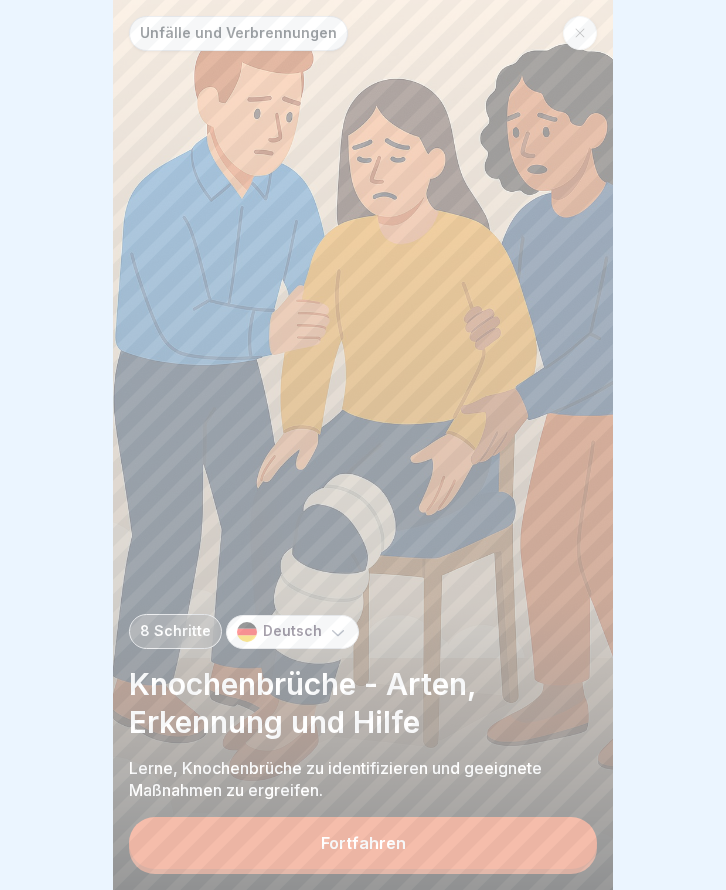 click on "Fortfahren" at bounding box center (363, 843) 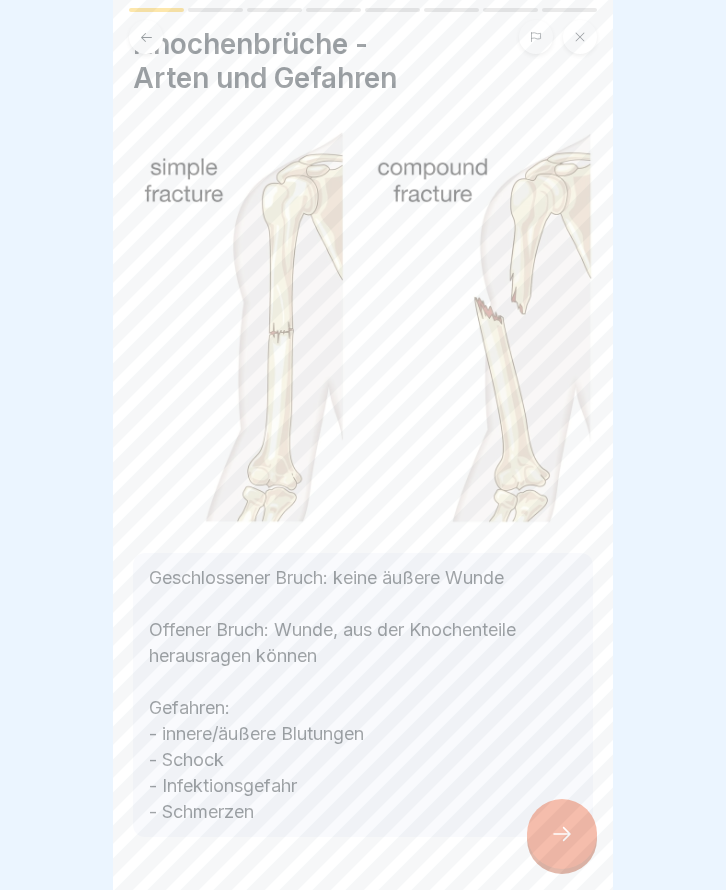 scroll, scrollTop: 100, scrollLeft: 0, axis: vertical 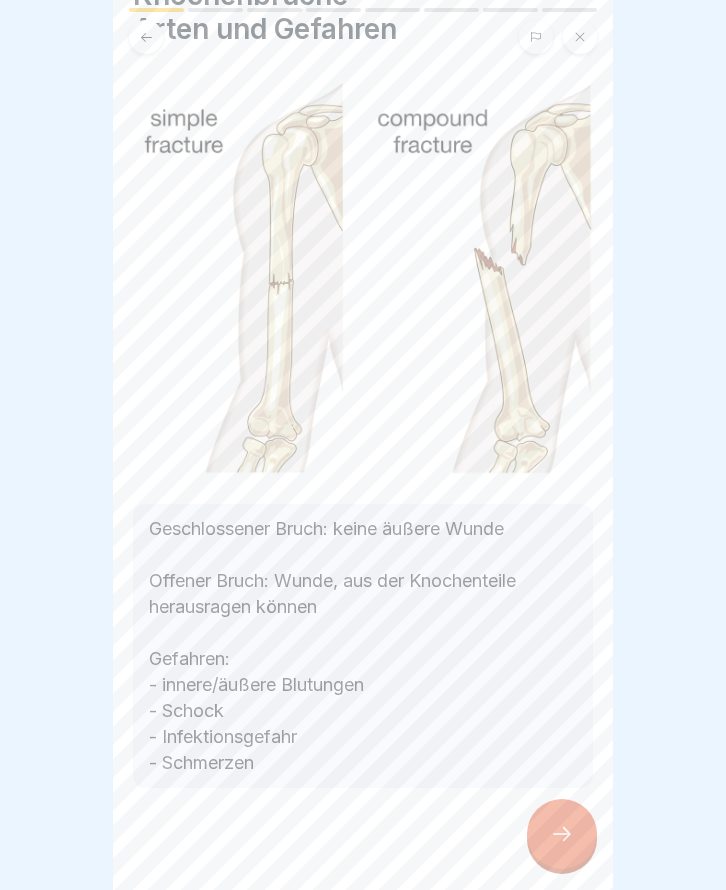 click 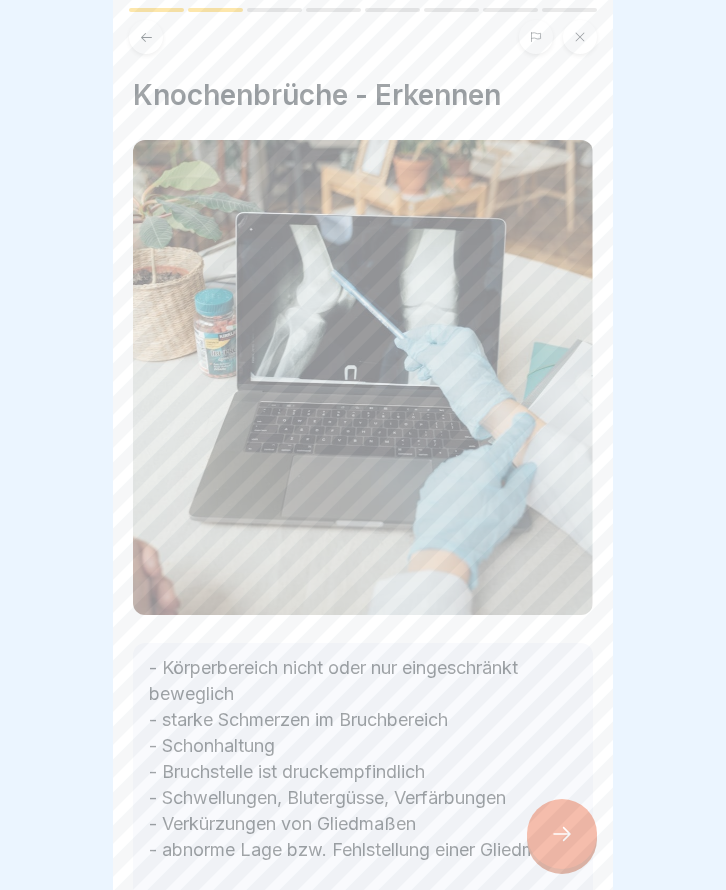 click 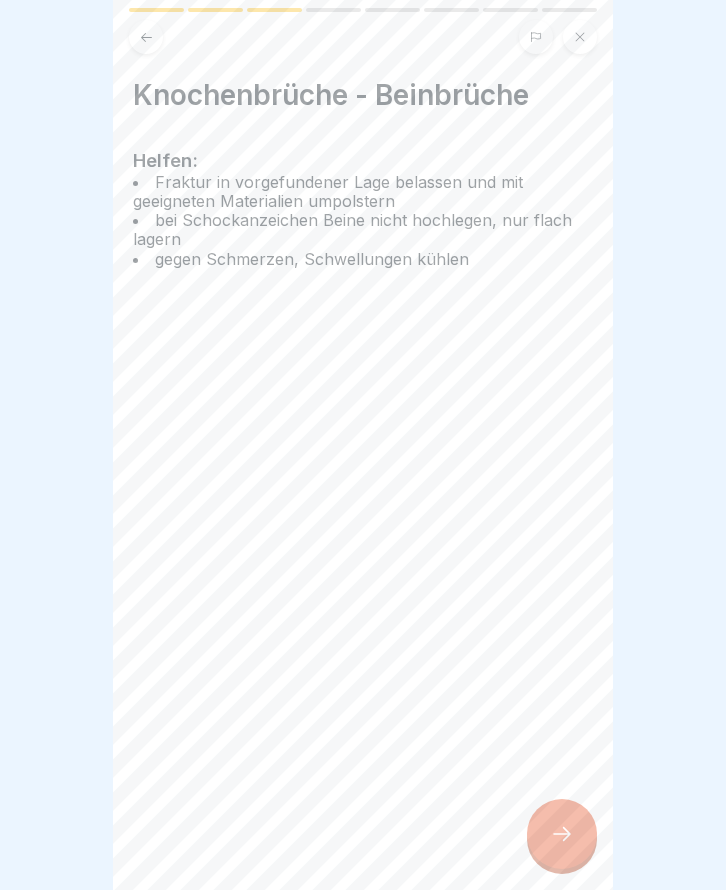 click at bounding box center (562, 834) 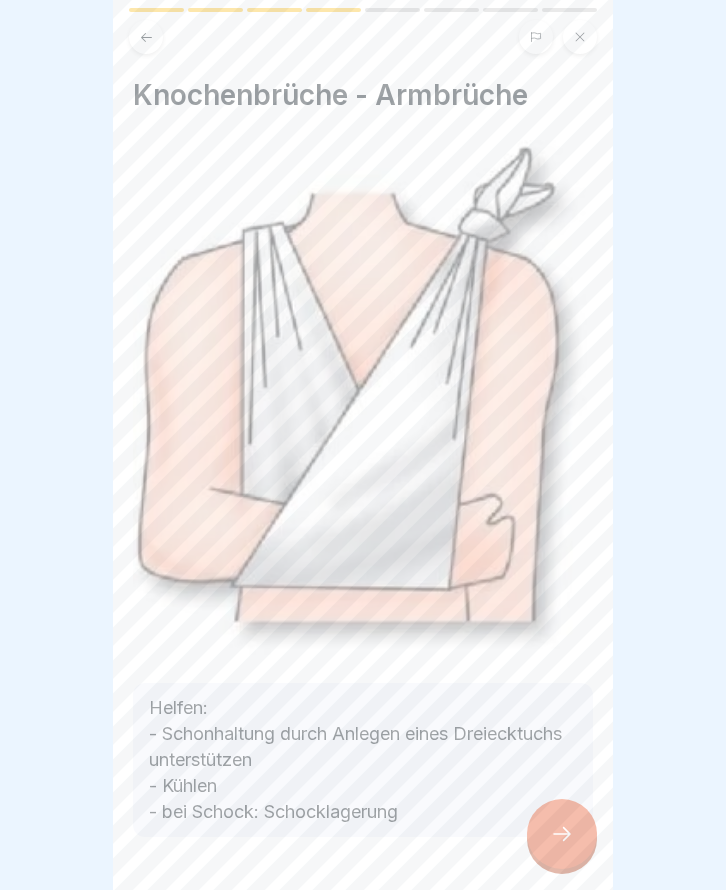 click at bounding box center [562, 834] 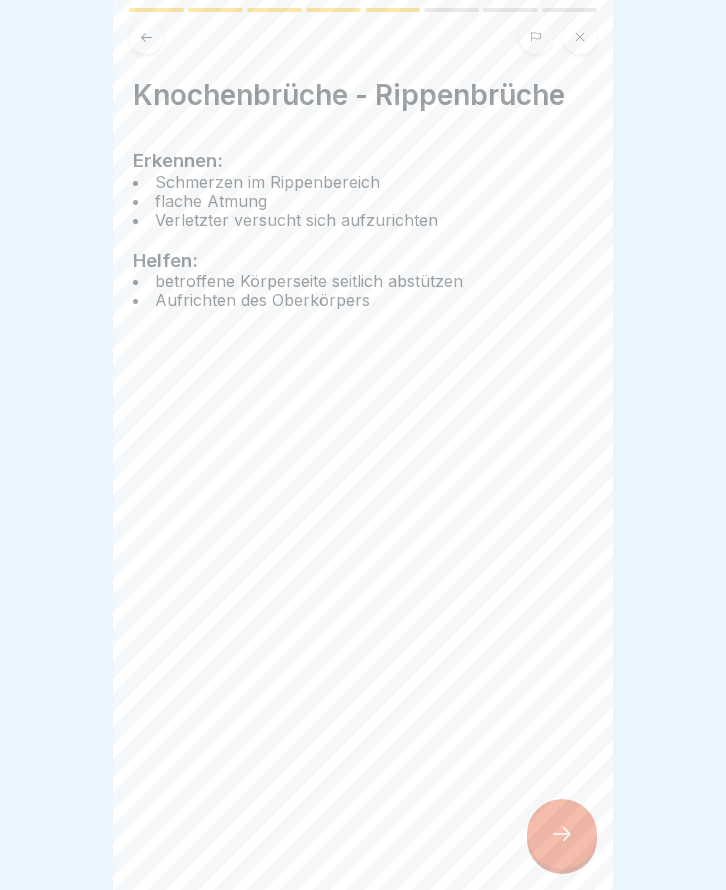 click 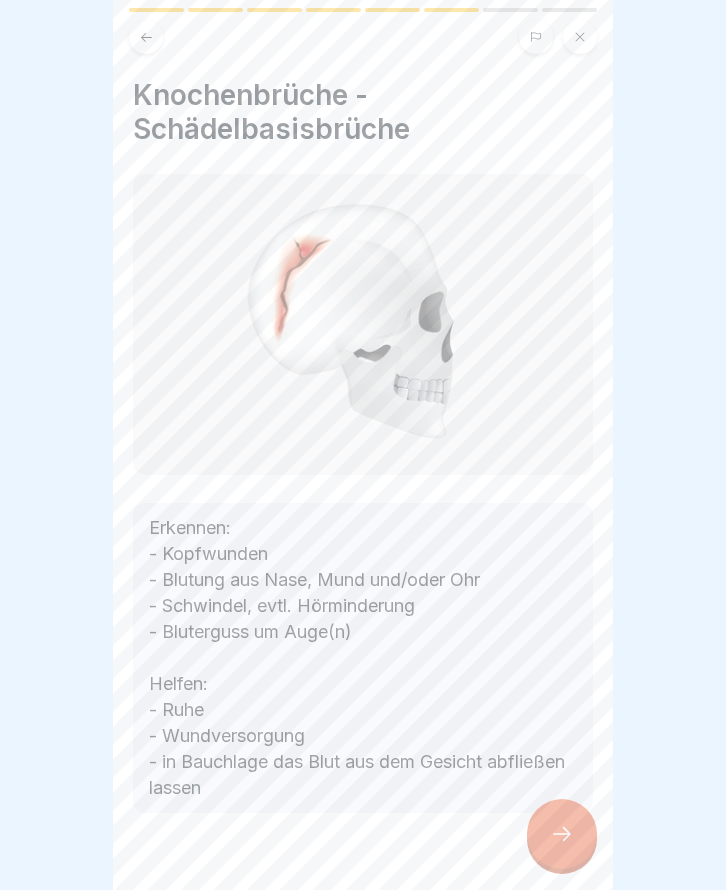 click at bounding box center (562, 834) 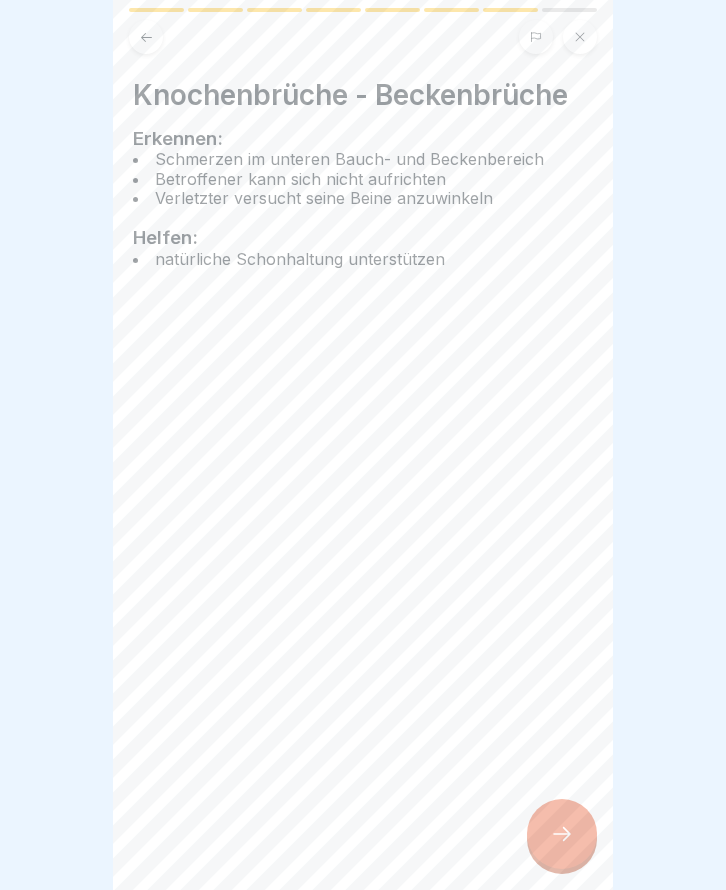 click at bounding box center [562, 834] 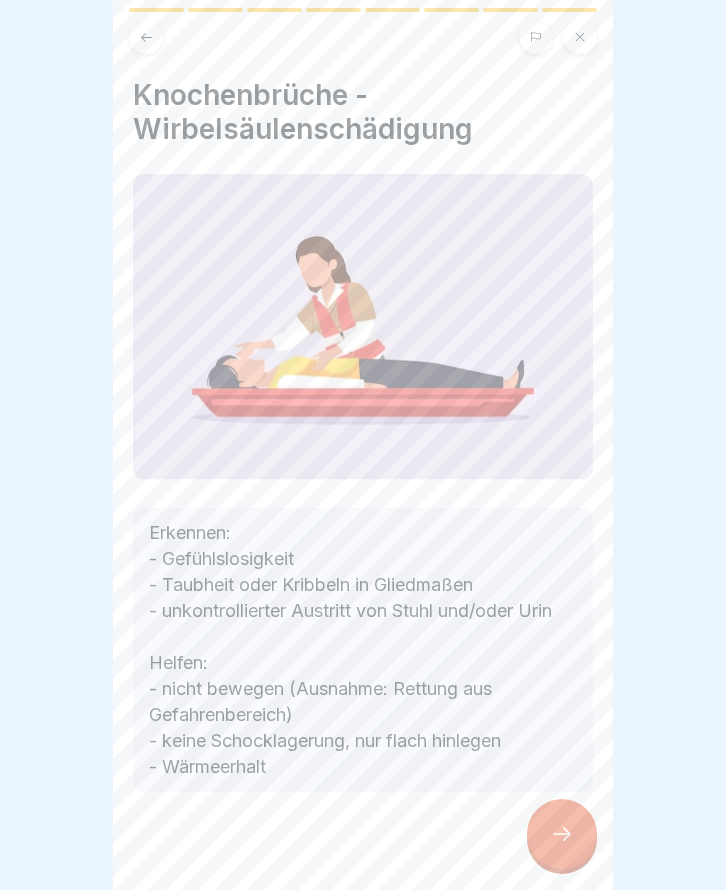 click 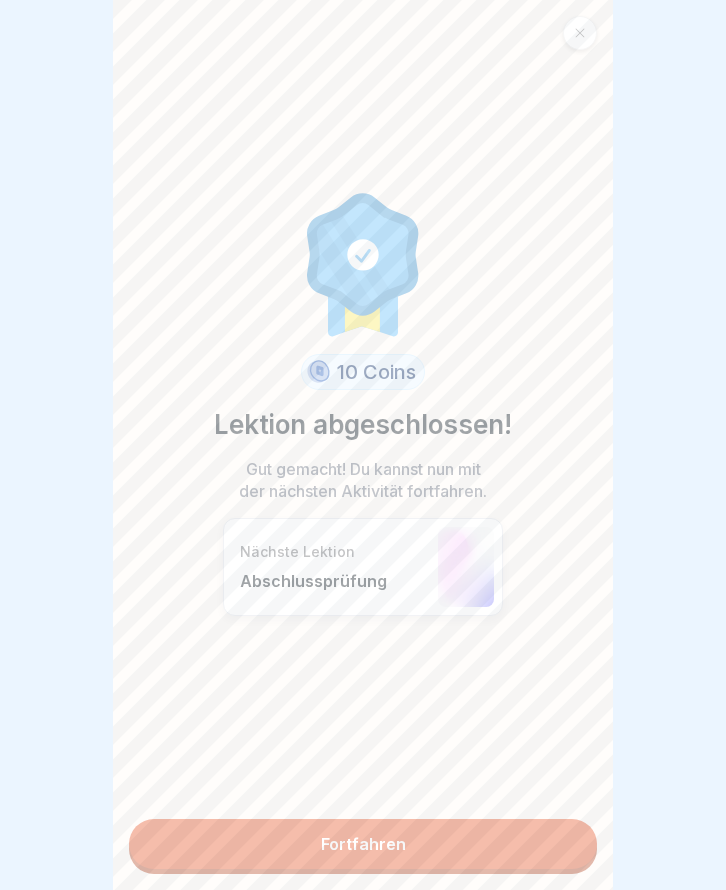 click on "10 Coins Lektion abgeschlossen! Gut gemacht! Du kannst nun mit der nächsten Aktivität fortfahren. Nächste Lektion Abschlussprüfung Fortfahren" at bounding box center (363, 445) 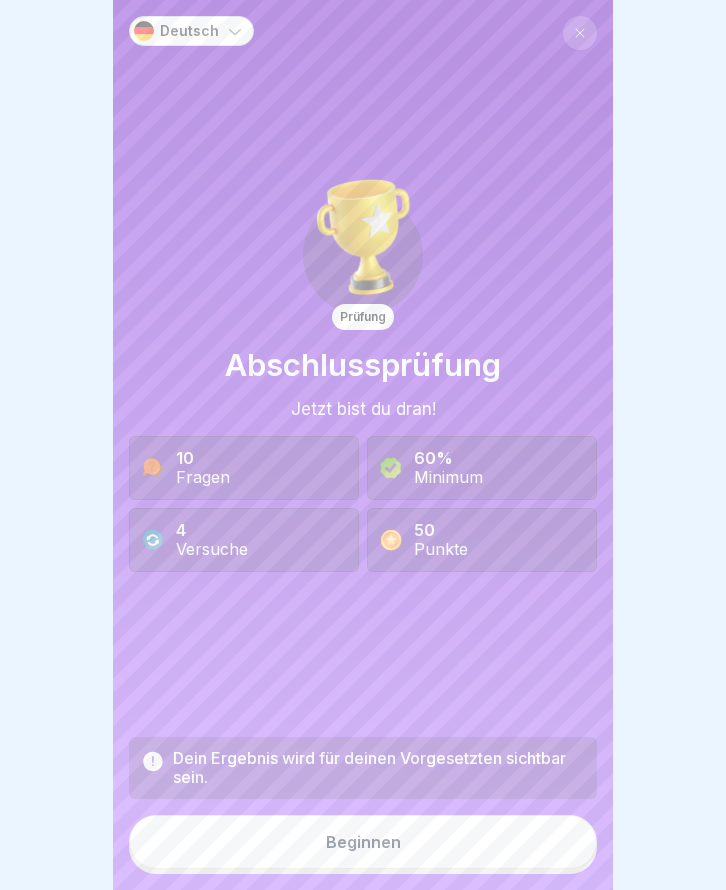 click 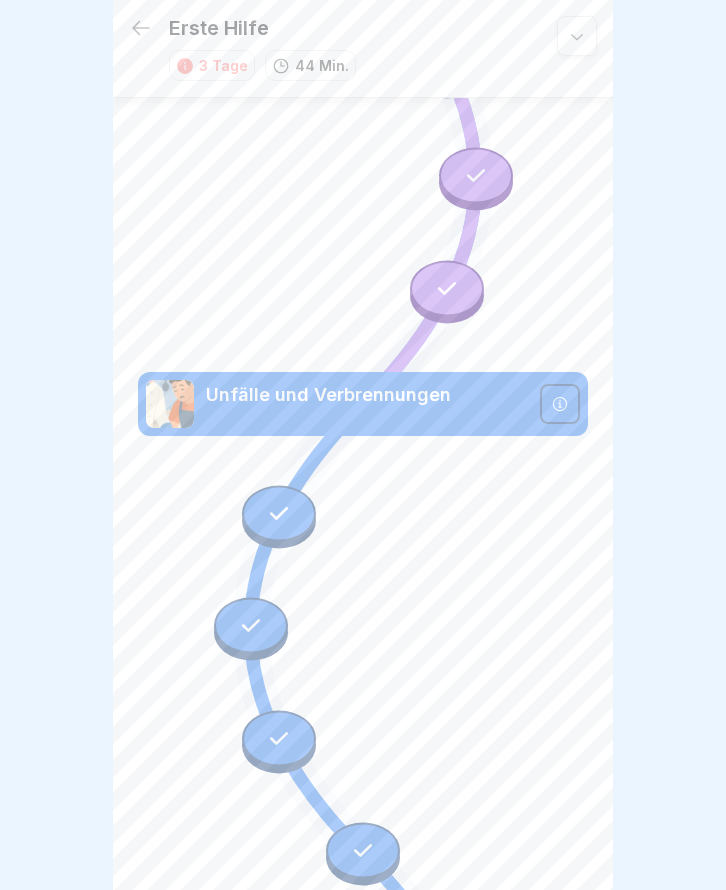 scroll, scrollTop: 1142, scrollLeft: 0, axis: vertical 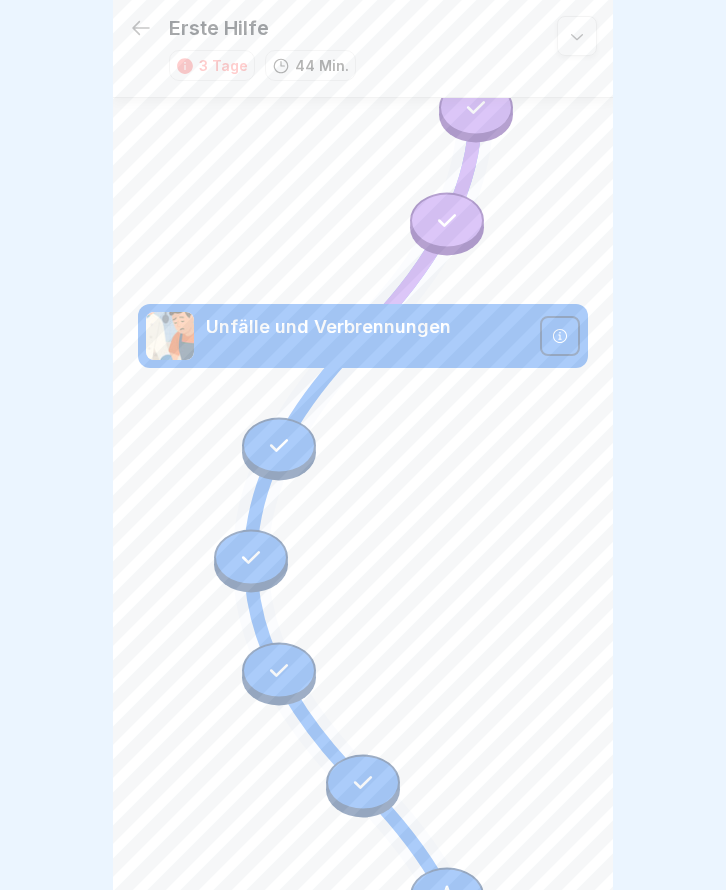 click at bounding box center [363, 782] 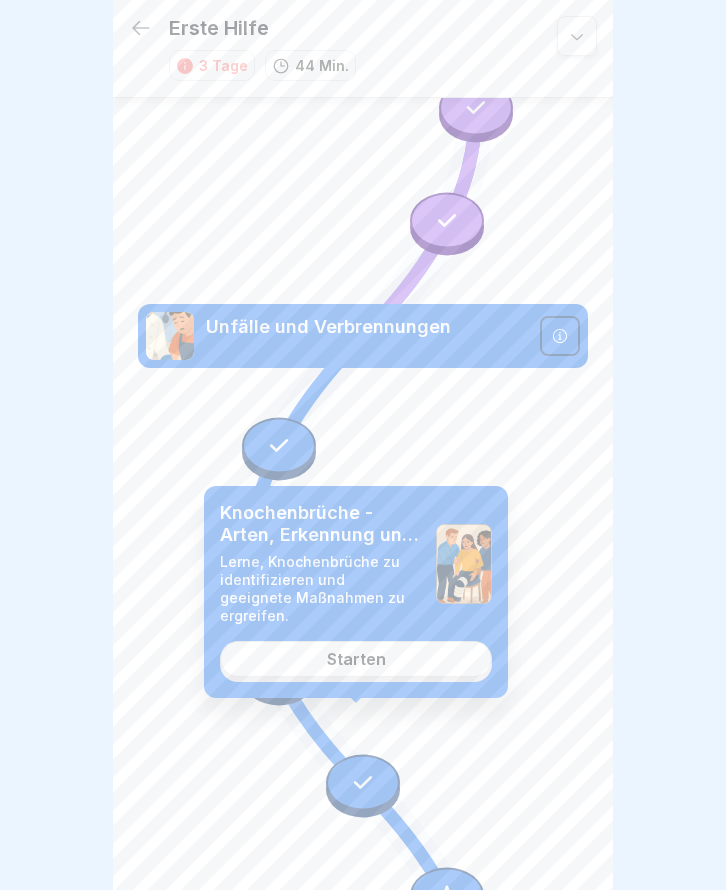 click on "Starten" at bounding box center (356, 659) 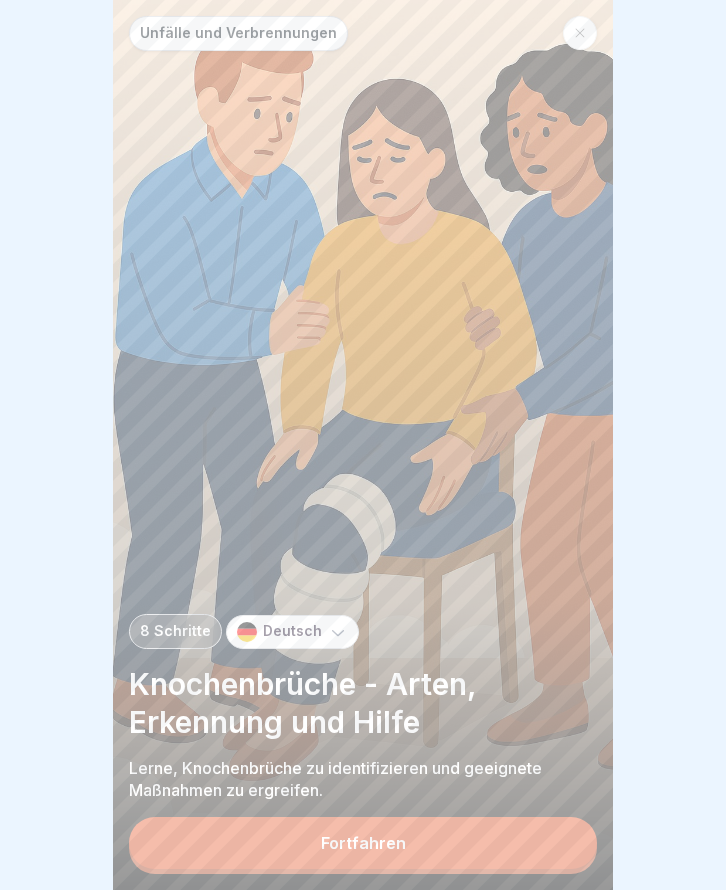 click on "Fortfahren" at bounding box center [363, 843] 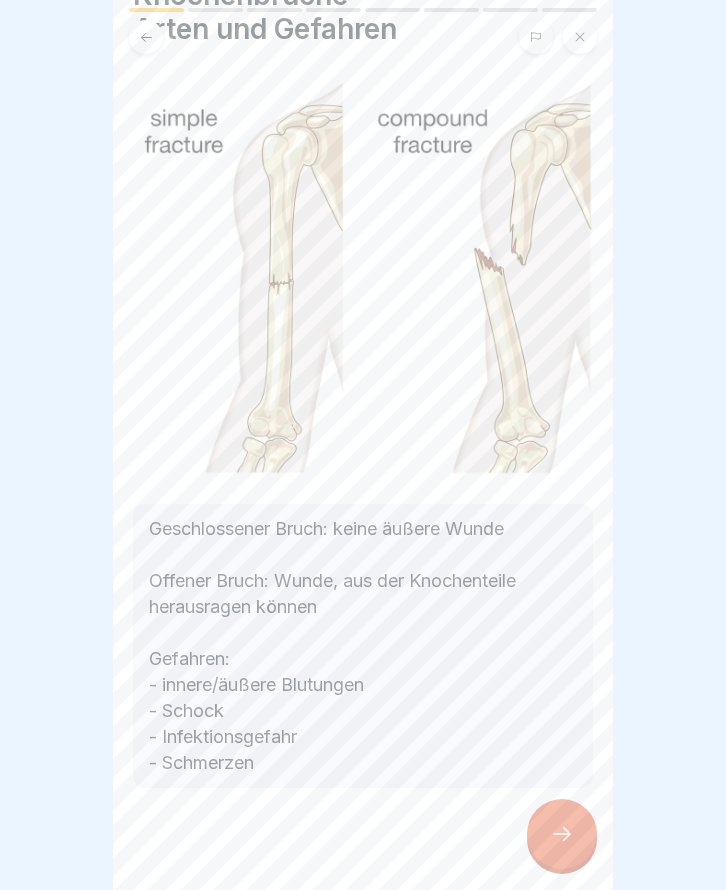 scroll, scrollTop: 104, scrollLeft: 0, axis: vertical 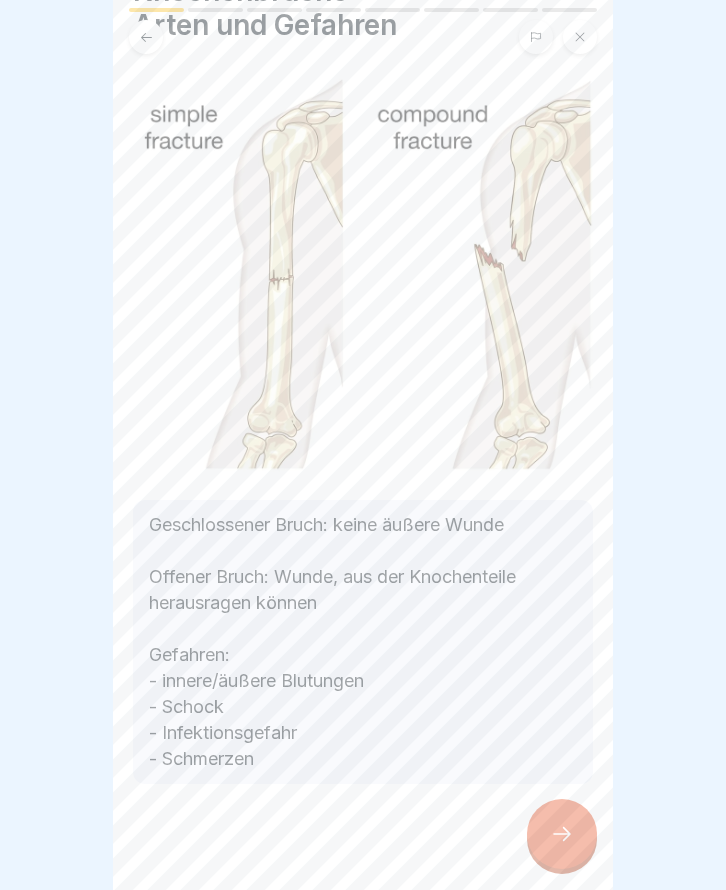 click 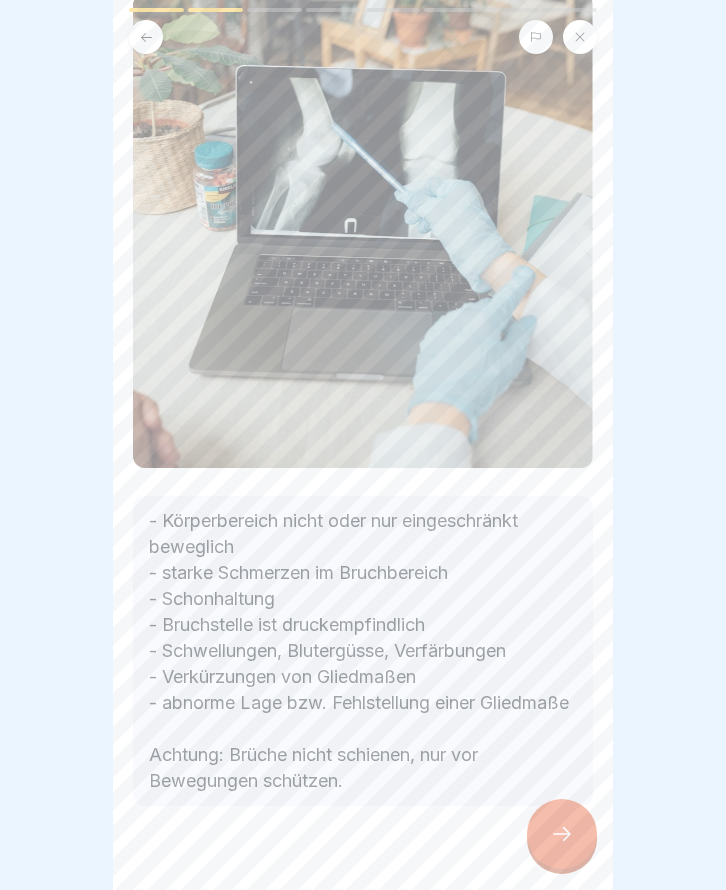 scroll, scrollTop: 193, scrollLeft: 0, axis: vertical 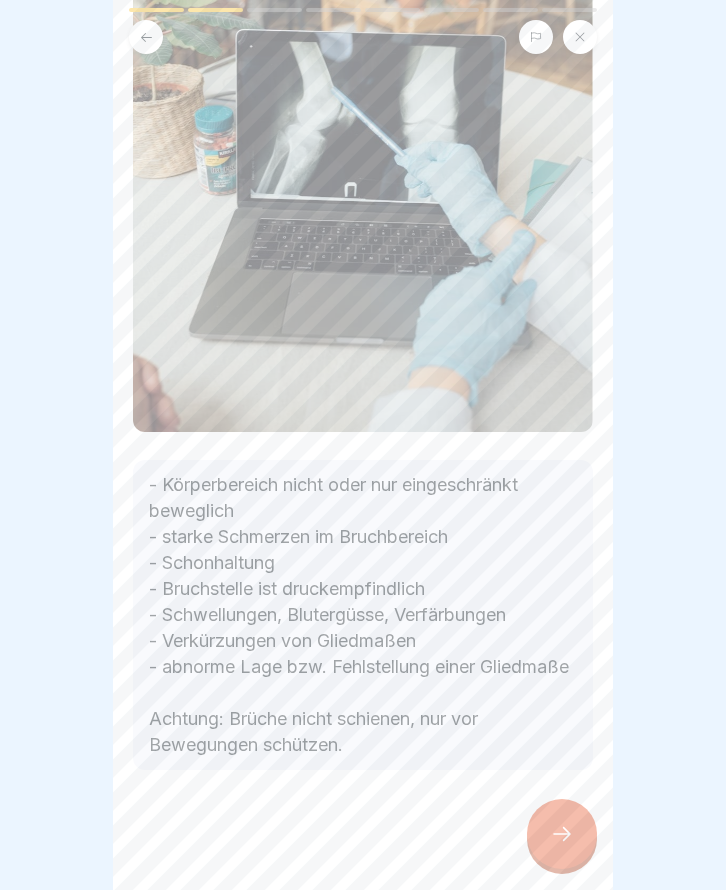 click at bounding box center [562, 834] 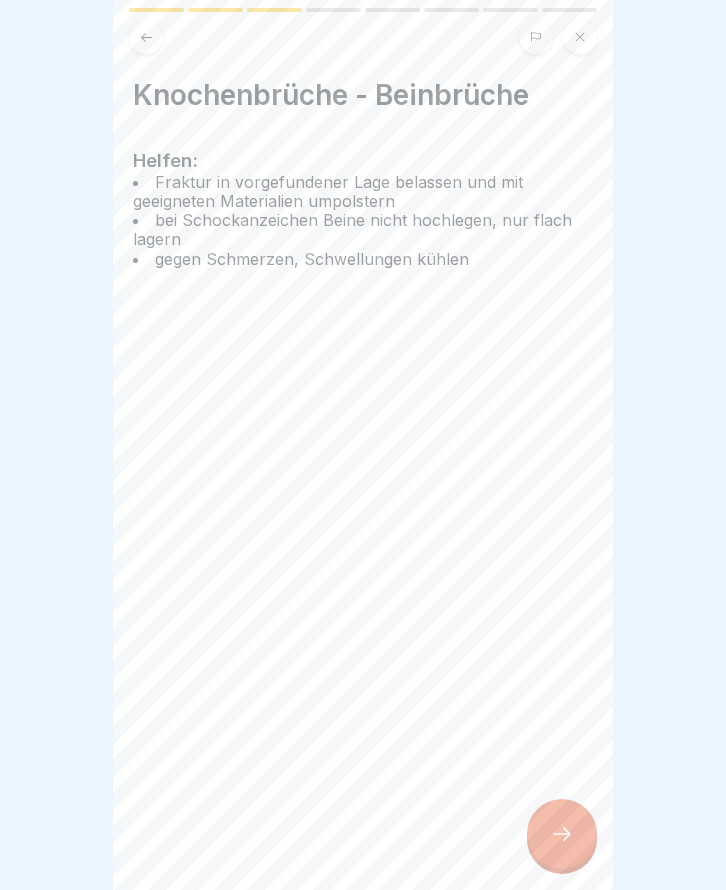 scroll, scrollTop: 0, scrollLeft: 0, axis: both 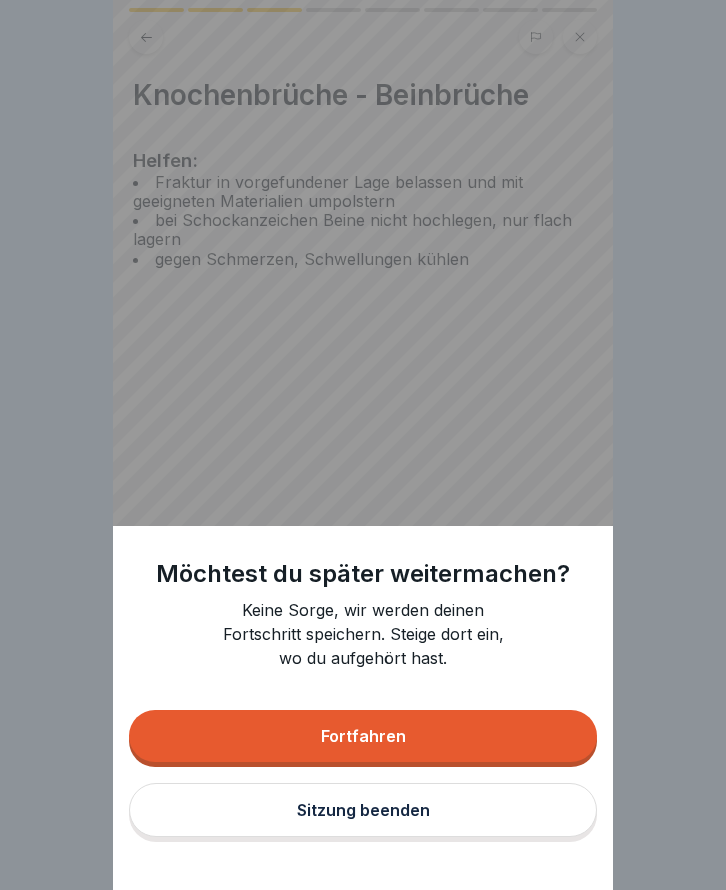 click on "Sitzung beenden" at bounding box center (363, 810) 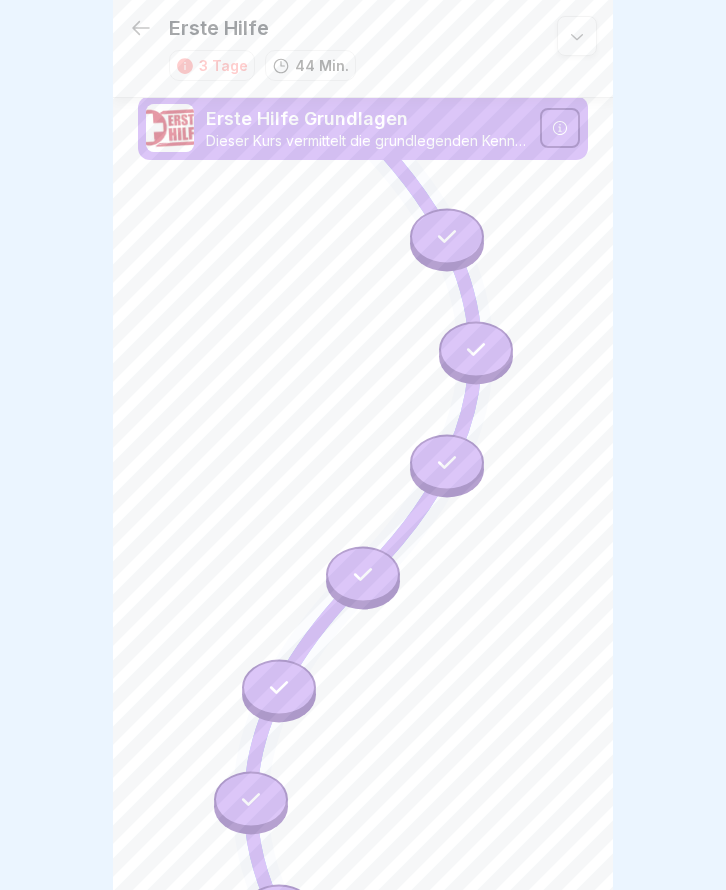 scroll, scrollTop: 15, scrollLeft: 0, axis: vertical 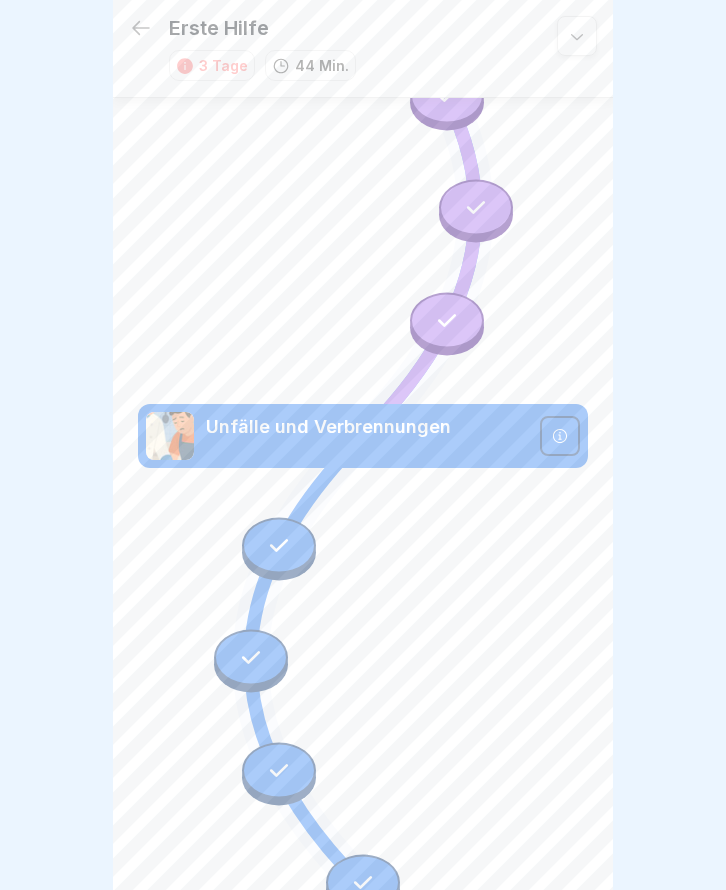click at bounding box center [279, 545] 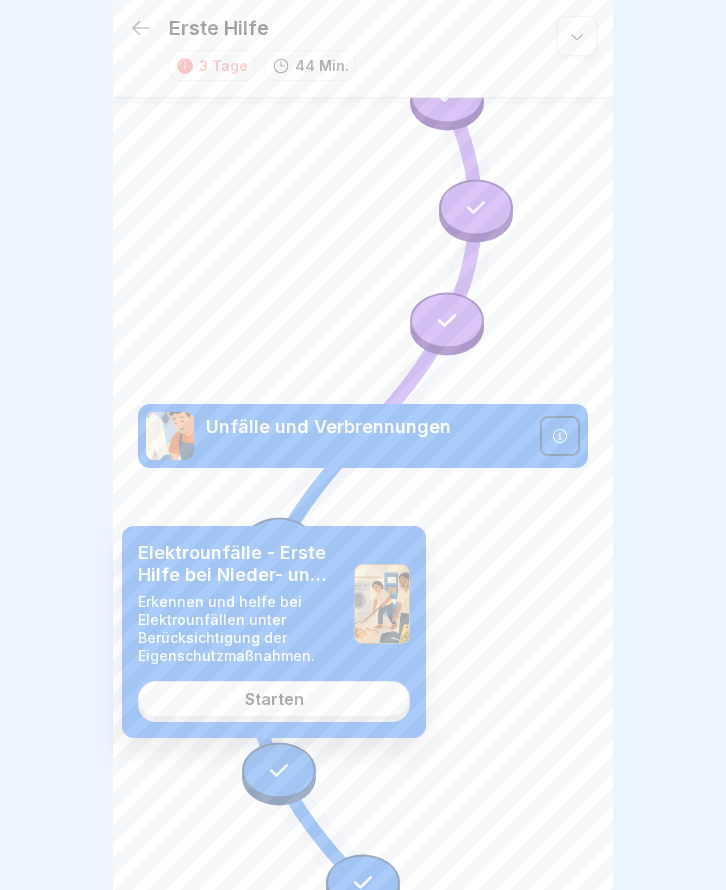 click 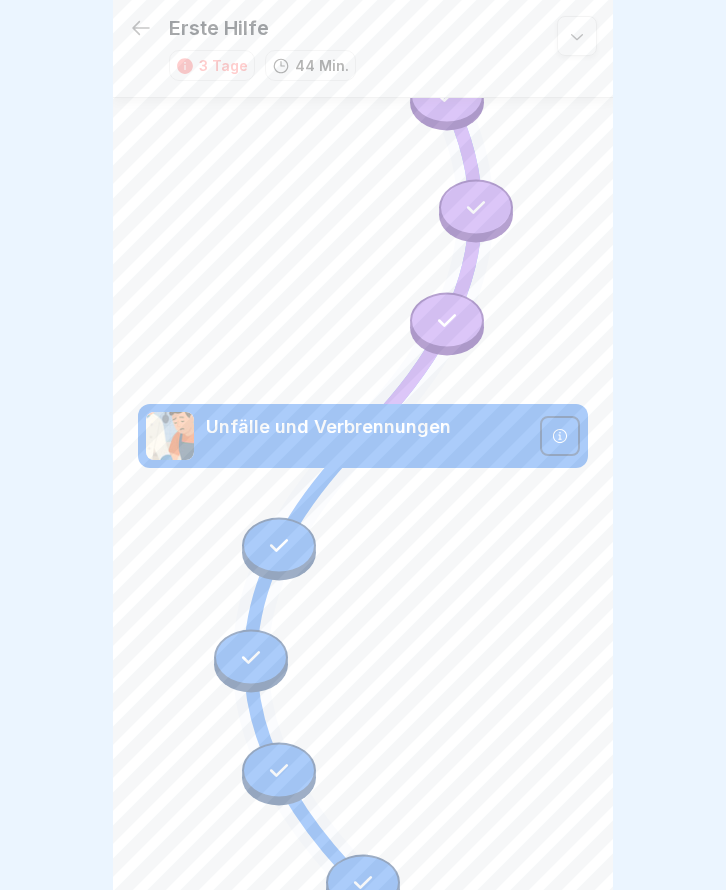 click 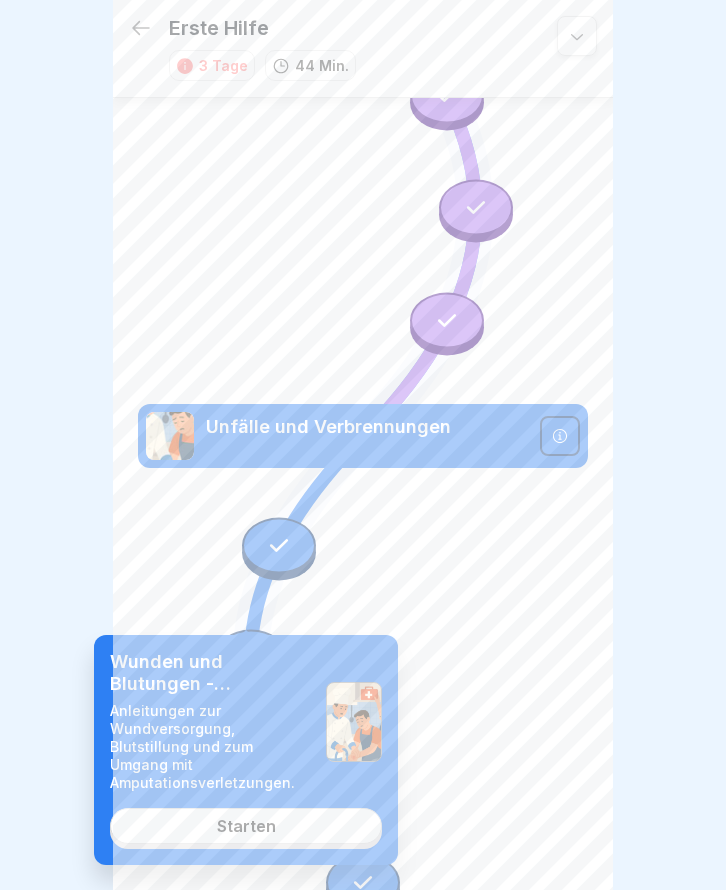 click 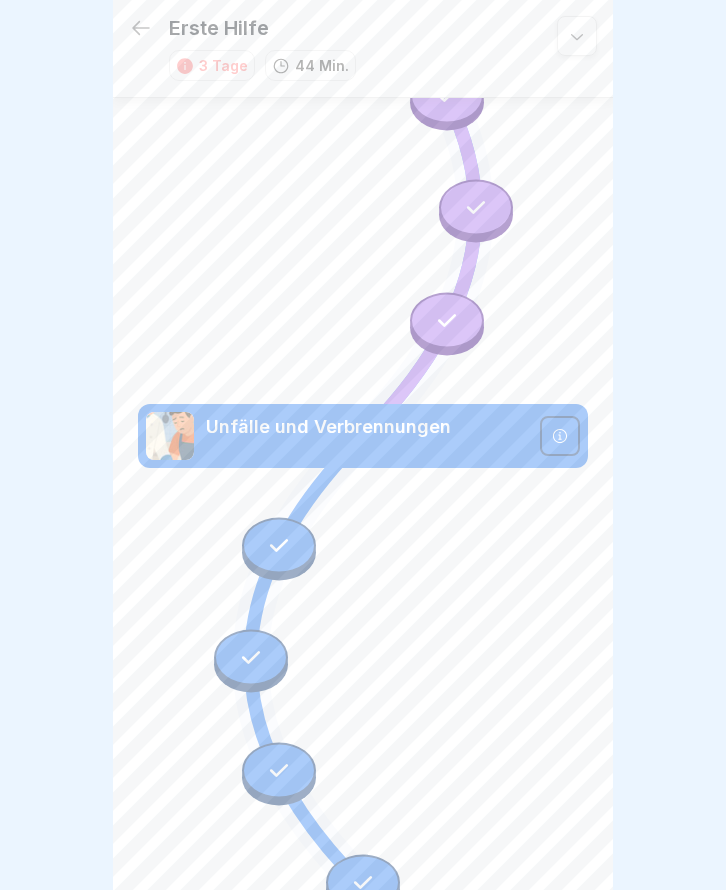 click at bounding box center [279, 770] 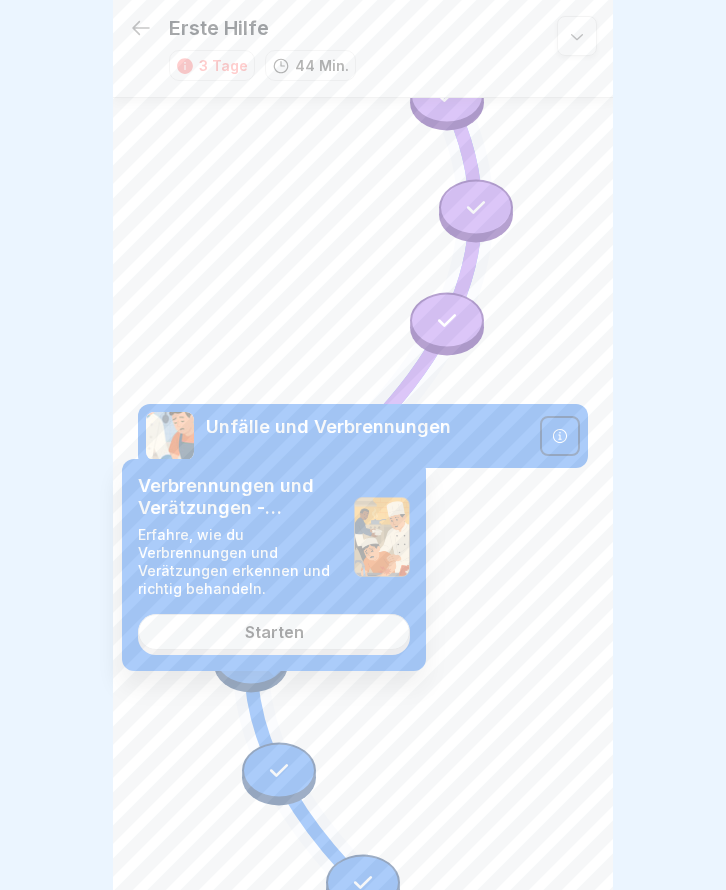 click on "Starten" at bounding box center [274, 632] 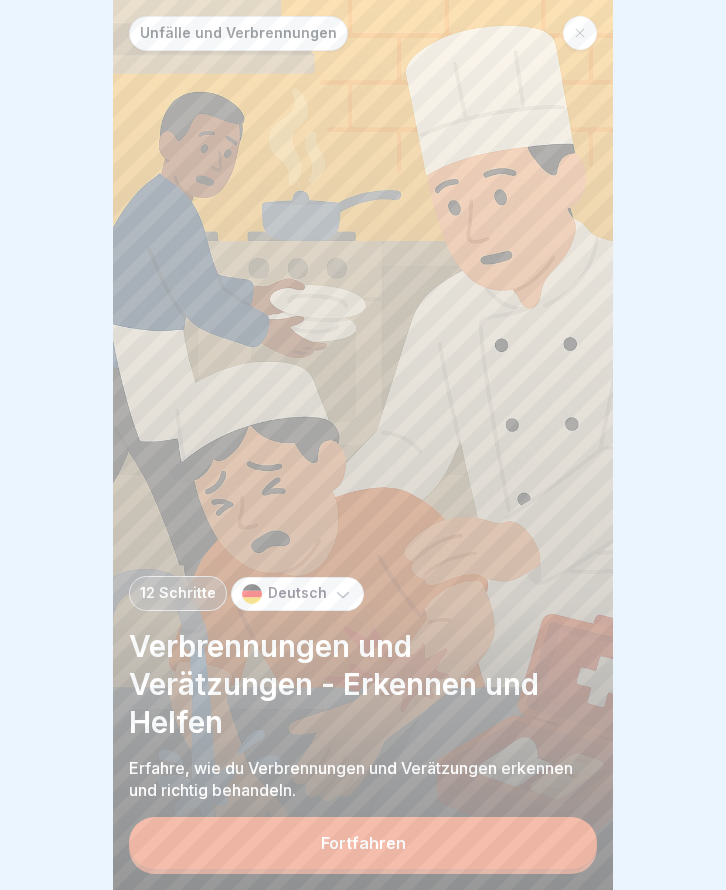 scroll, scrollTop: 0, scrollLeft: 0, axis: both 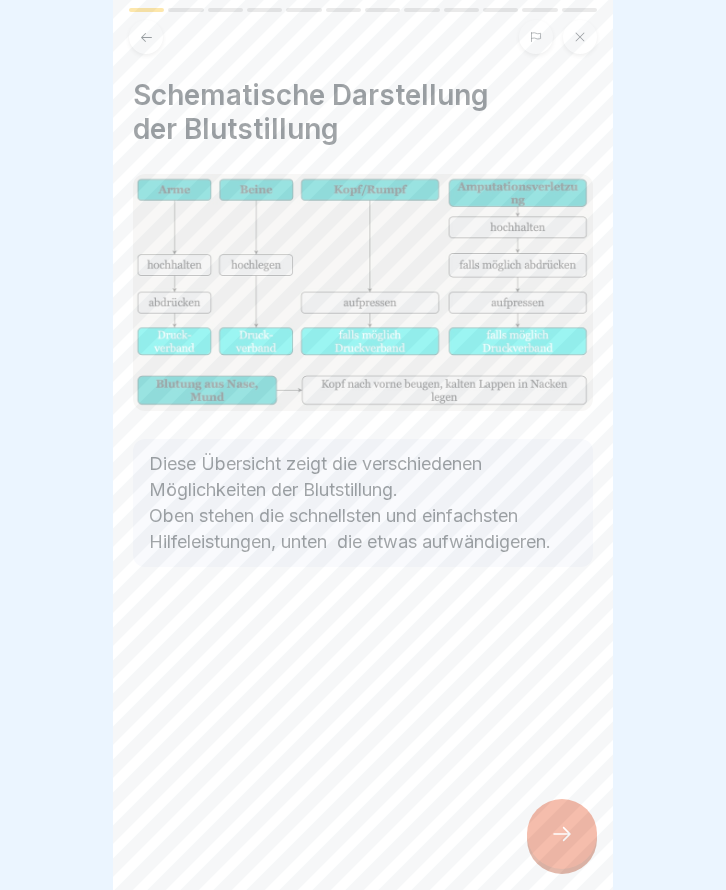 click 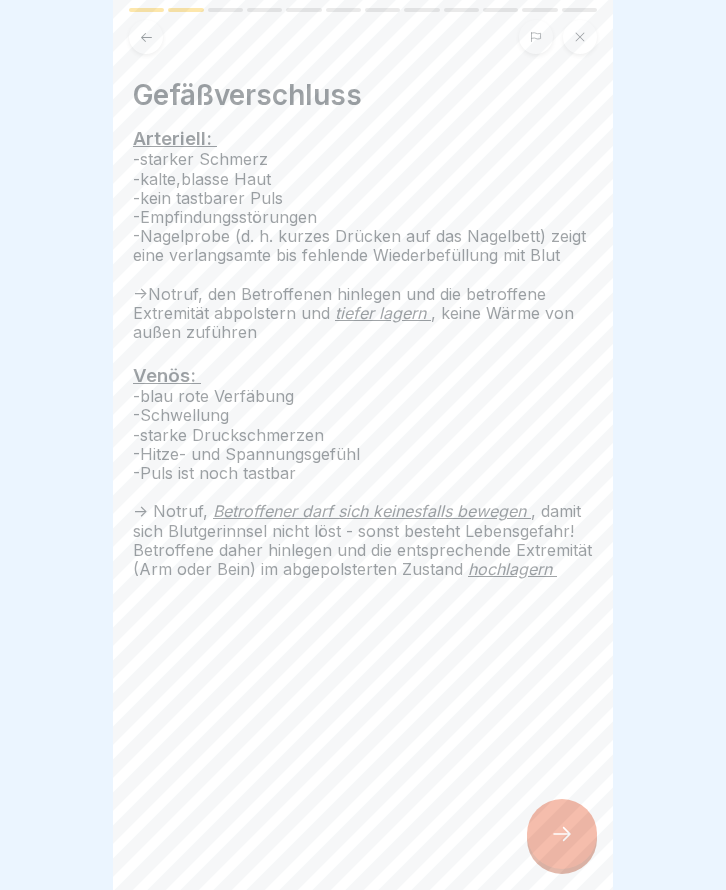 click at bounding box center [562, 834] 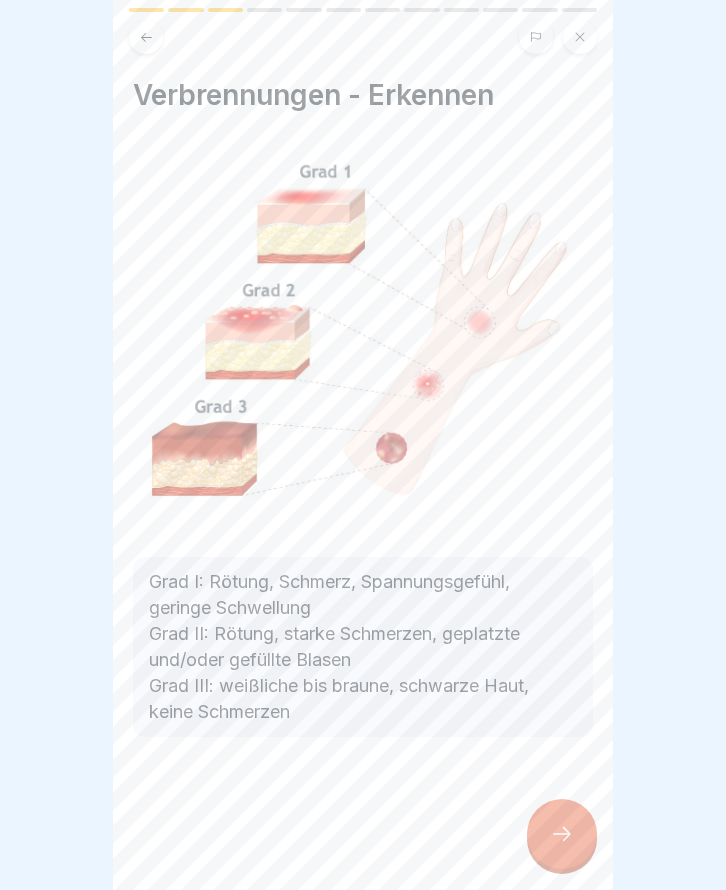click at bounding box center (562, 834) 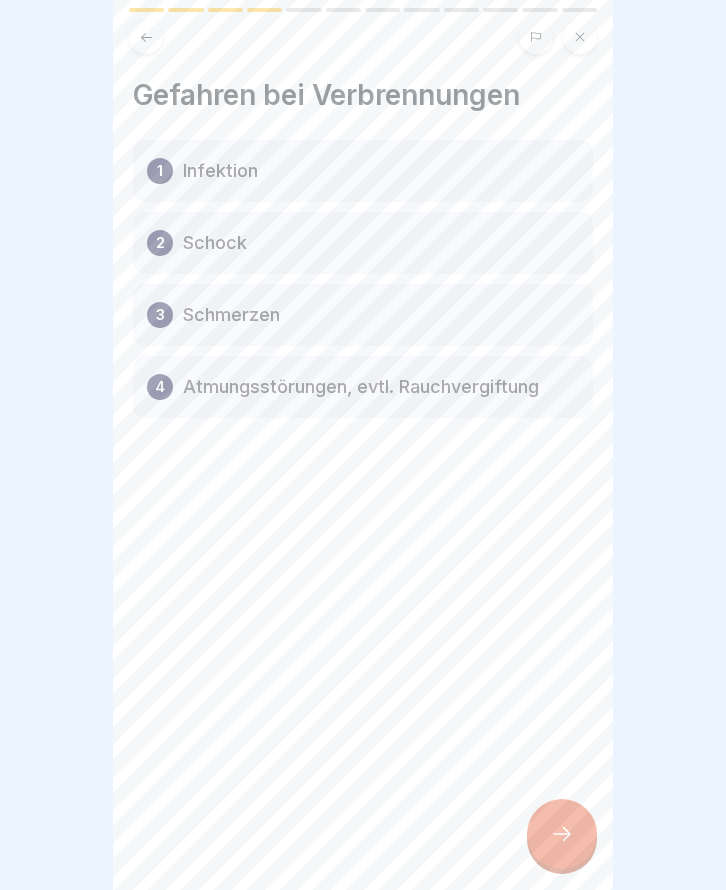 click 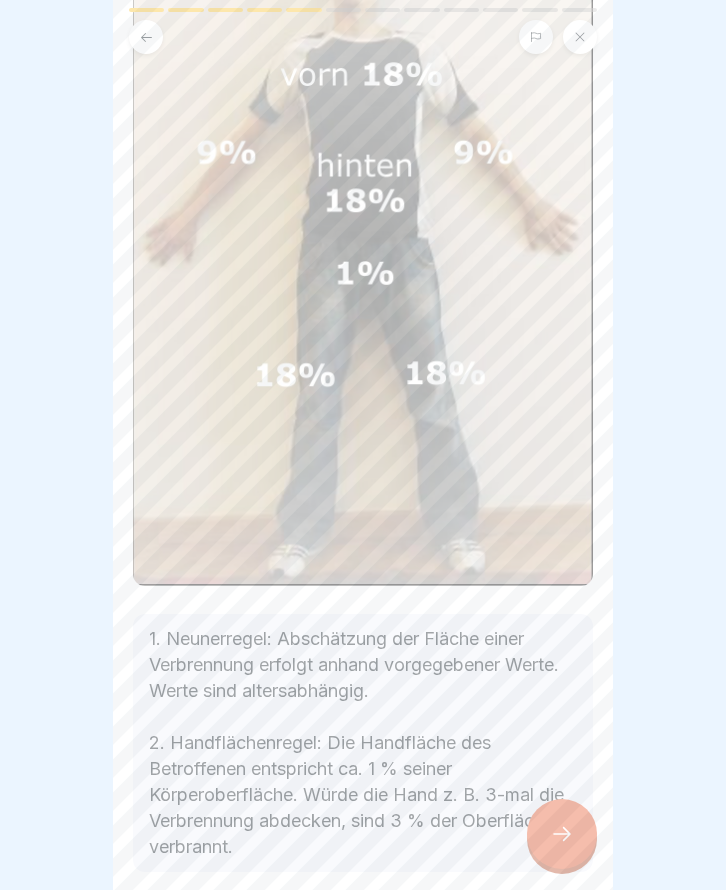 scroll, scrollTop: 339, scrollLeft: 0, axis: vertical 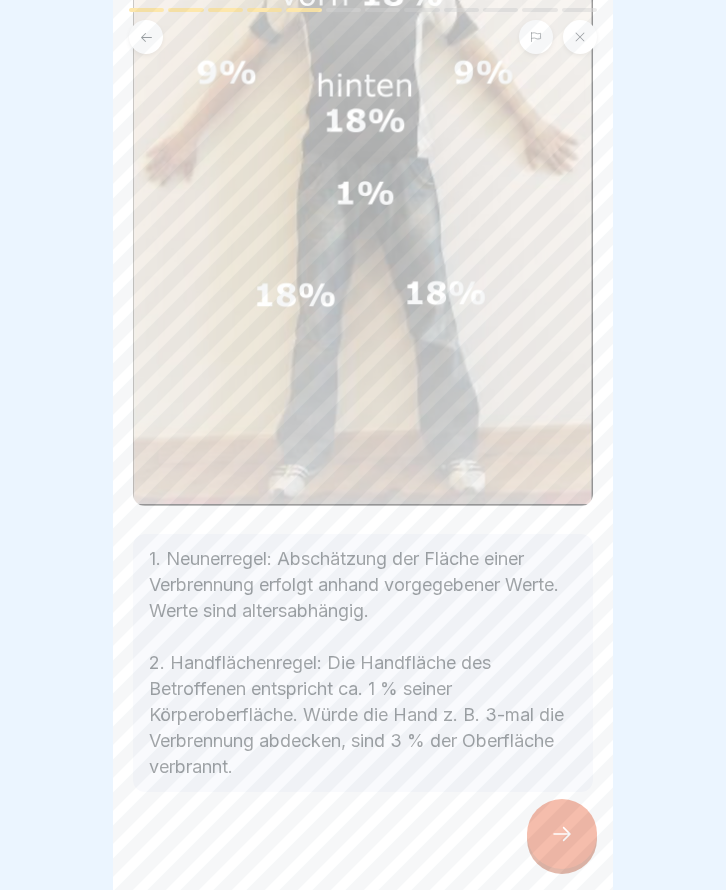 click at bounding box center [562, 834] 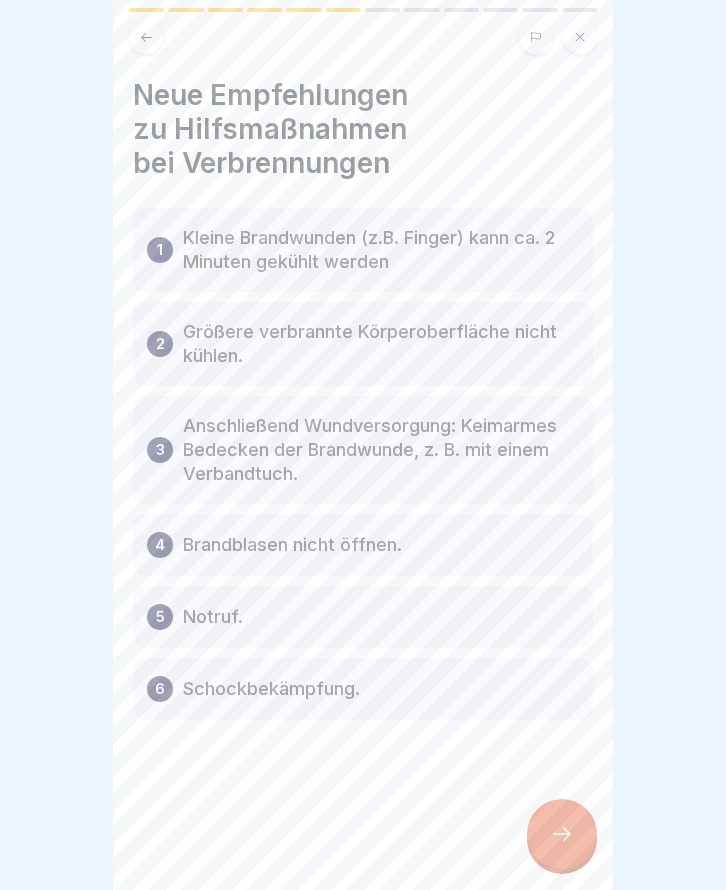 scroll, scrollTop: 0, scrollLeft: 0, axis: both 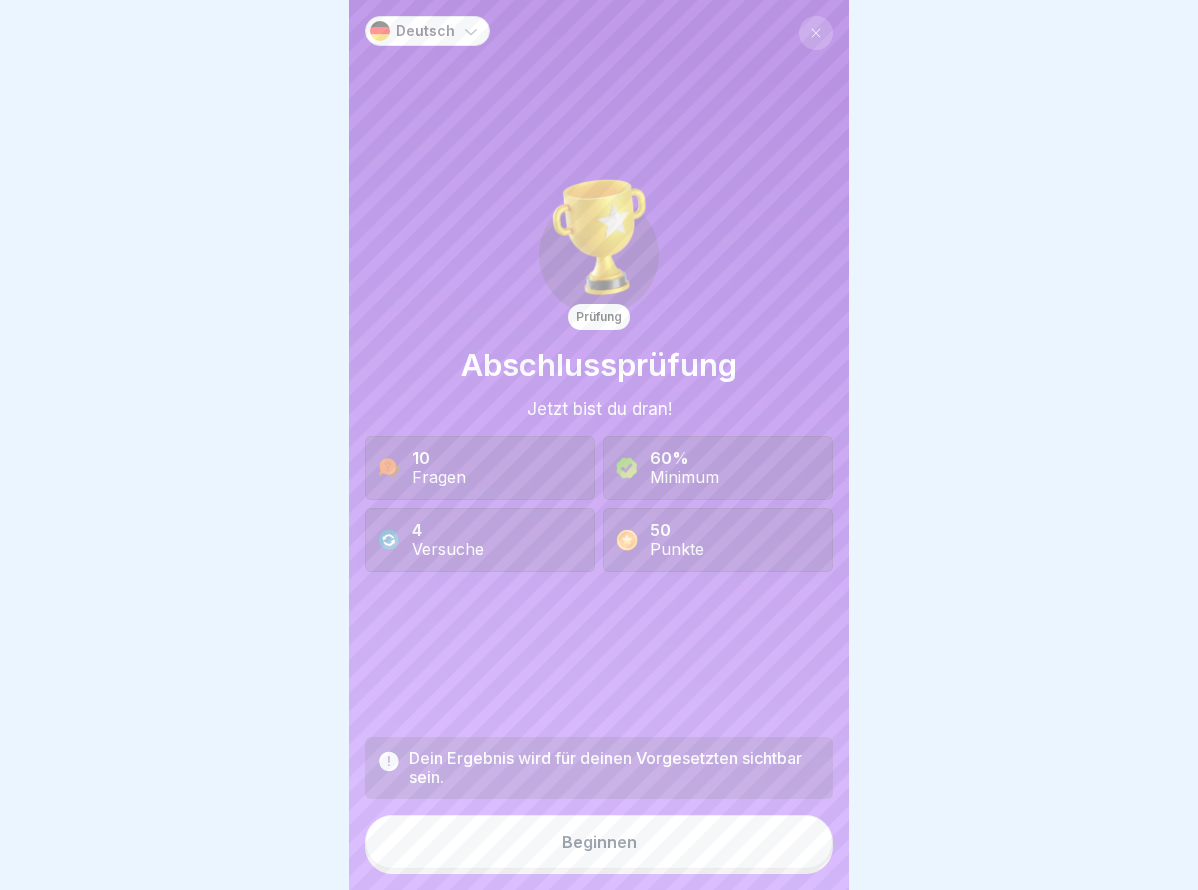 click on "Beginnen" at bounding box center (599, 842) 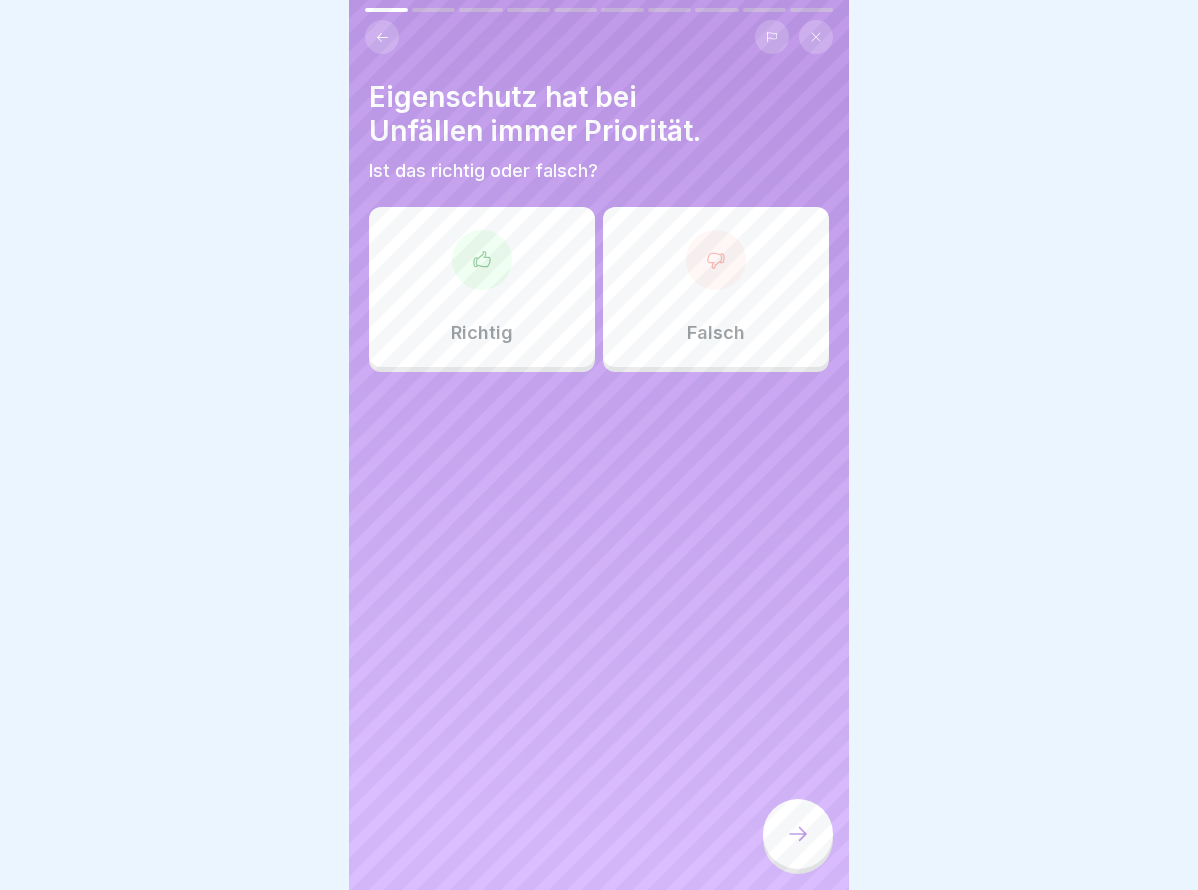 click at bounding box center (482, 260) 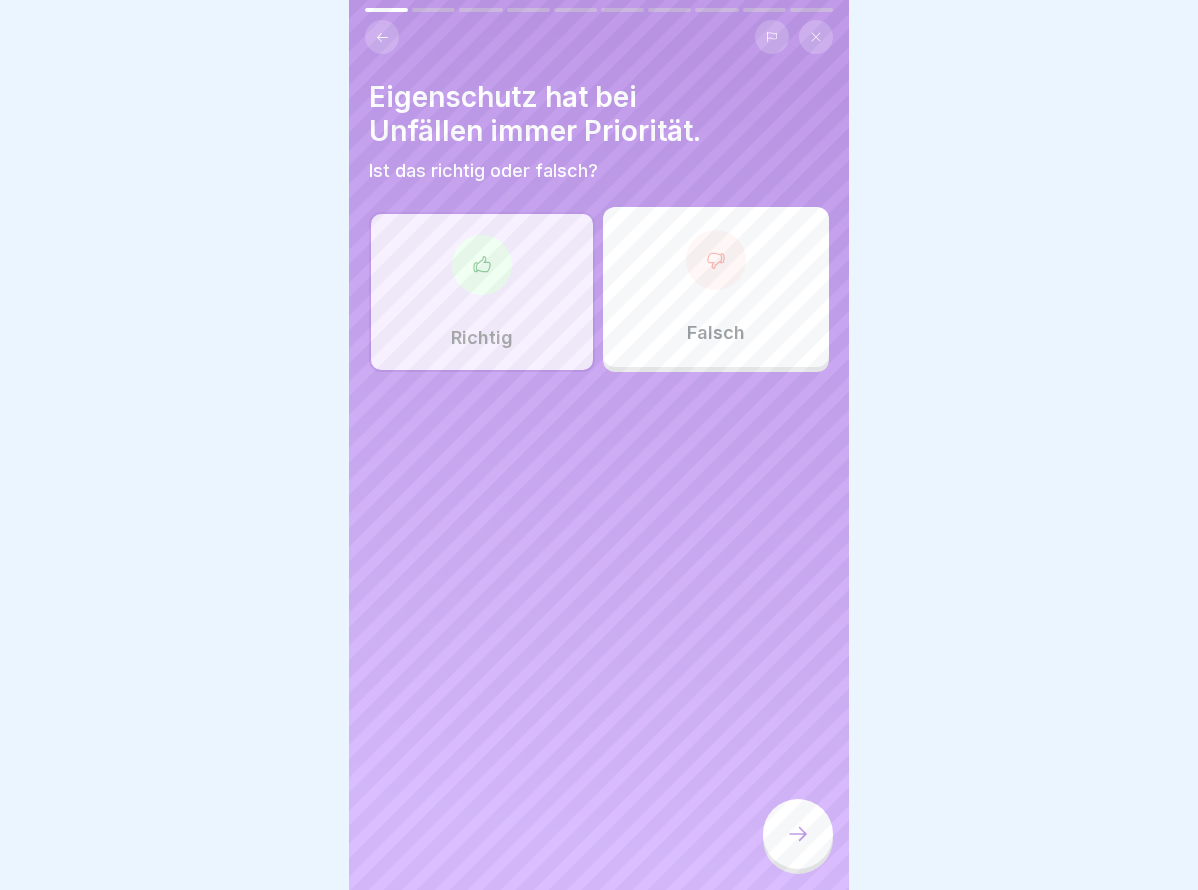 click 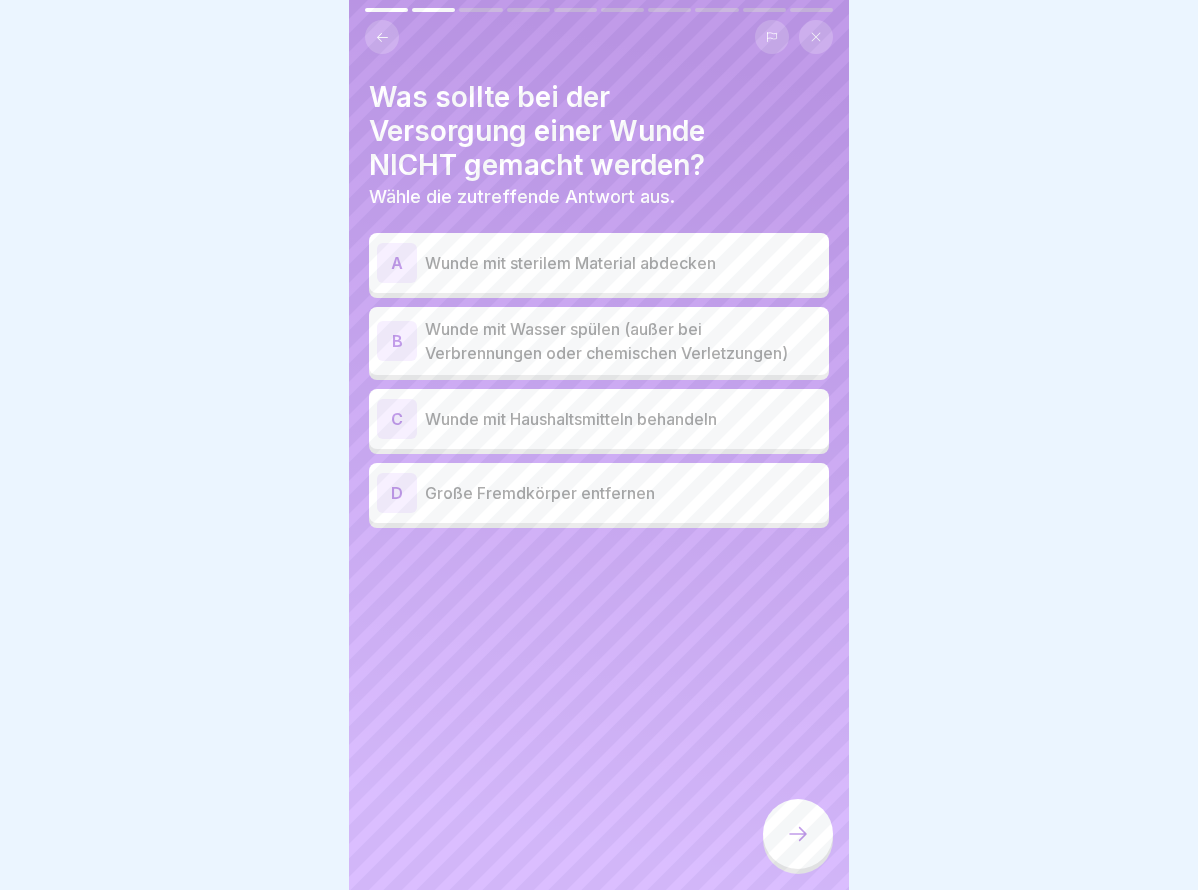 click on "Wunde mit Haushaltsmitteln behandeln" at bounding box center [623, 419] 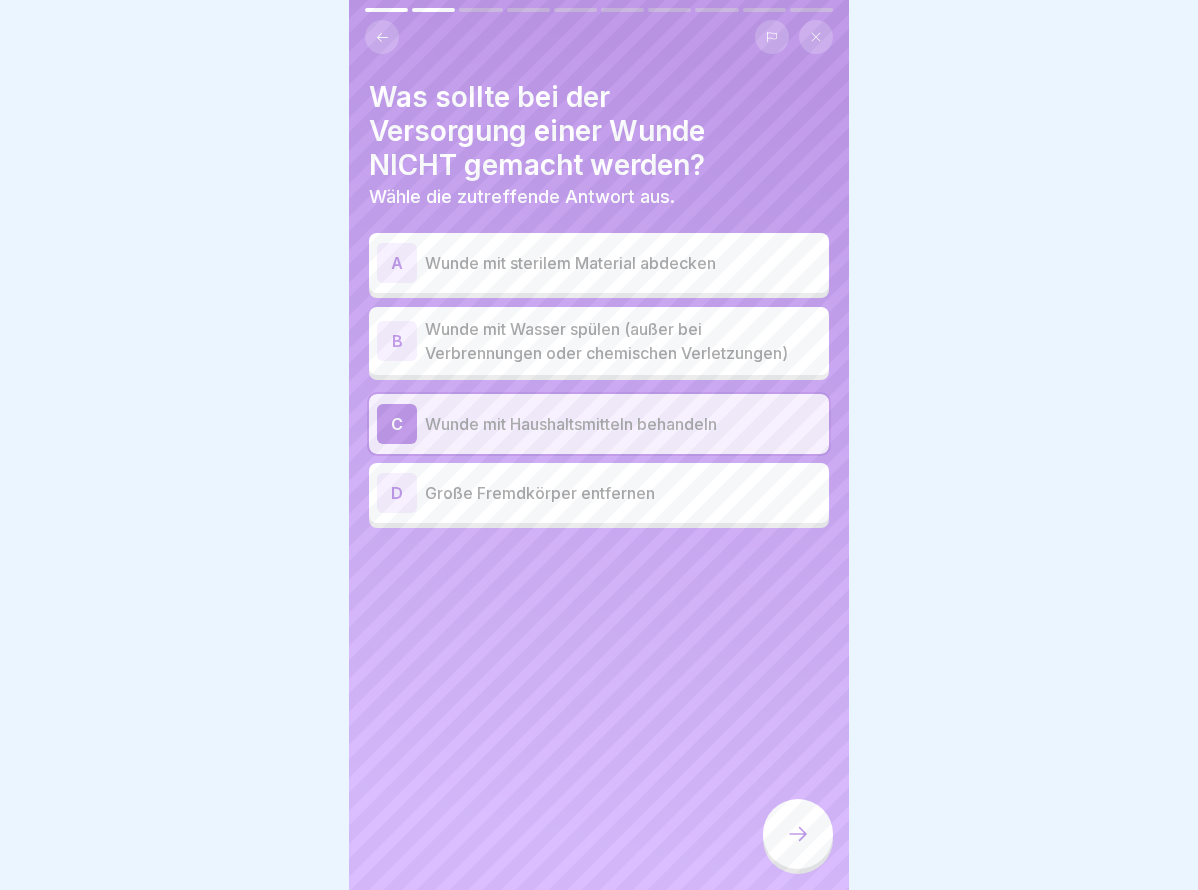 click on "Wunde mit Wasser spülen (außer bei Verbrennungen oder chemischen Verletzungen)" at bounding box center (623, 341) 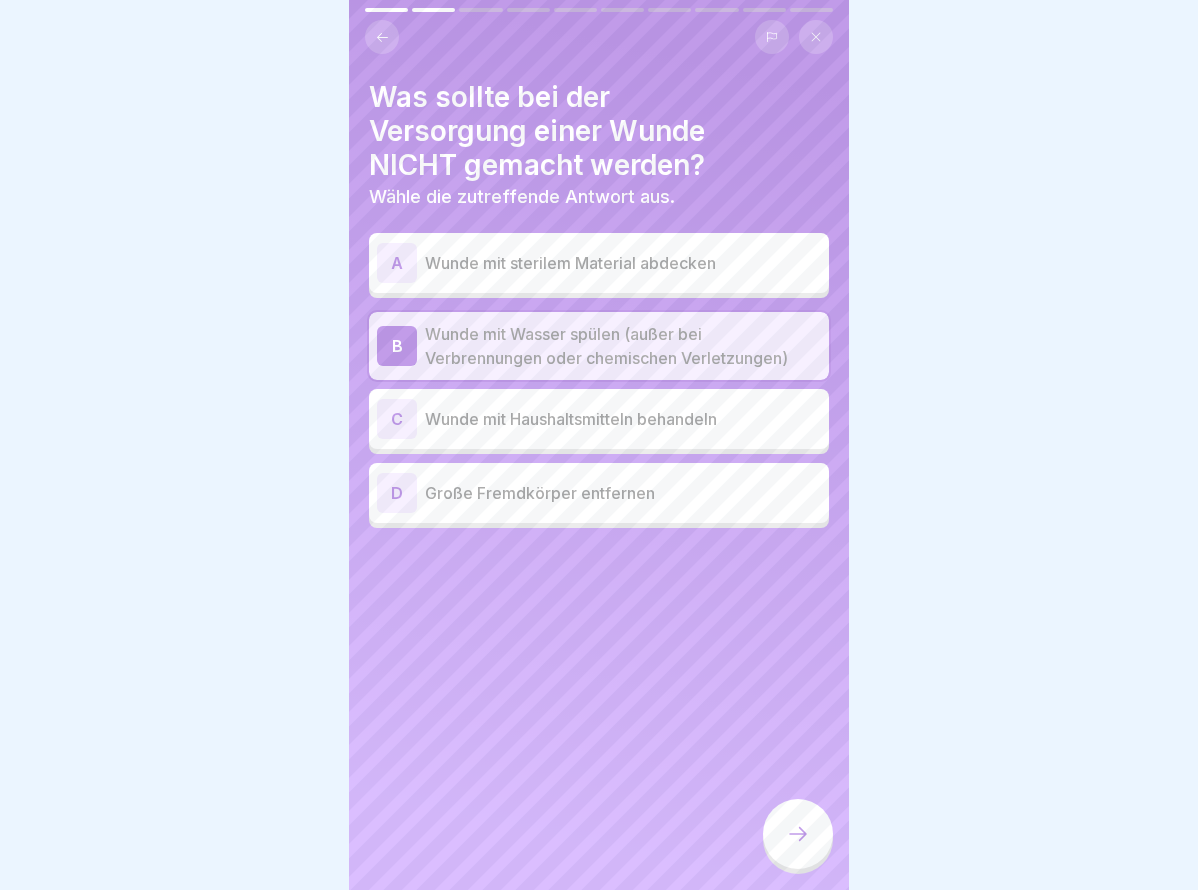 click on "A Wunde mit sterilem Material abdecken" at bounding box center (599, 263) 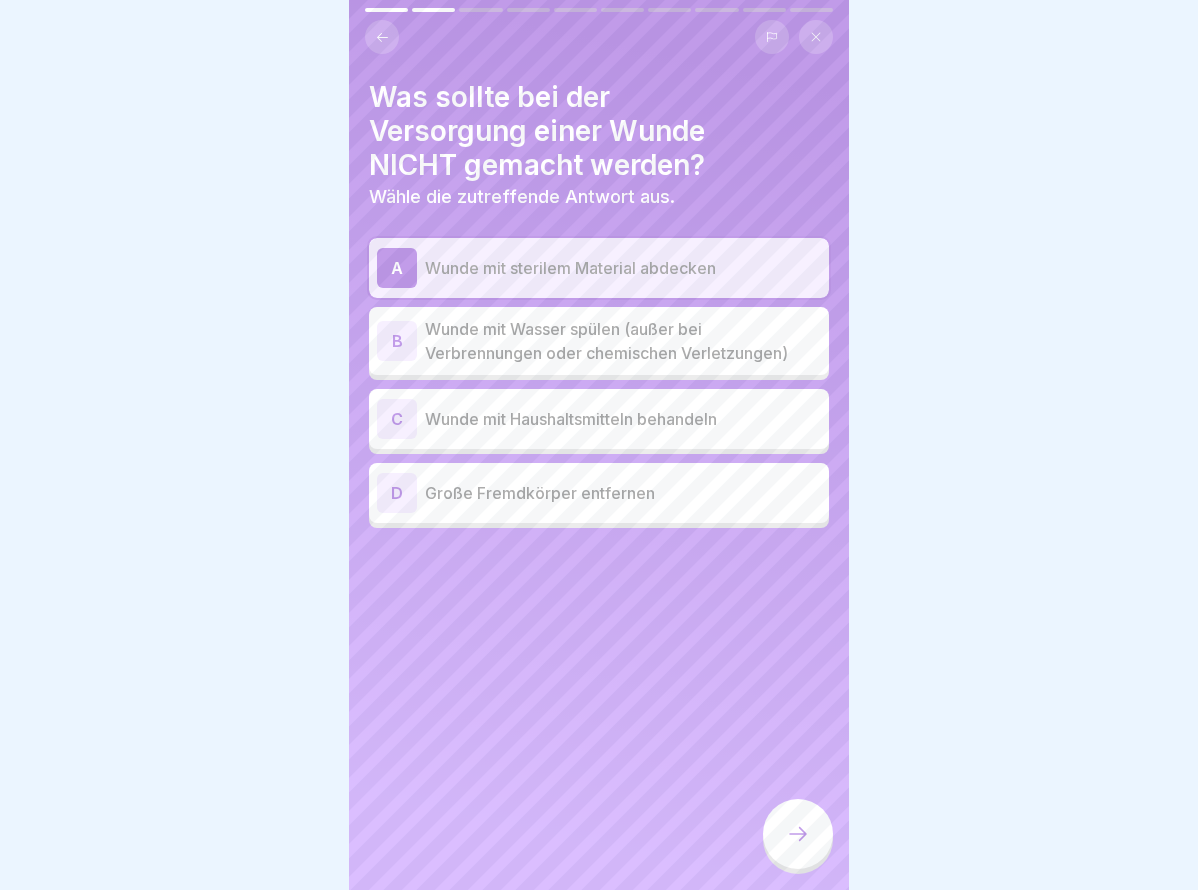 click on "C Wunde mit Haushaltsmitteln behandeln" at bounding box center [599, 419] 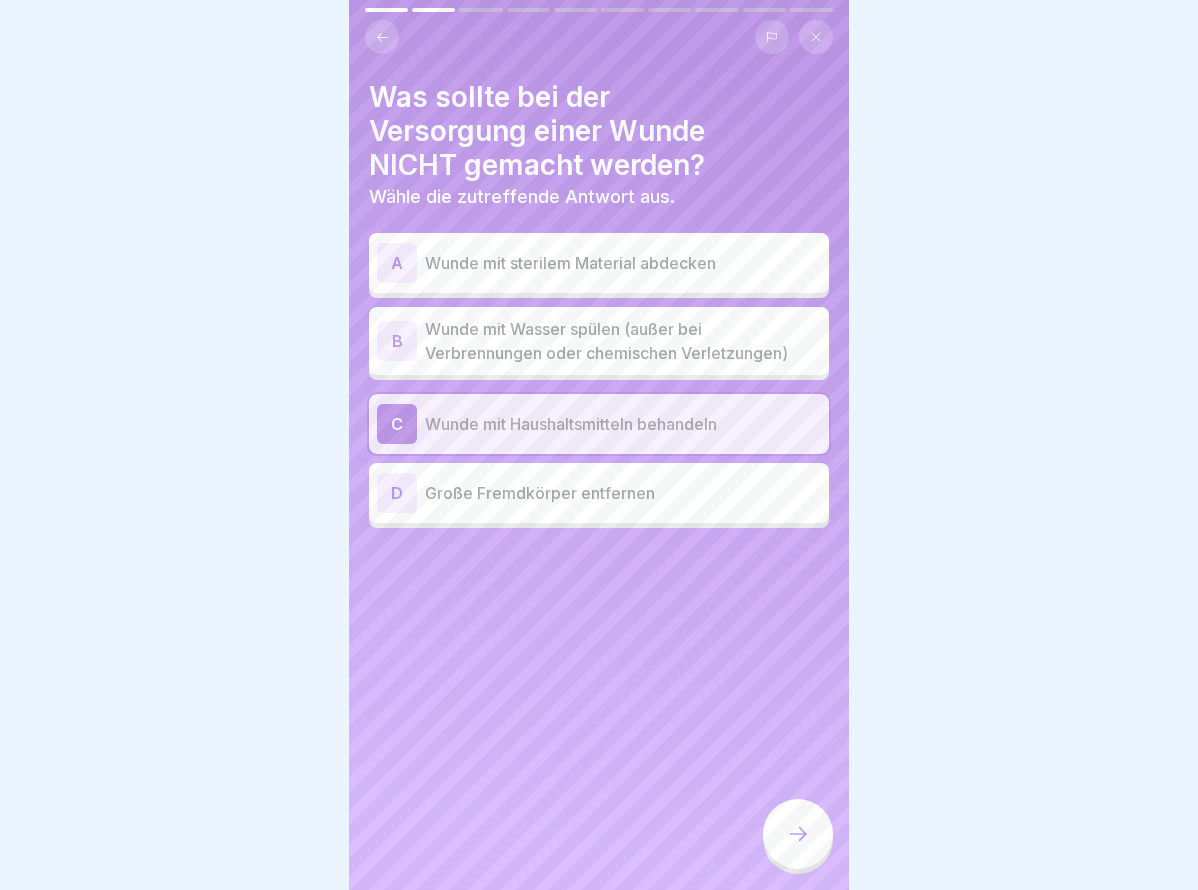 click at bounding box center [798, 834] 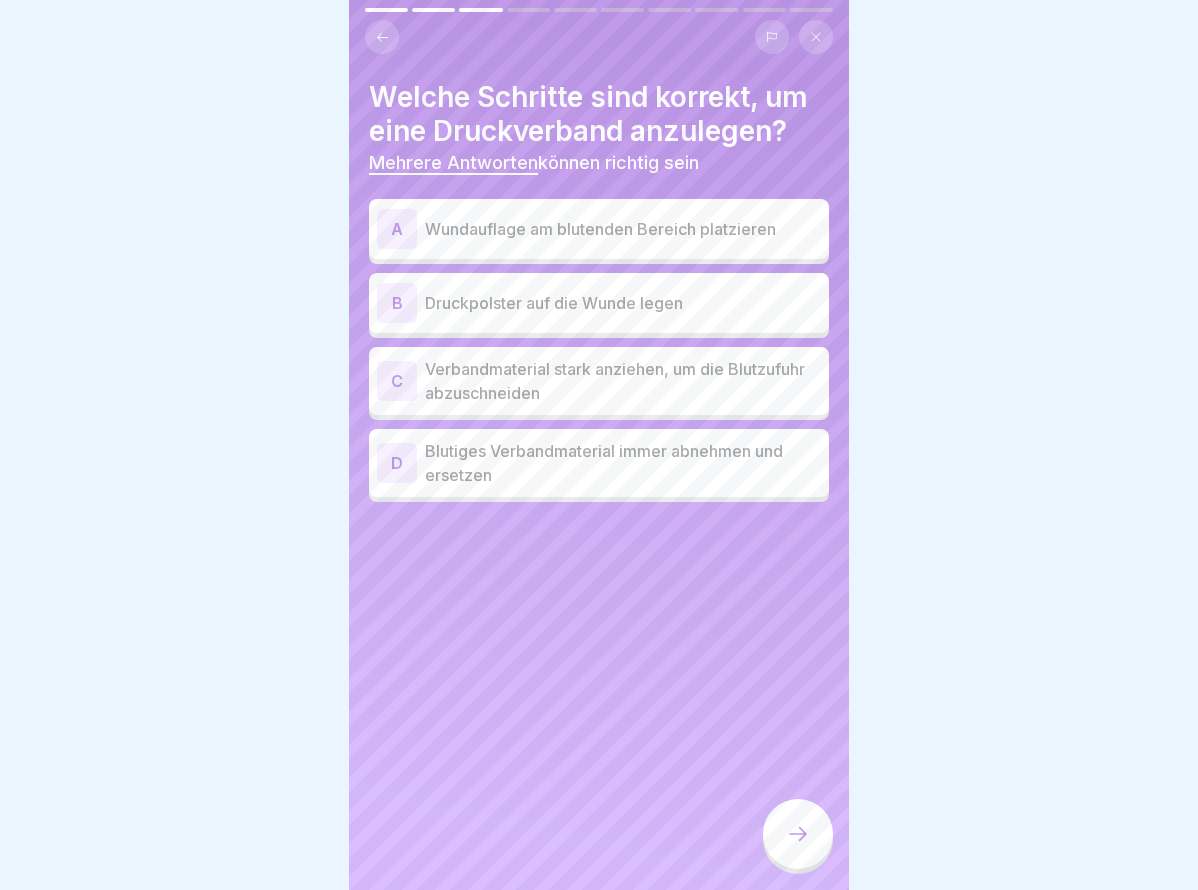 click on "Wundauflage am blutenden Bereich platzieren" at bounding box center (623, 229) 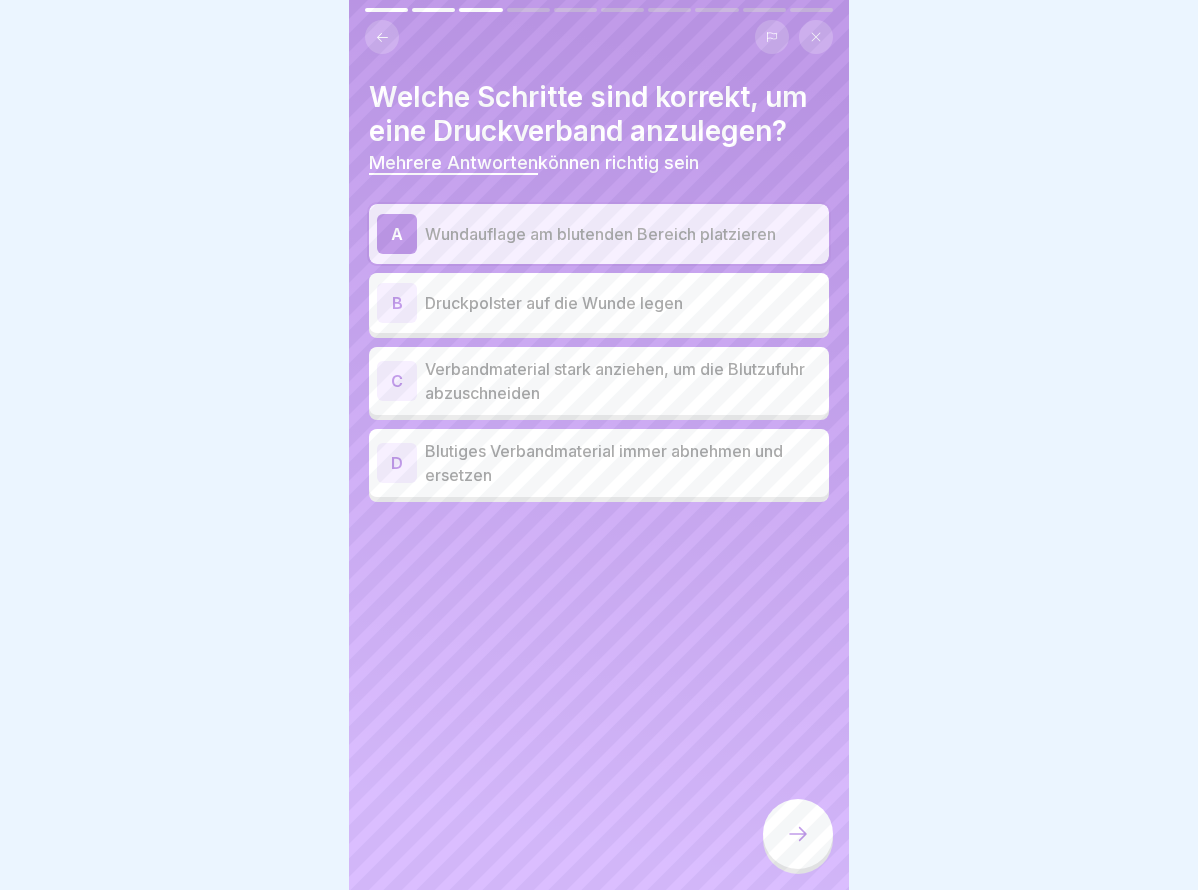 click on "Druckpolster auf die Wunde legen" at bounding box center [623, 303] 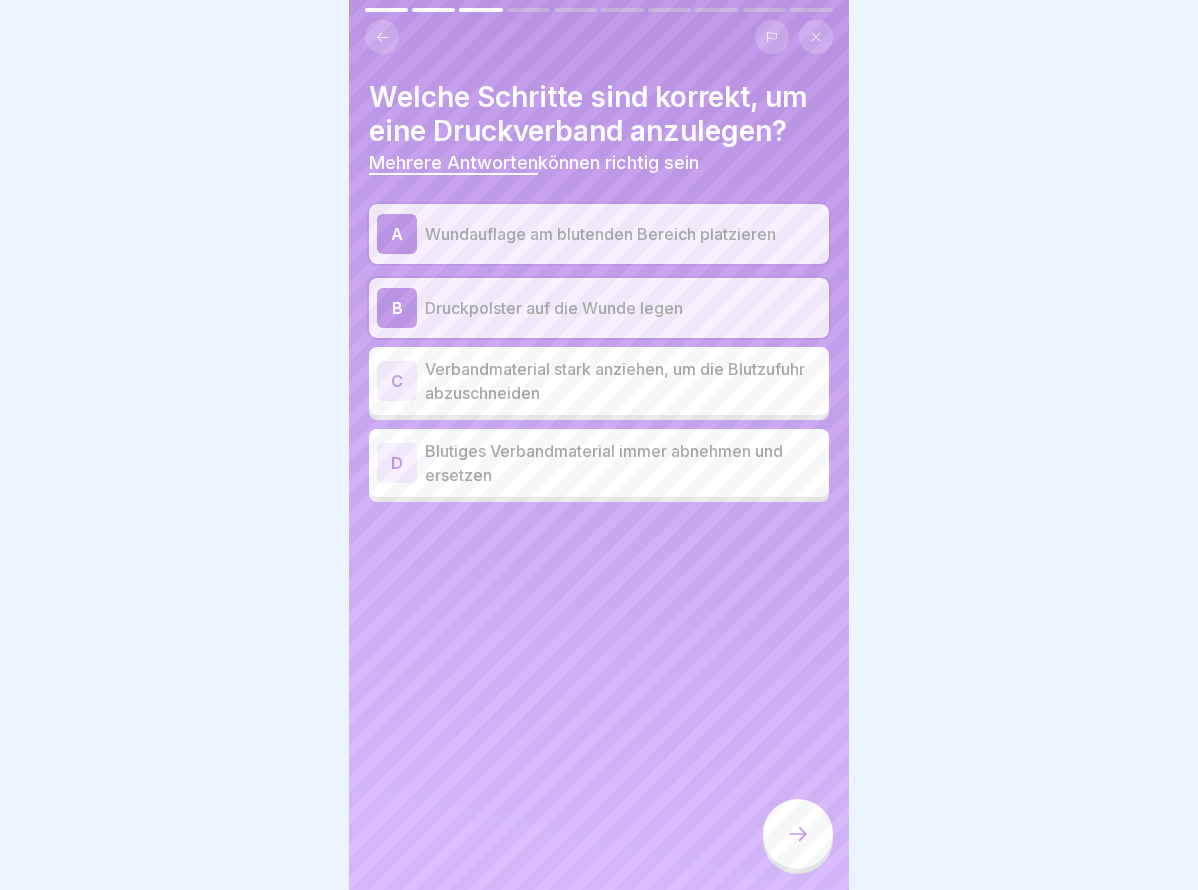 click at bounding box center (798, 834) 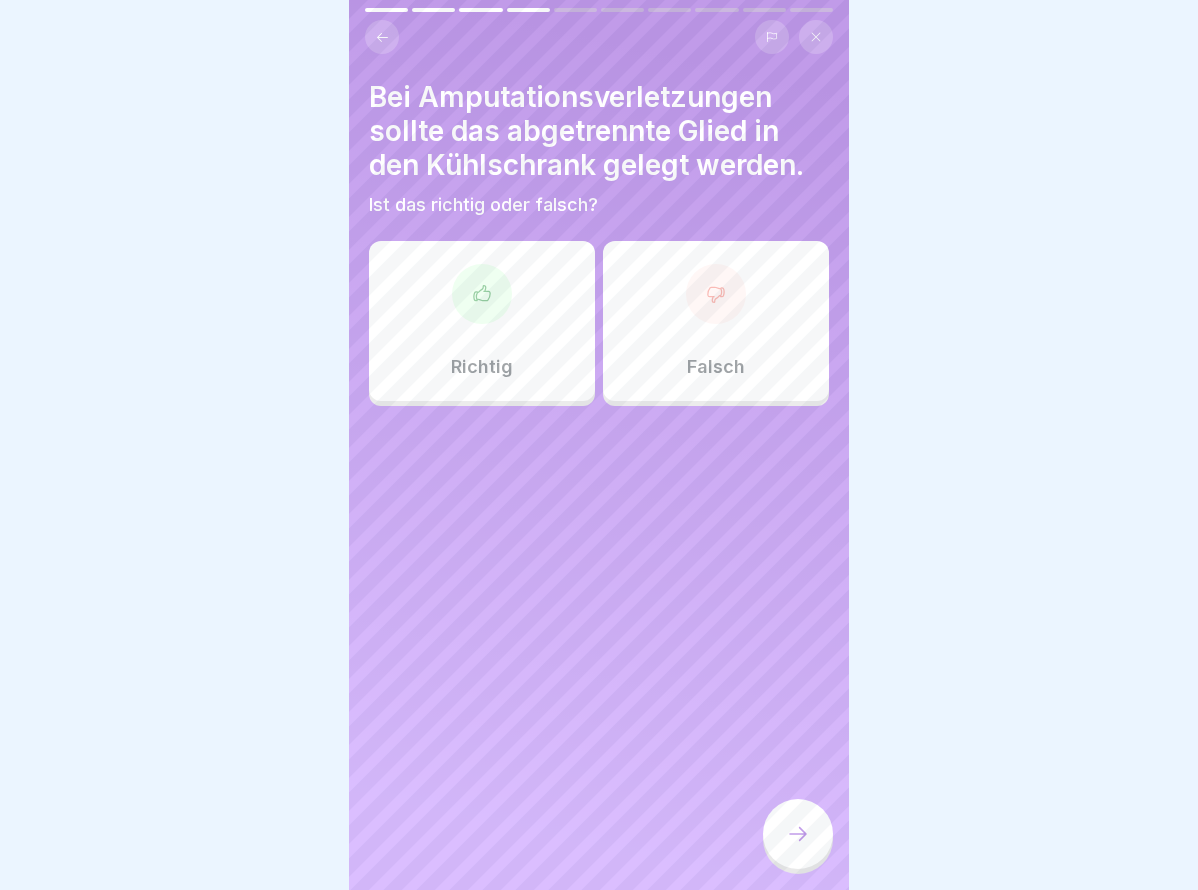 click on "Falsch" at bounding box center [716, 321] 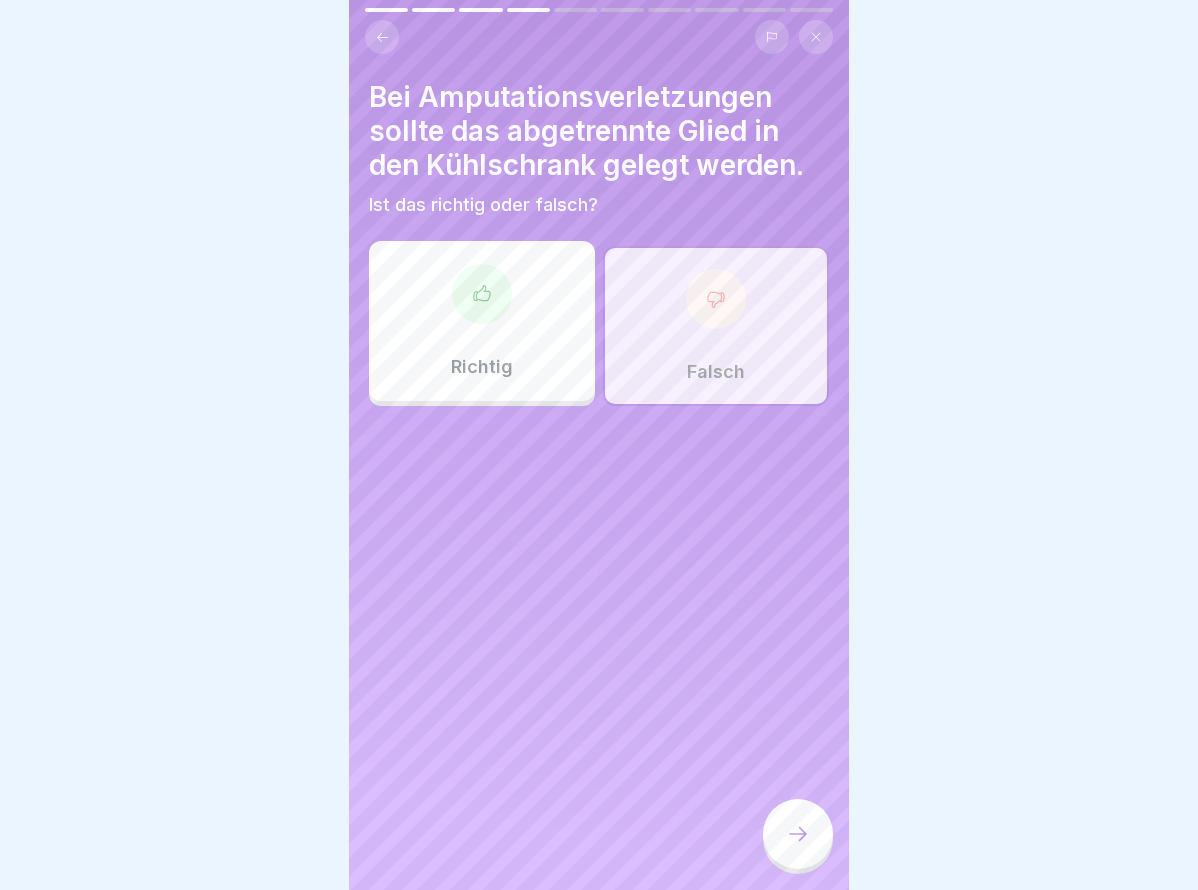 click at bounding box center (798, 834) 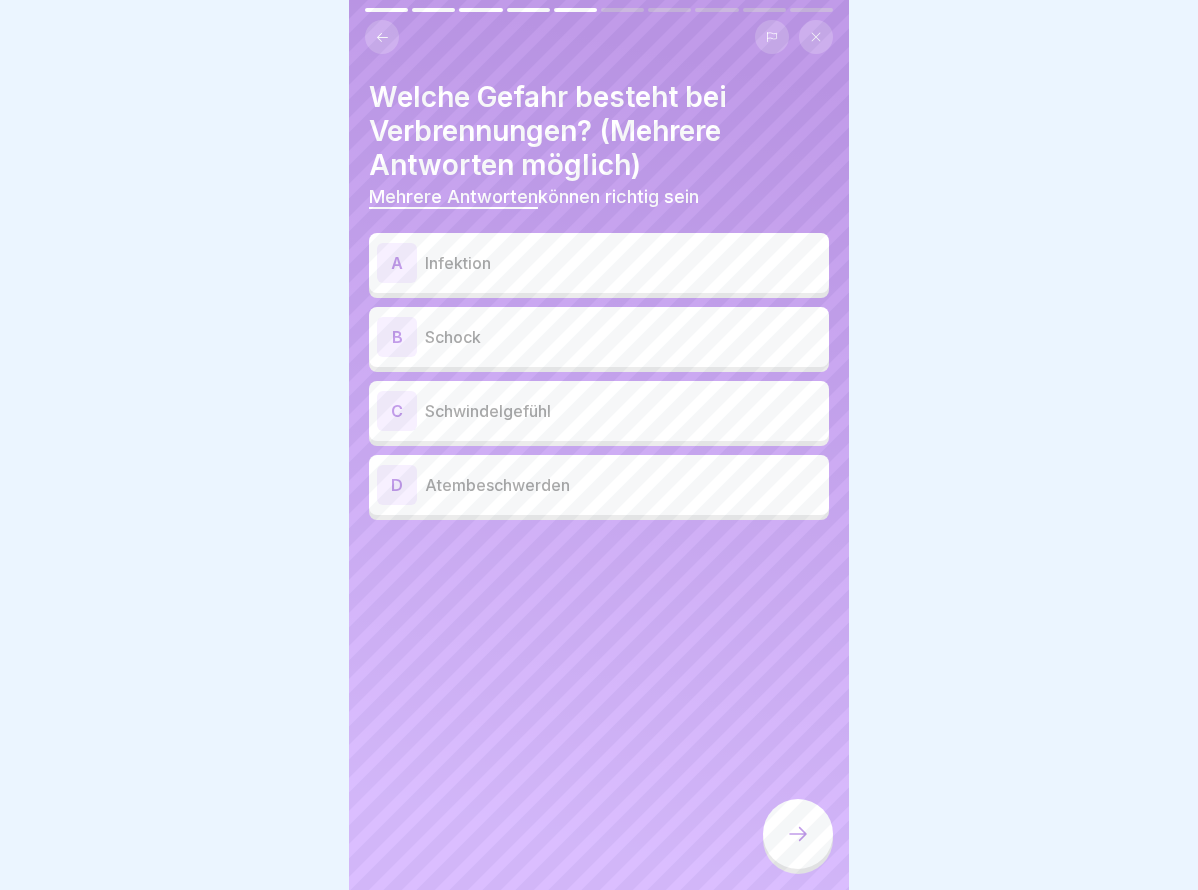 click on "Infektion" at bounding box center (623, 263) 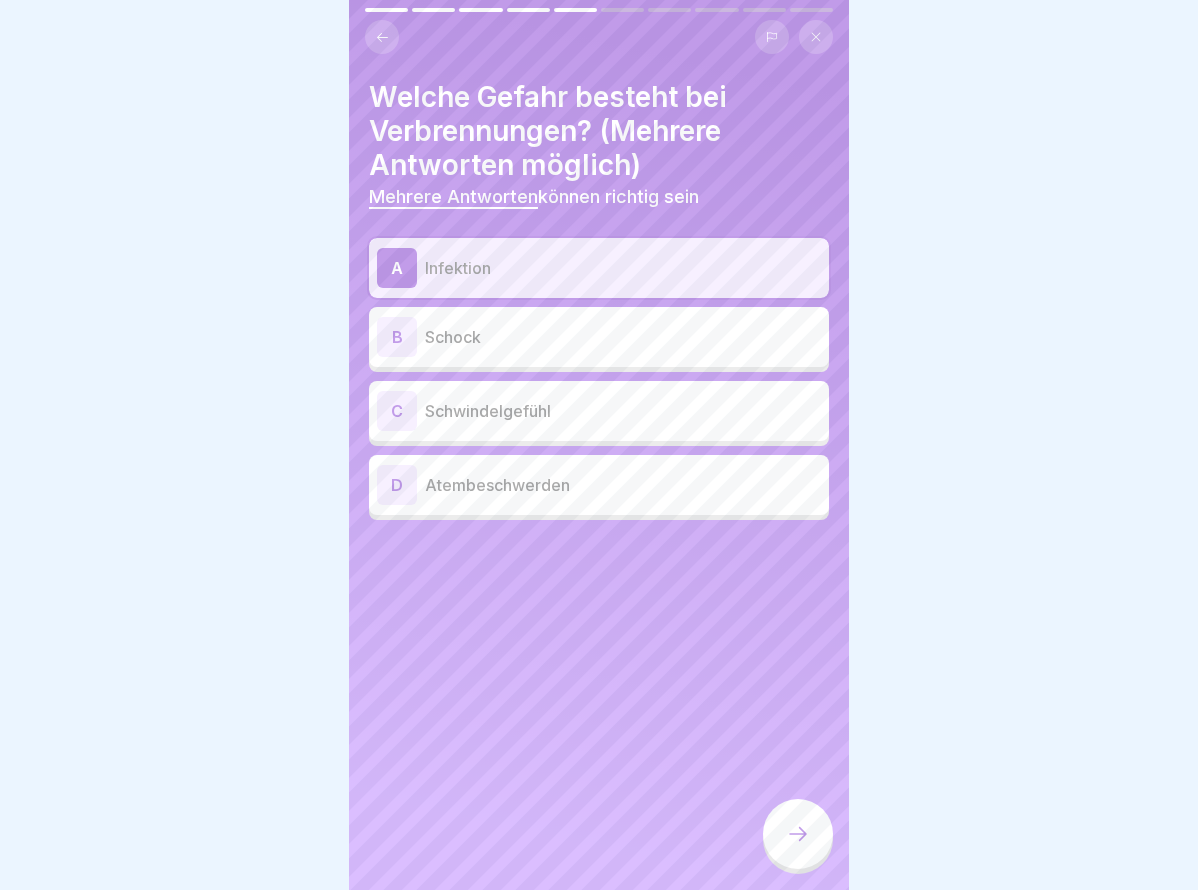 click on "Schock" at bounding box center (623, 337) 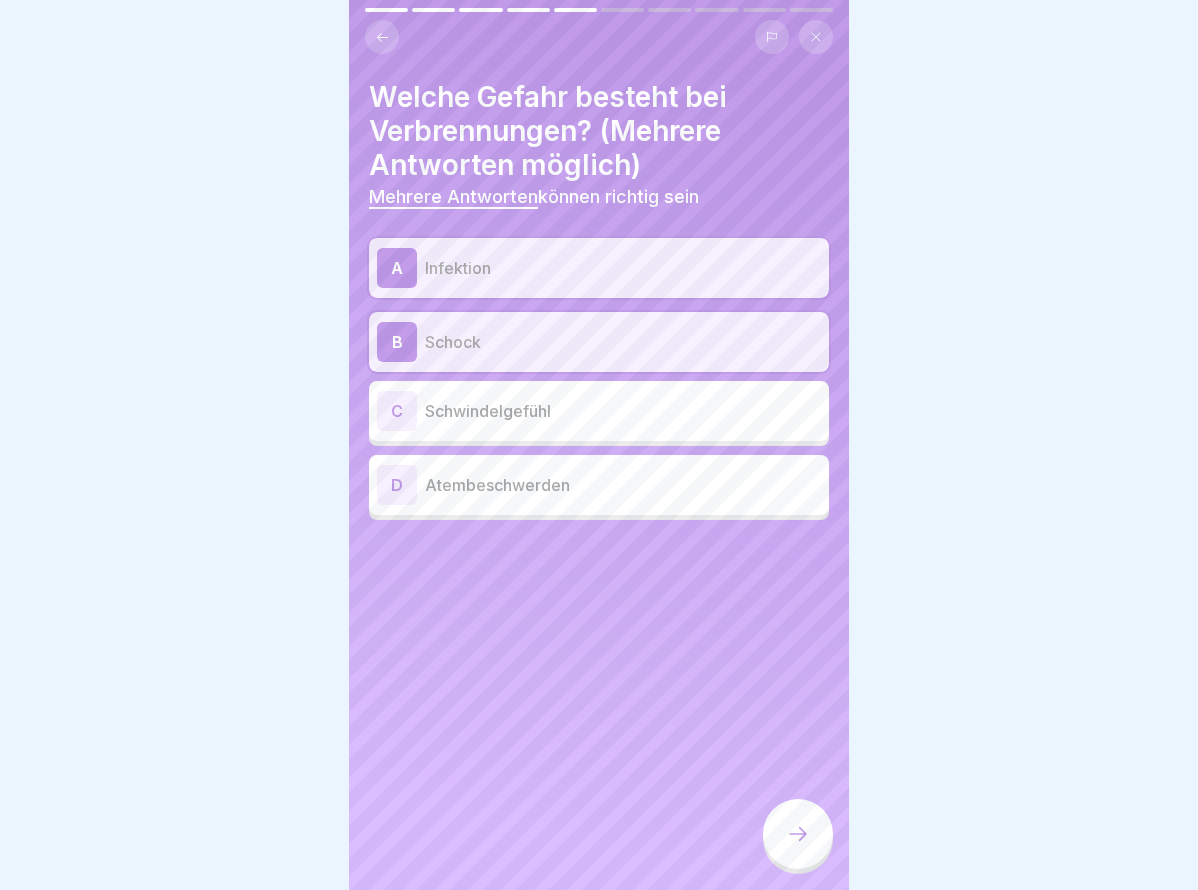 click on "Atembeschwerden" at bounding box center [623, 485] 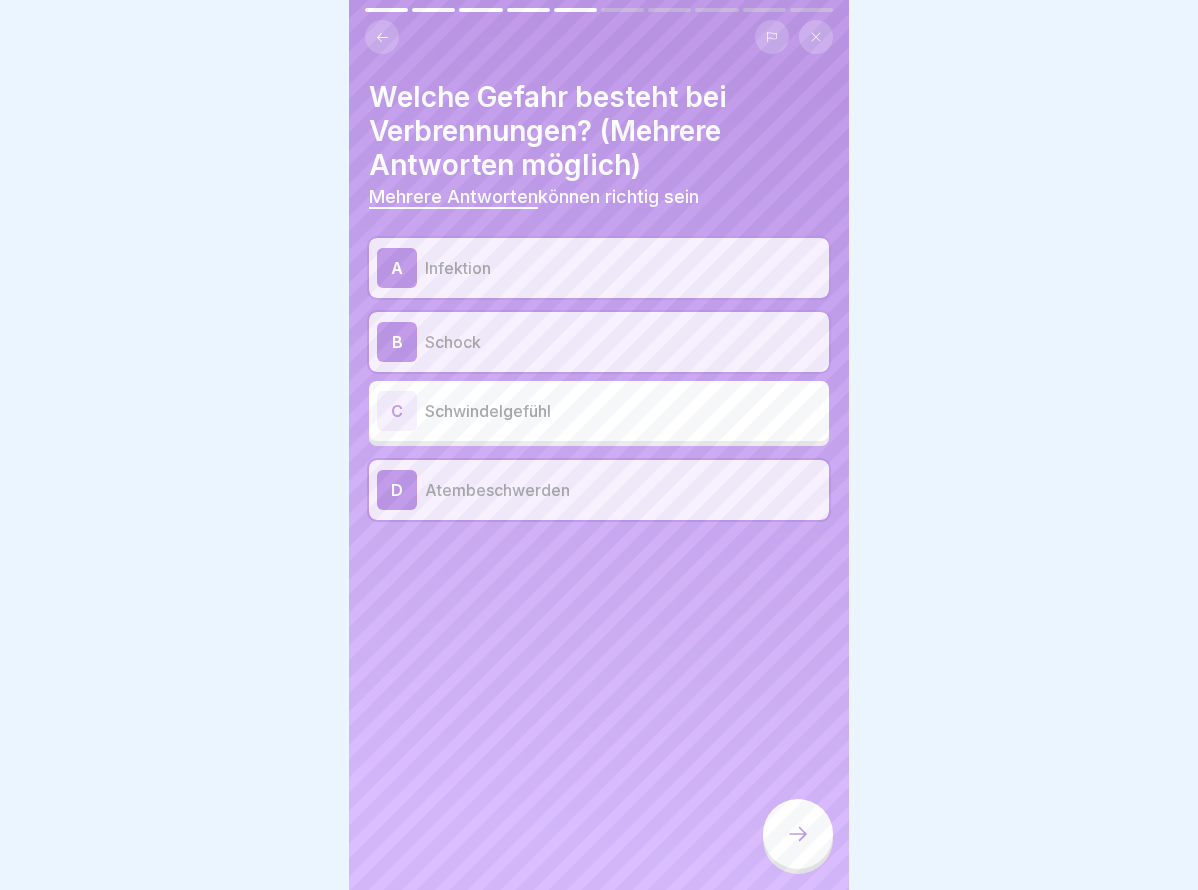 click 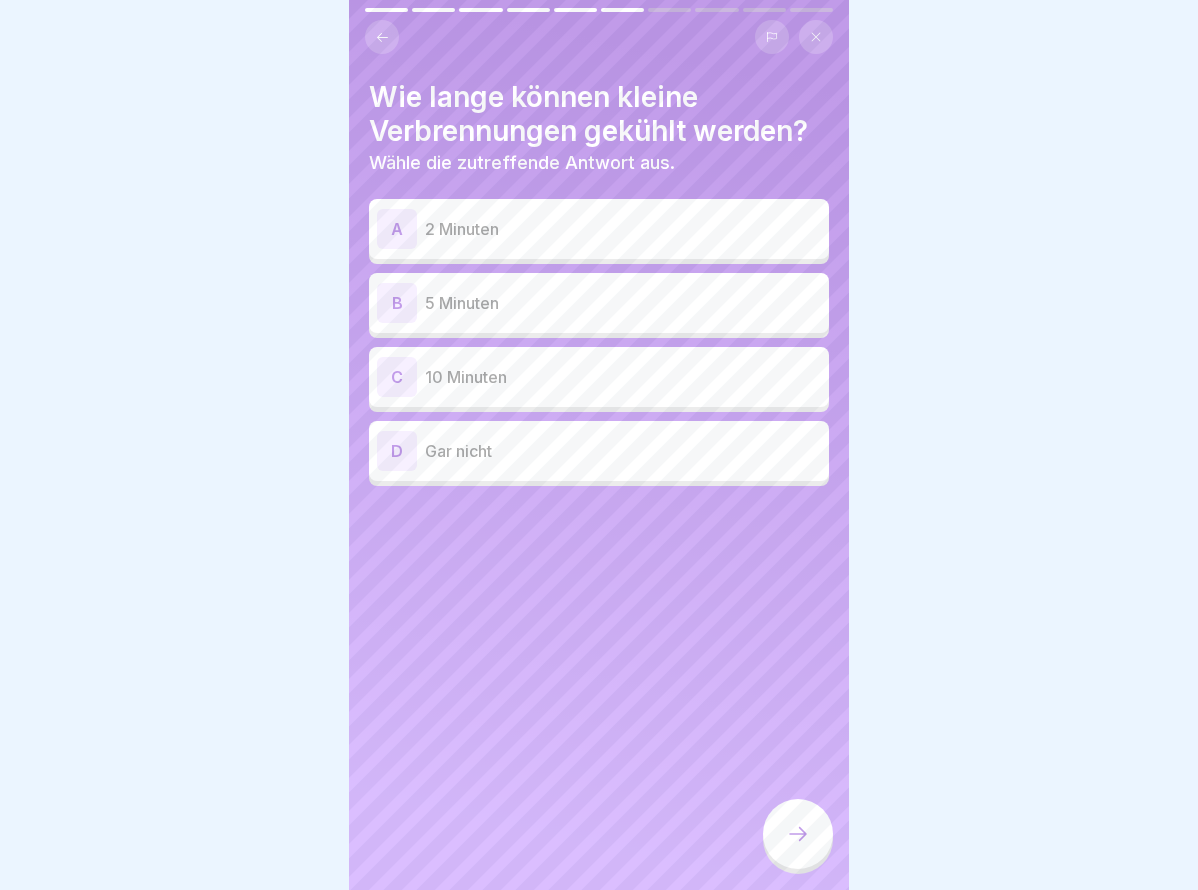 click on "10 Minuten" at bounding box center [623, 377] 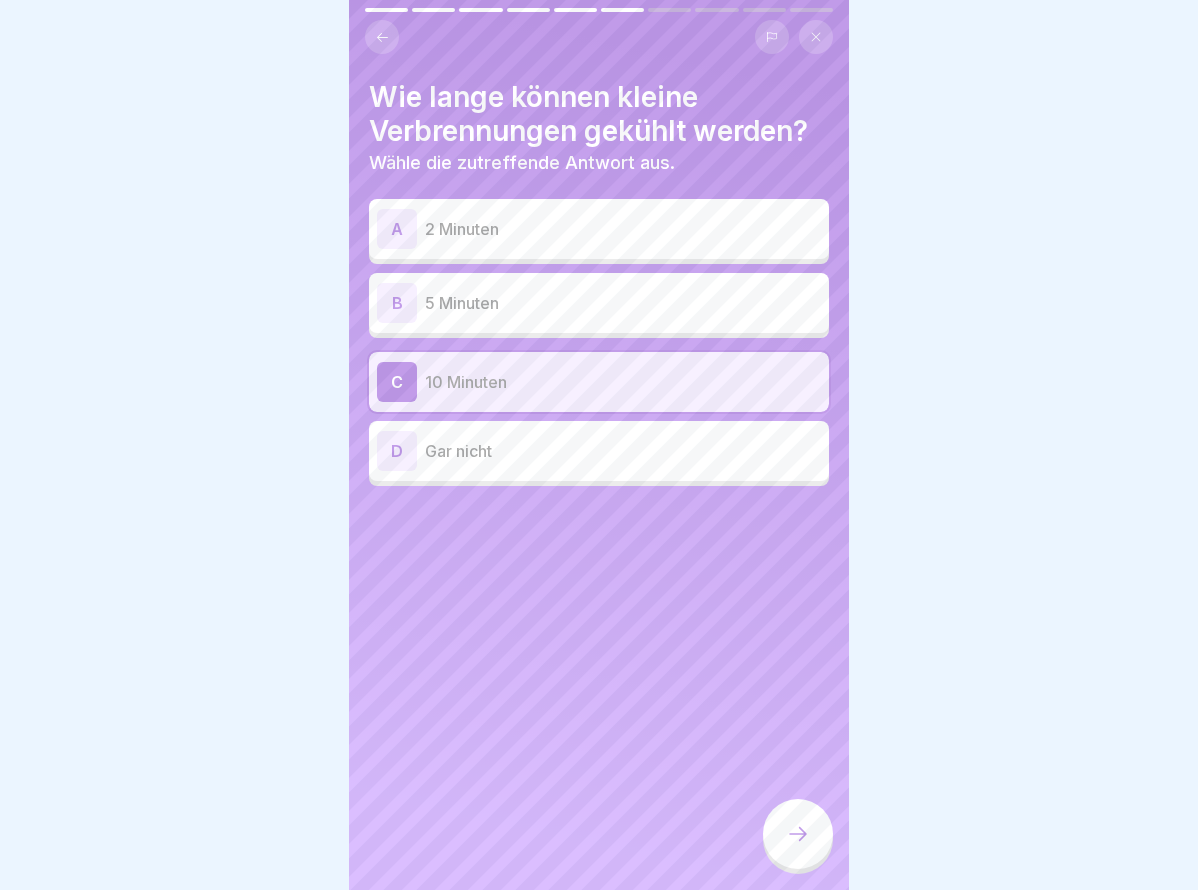 click at bounding box center (798, 834) 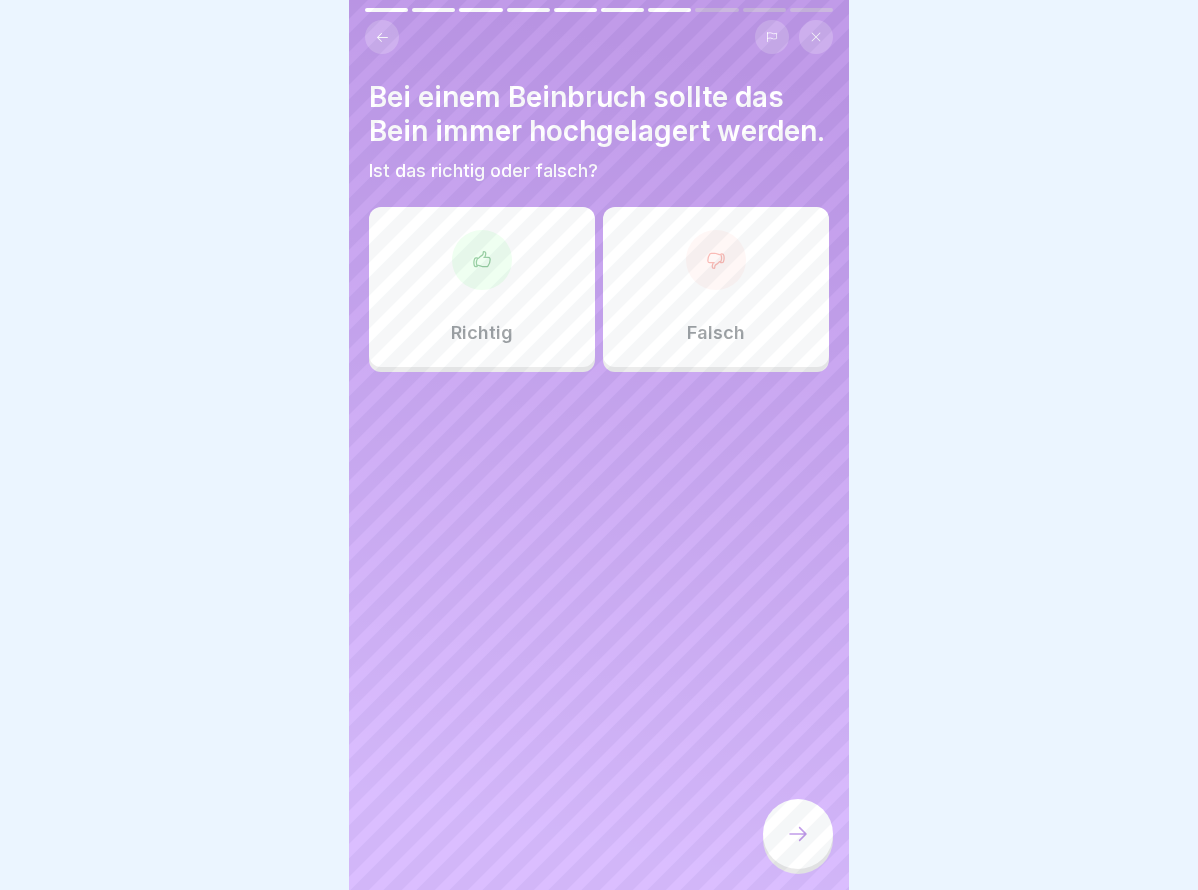 click on "Falsch" at bounding box center [716, 287] 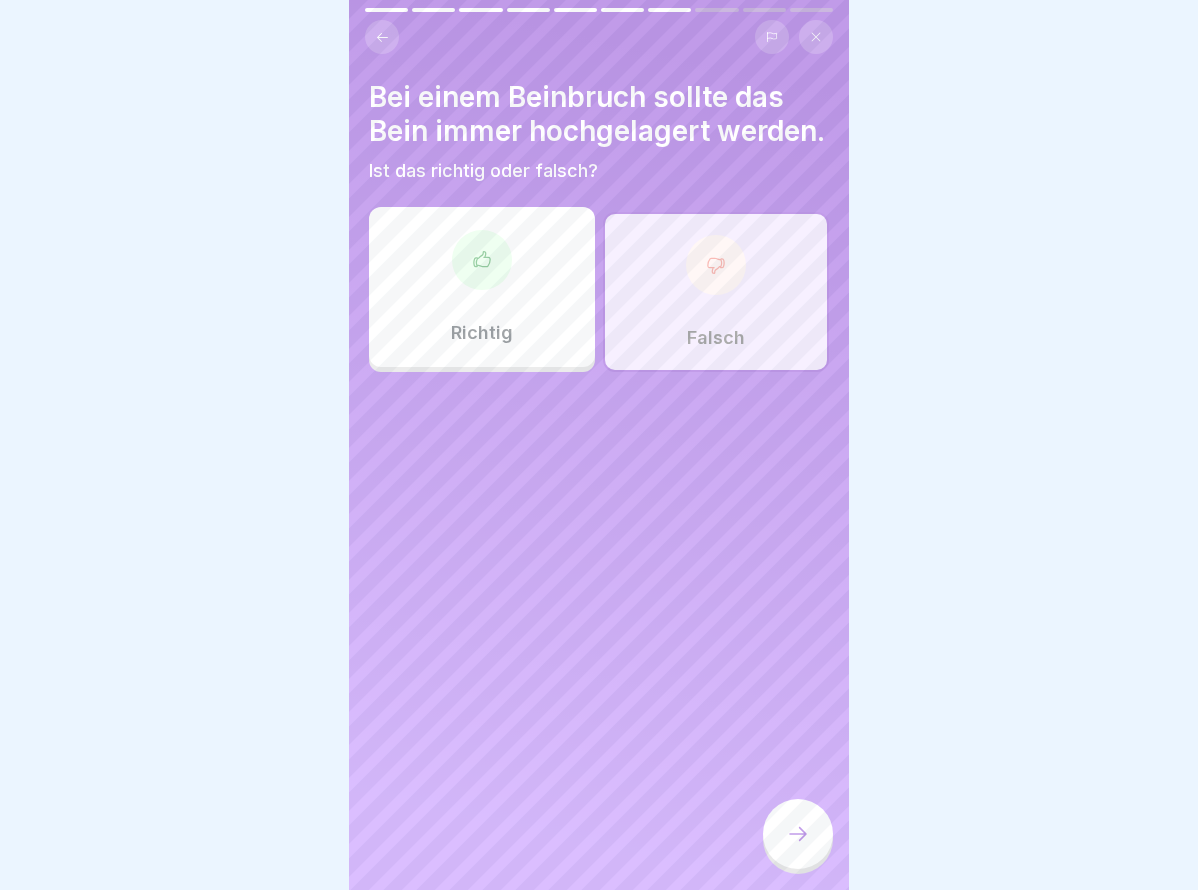 click 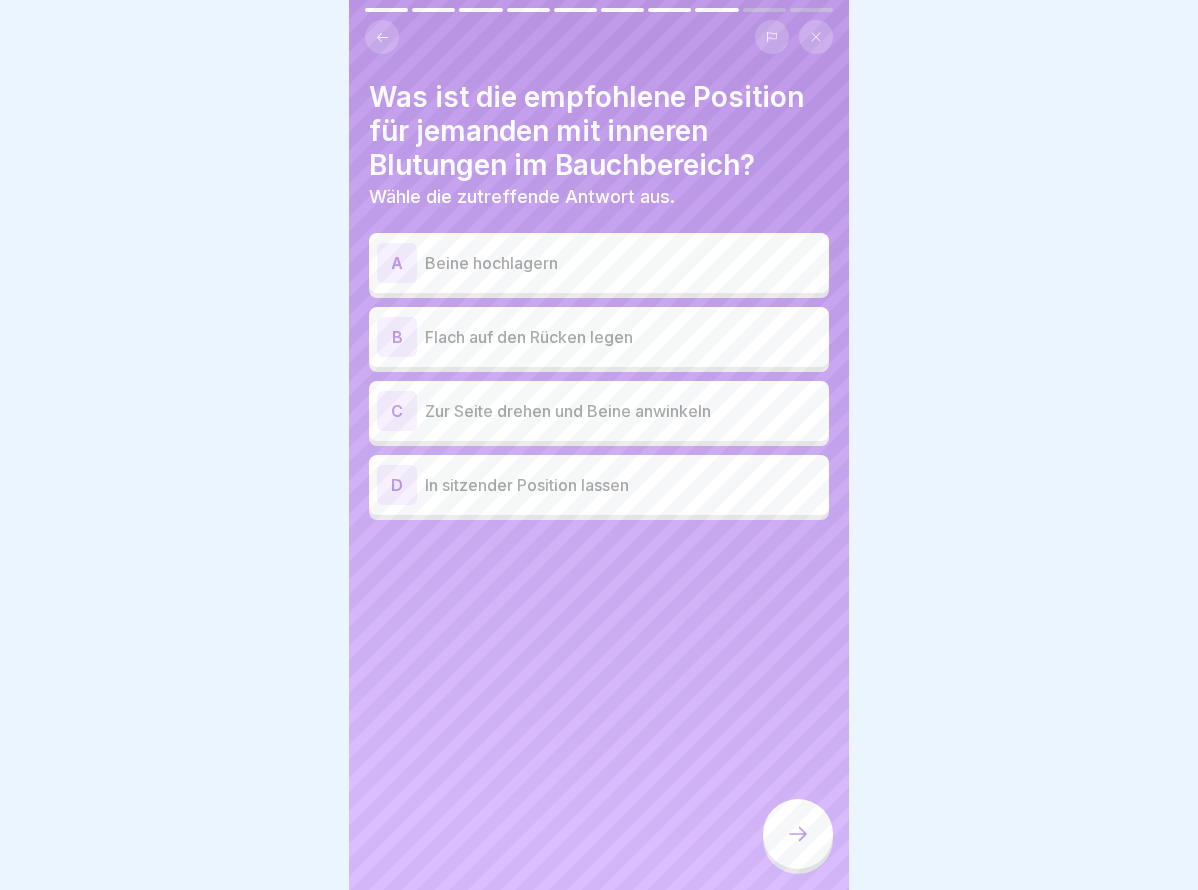 click on "Zur Seite drehen und Beine anwinkeln" at bounding box center [623, 411] 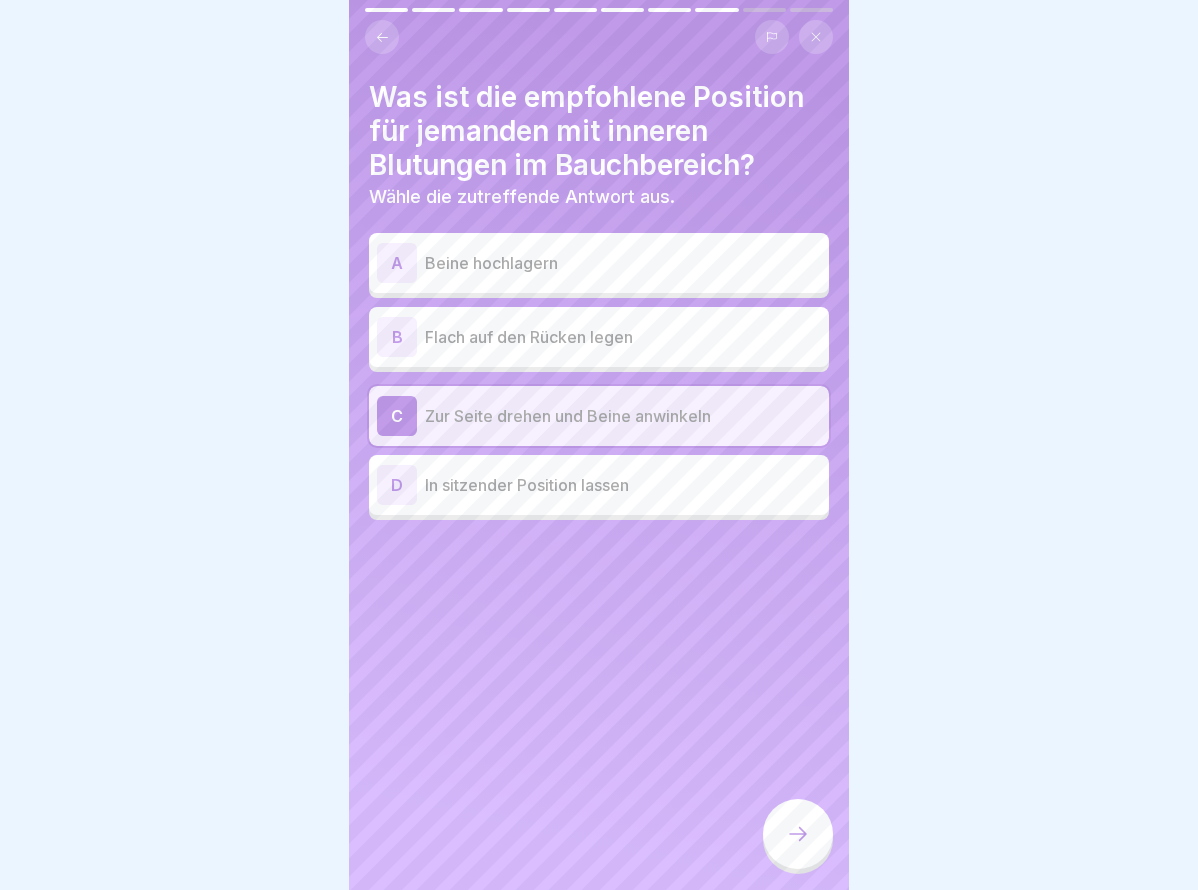 click 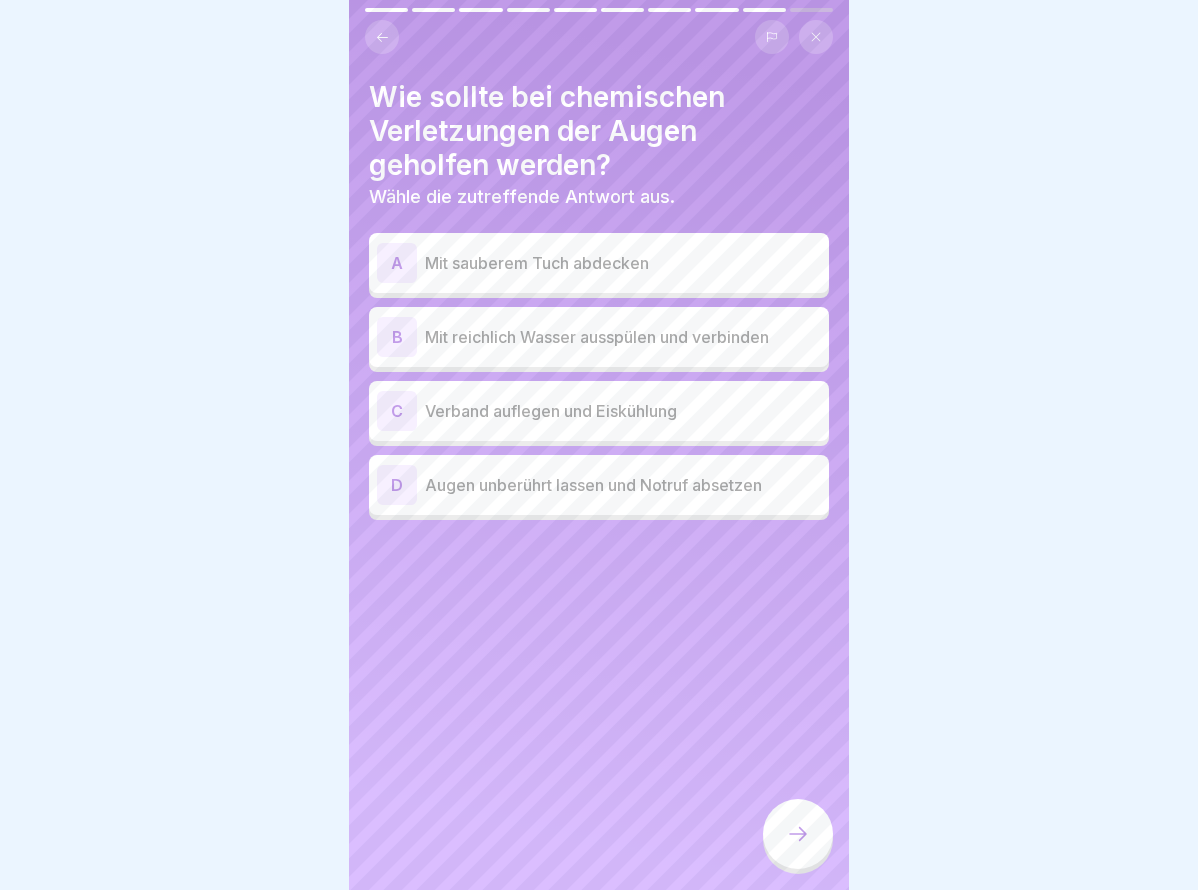 click on "Mit sauberem Tuch abdecken" at bounding box center [623, 263] 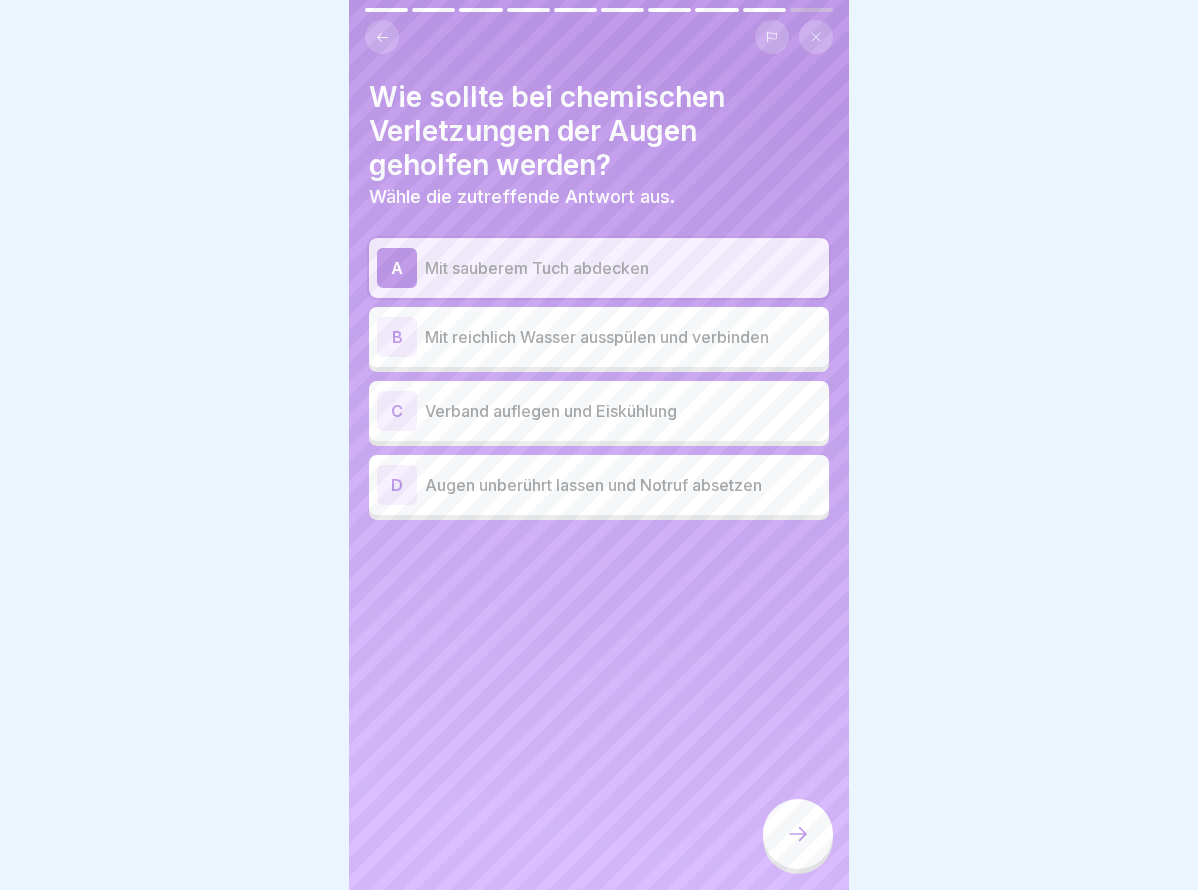 click at bounding box center [798, 834] 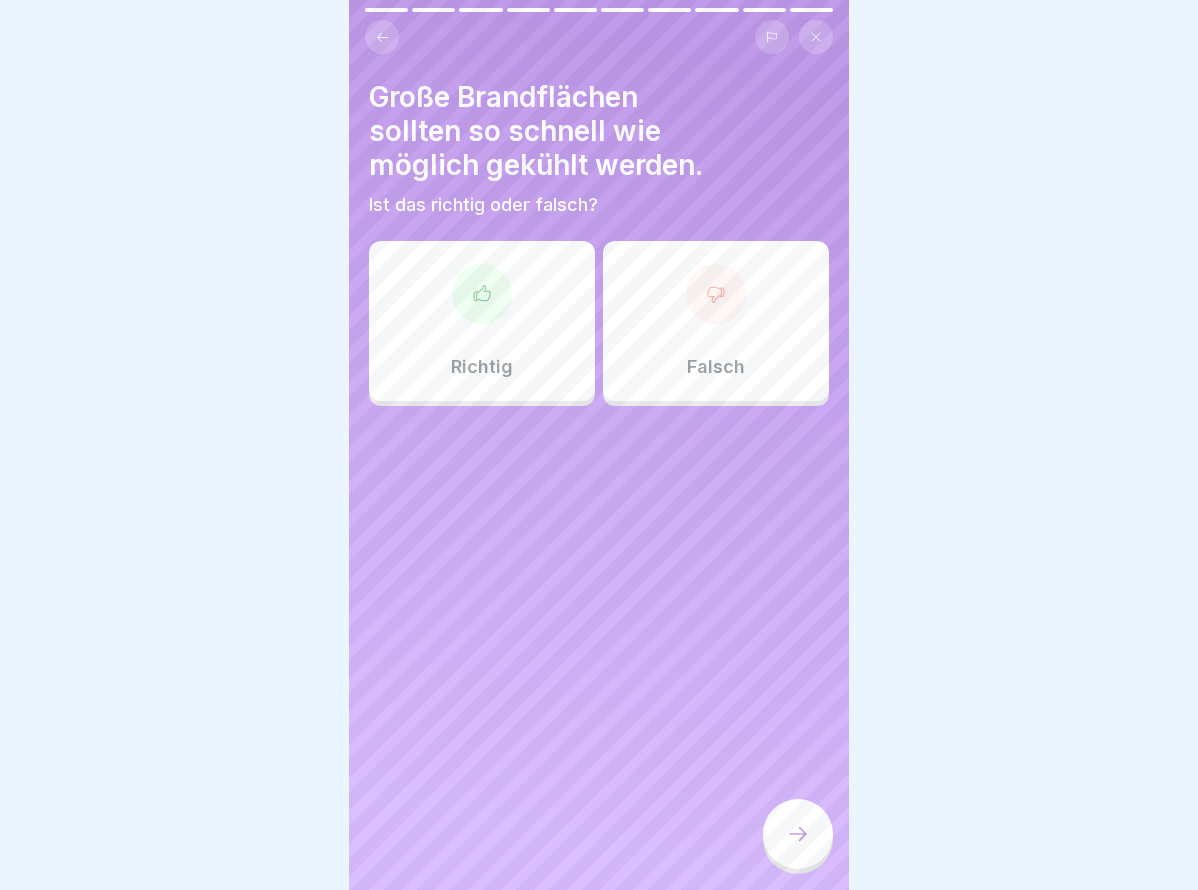 click on "Falsch" at bounding box center (716, 321) 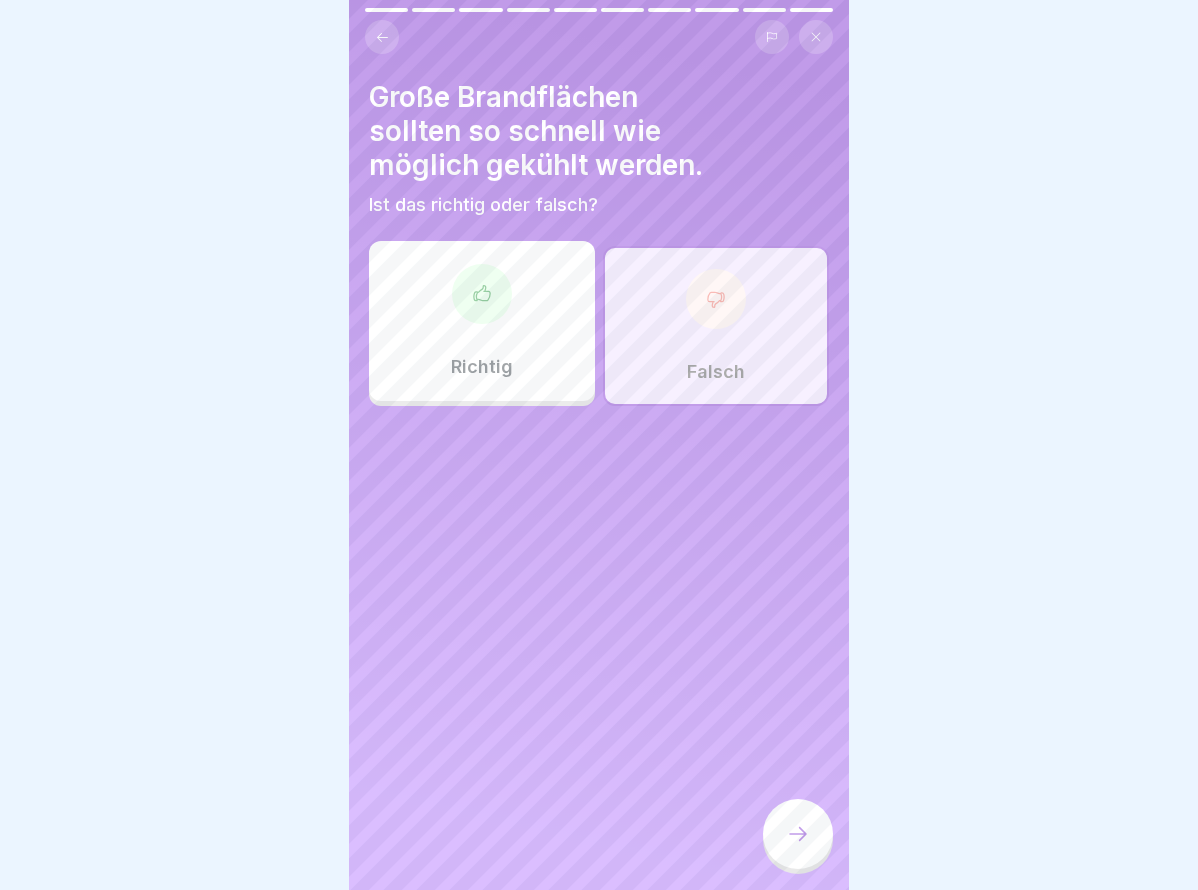 click at bounding box center [798, 834] 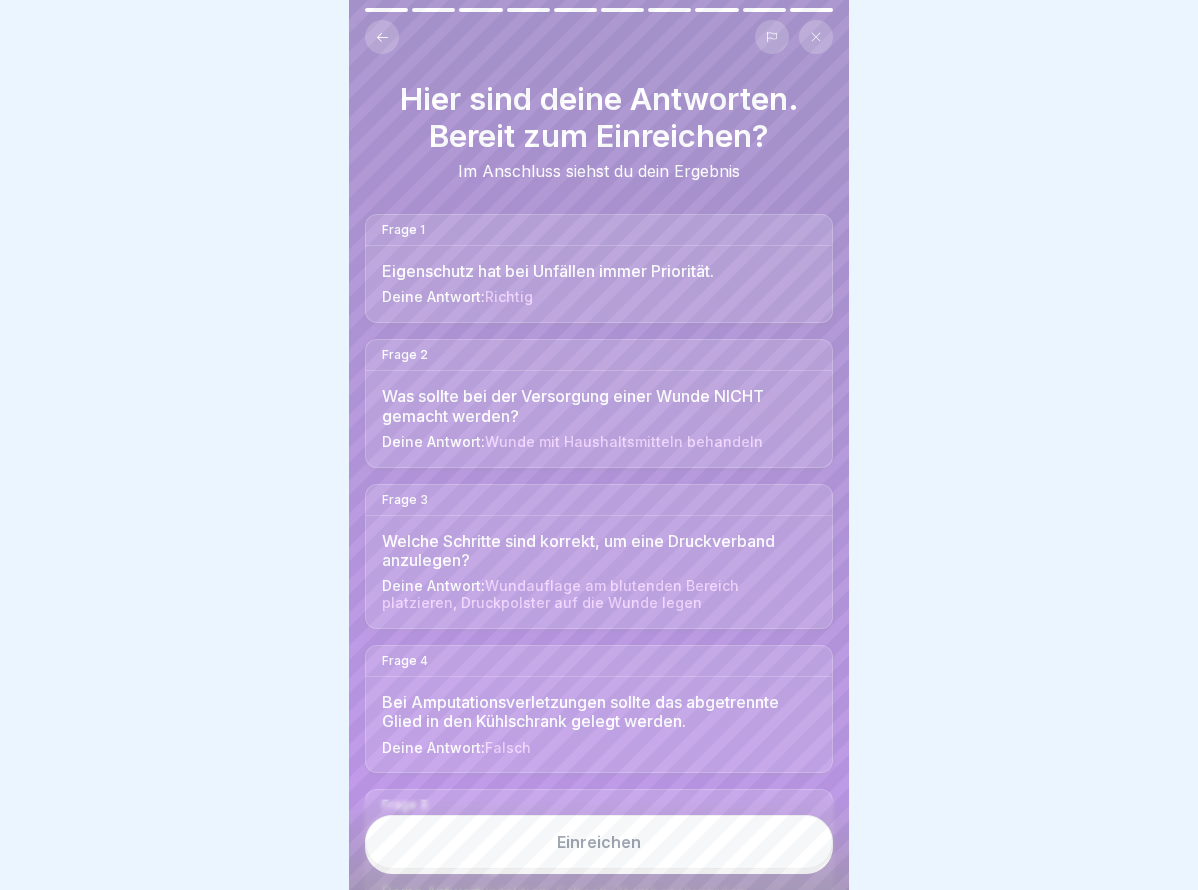 click on "Einreichen" at bounding box center [599, 842] 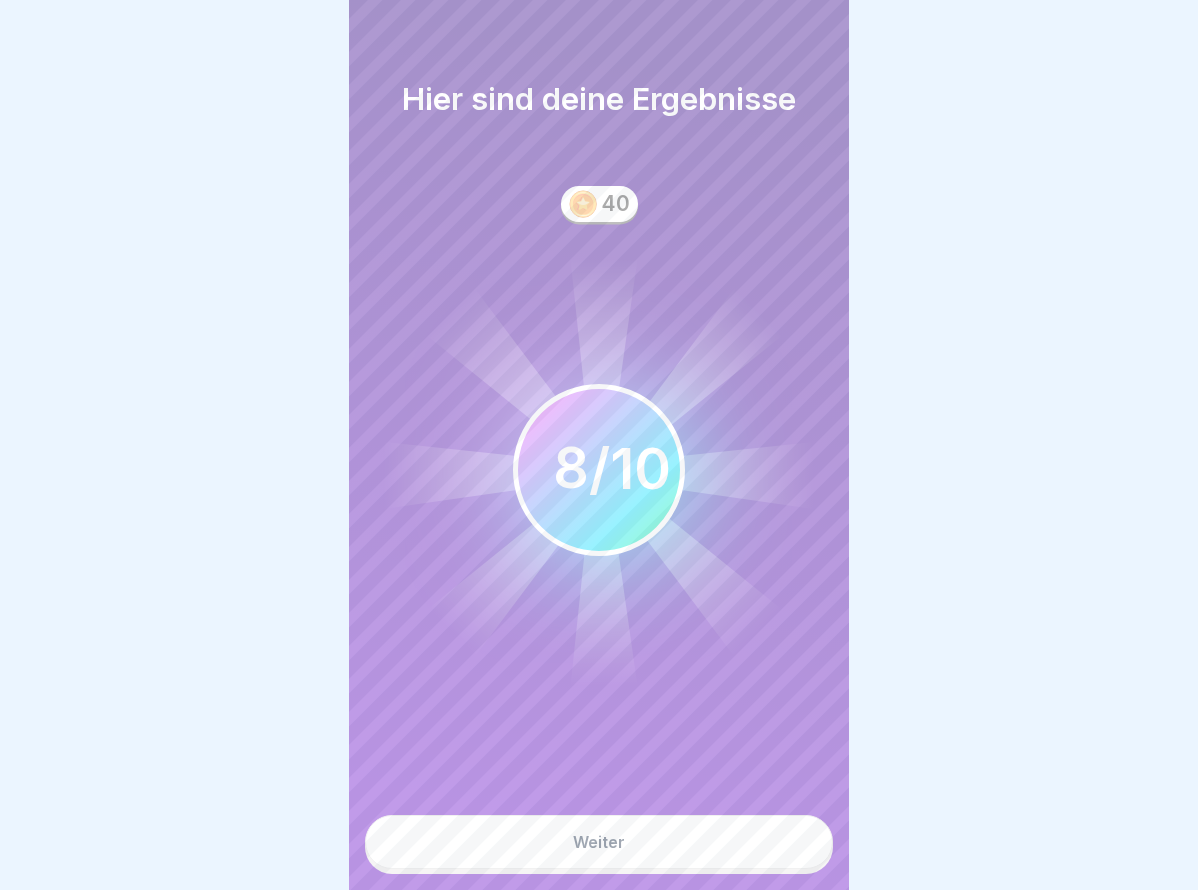 scroll, scrollTop: 15, scrollLeft: 0, axis: vertical 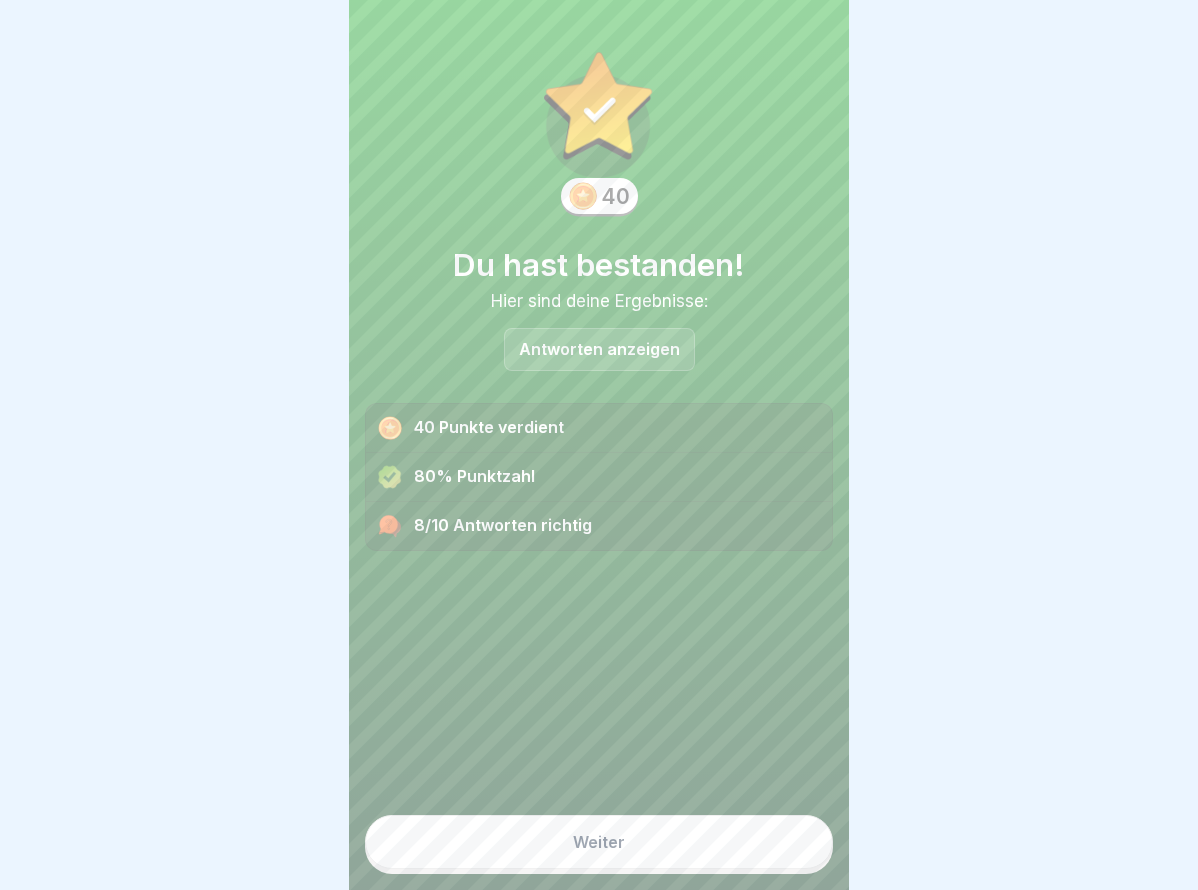 click on "80% Punktzahl" at bounding box center (599, 477) 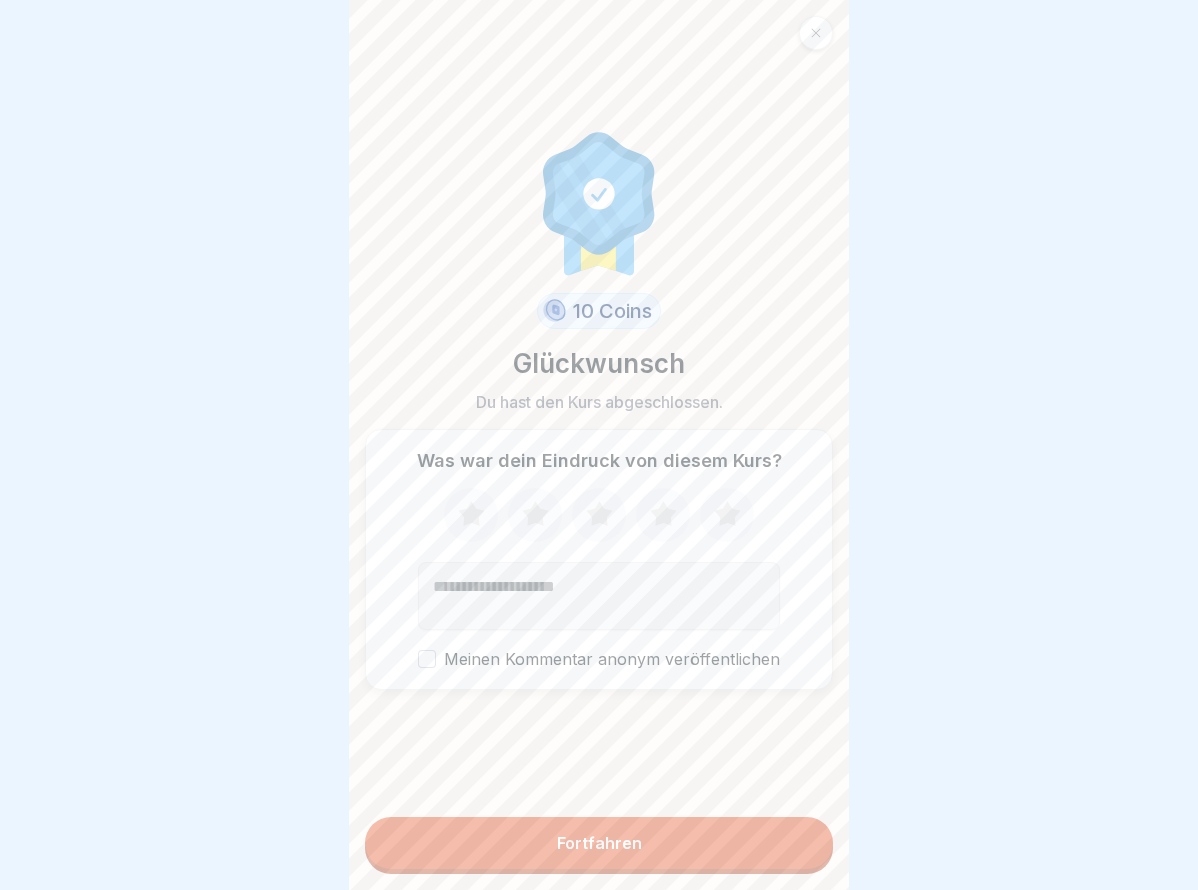 click 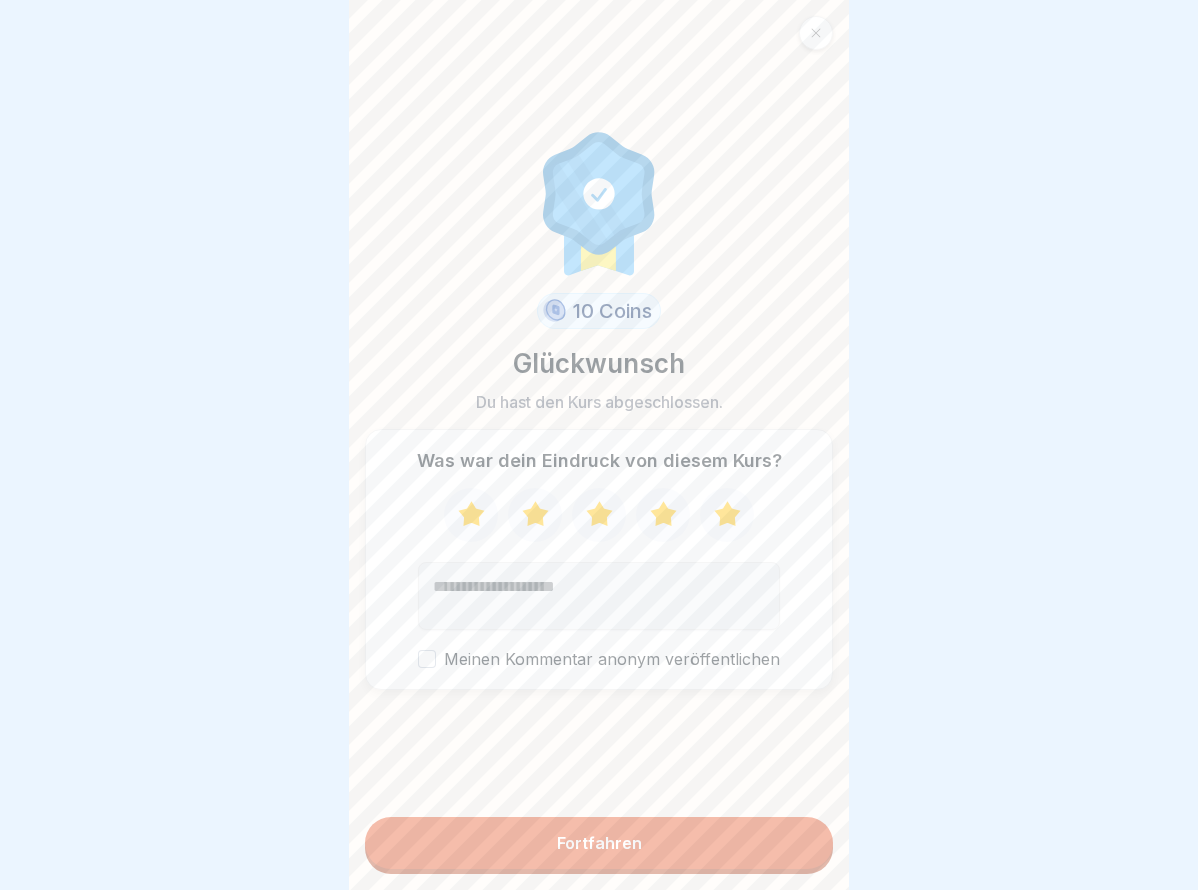 click on "Fortfahren" at bounding box center [599, 843] 